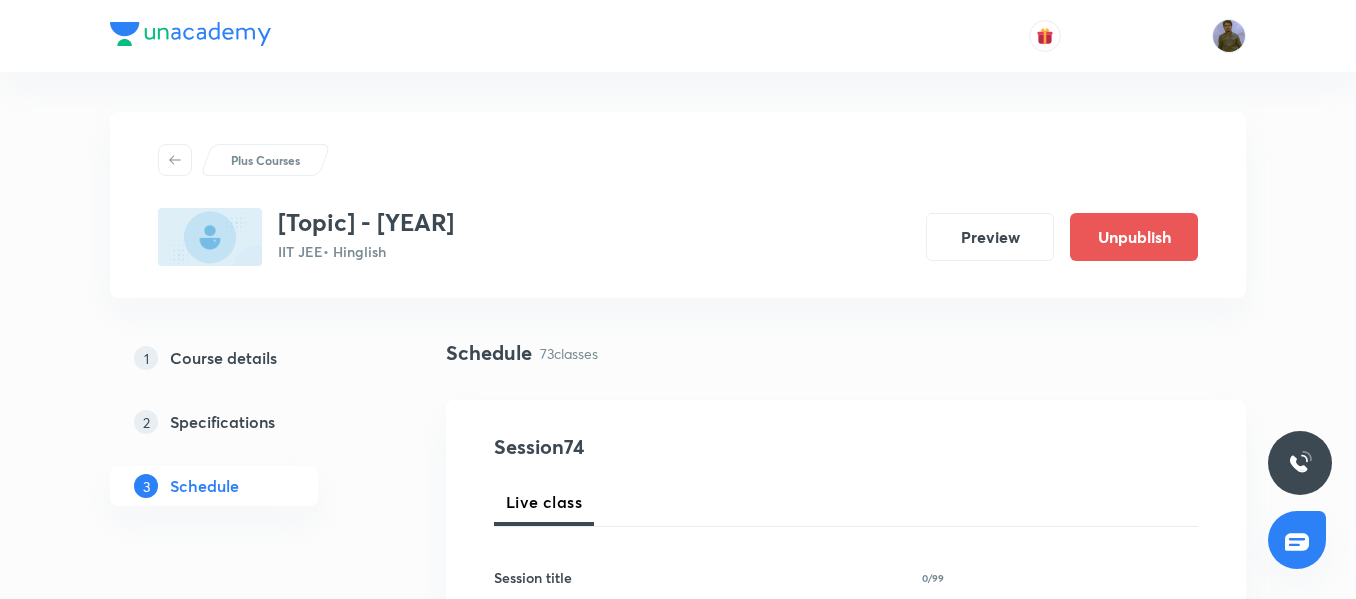 scroll, scrollTop: 0, scrollLeft: 0, axis: both 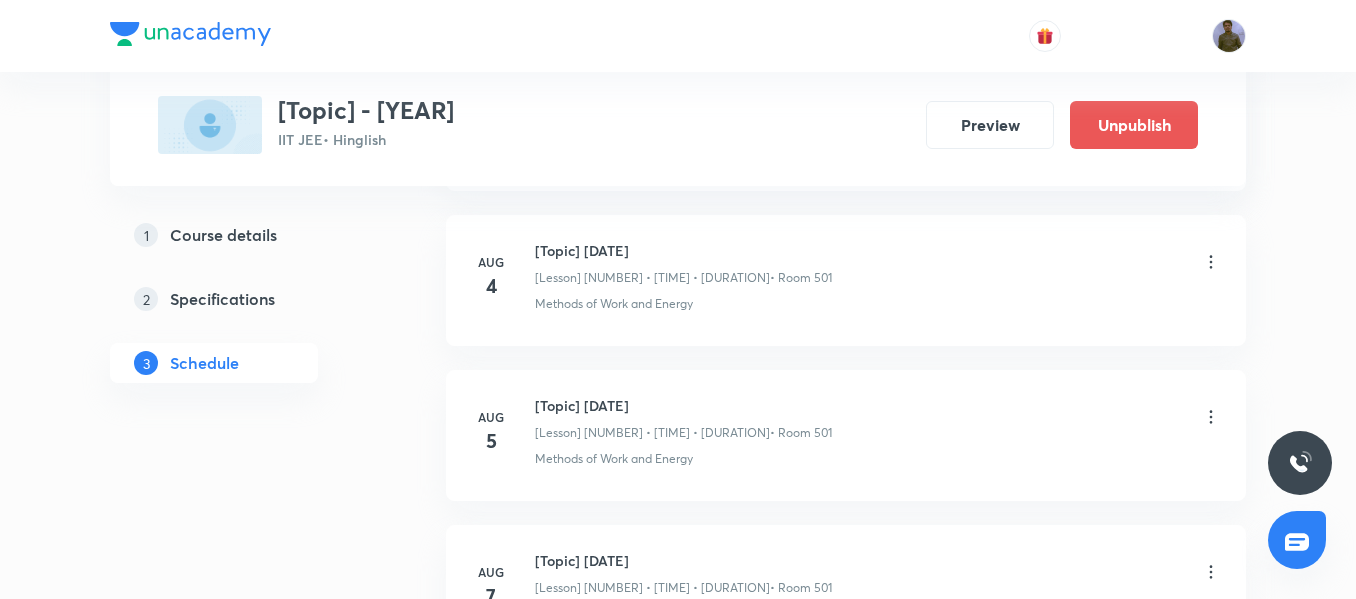 click 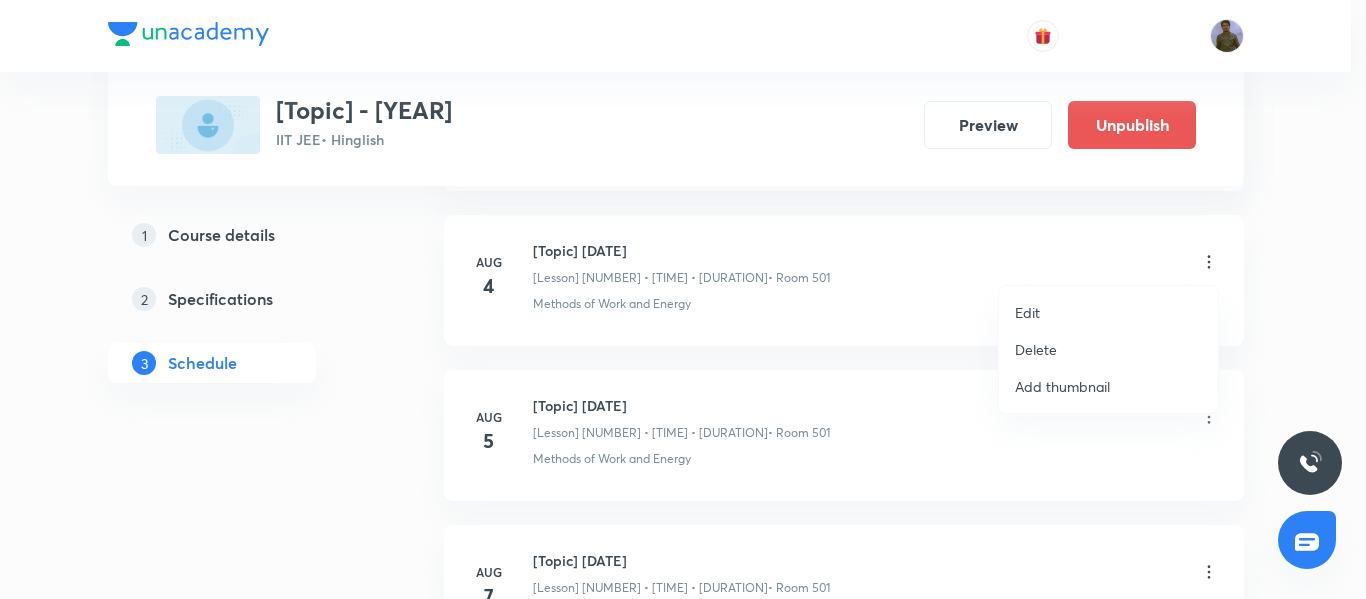 click on "Edit" at bounding box center [1108, 312] 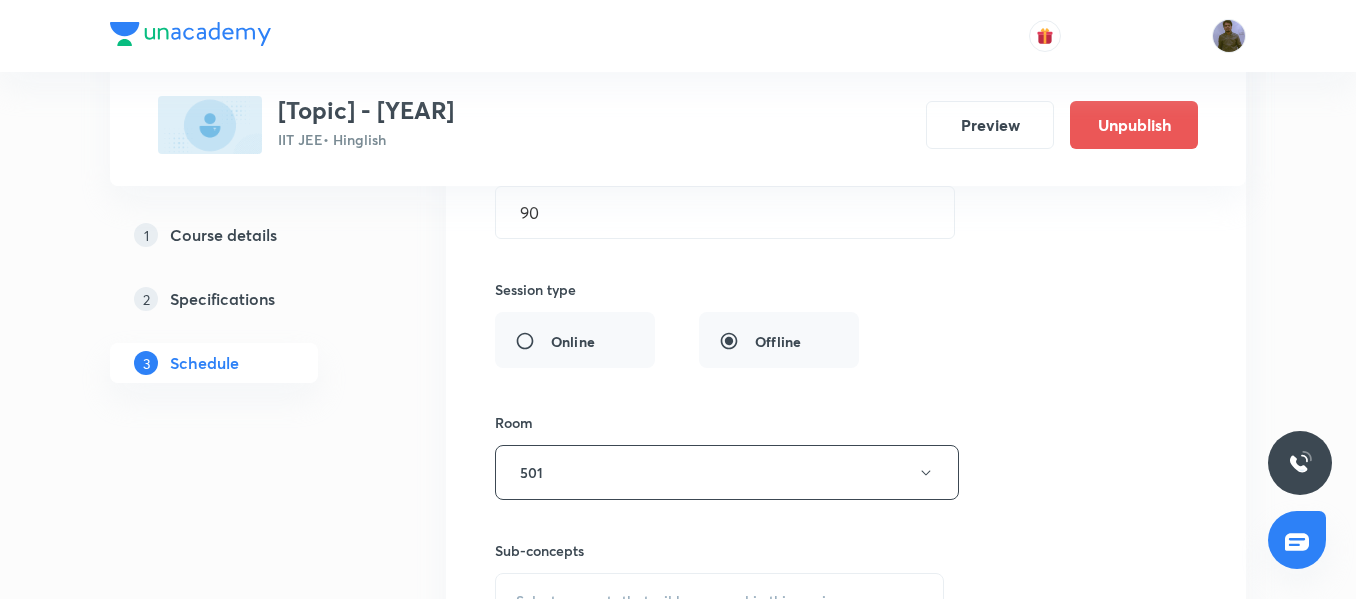 scroll, scrollTop: 11522, scrollLeft: 0, axis: vertical 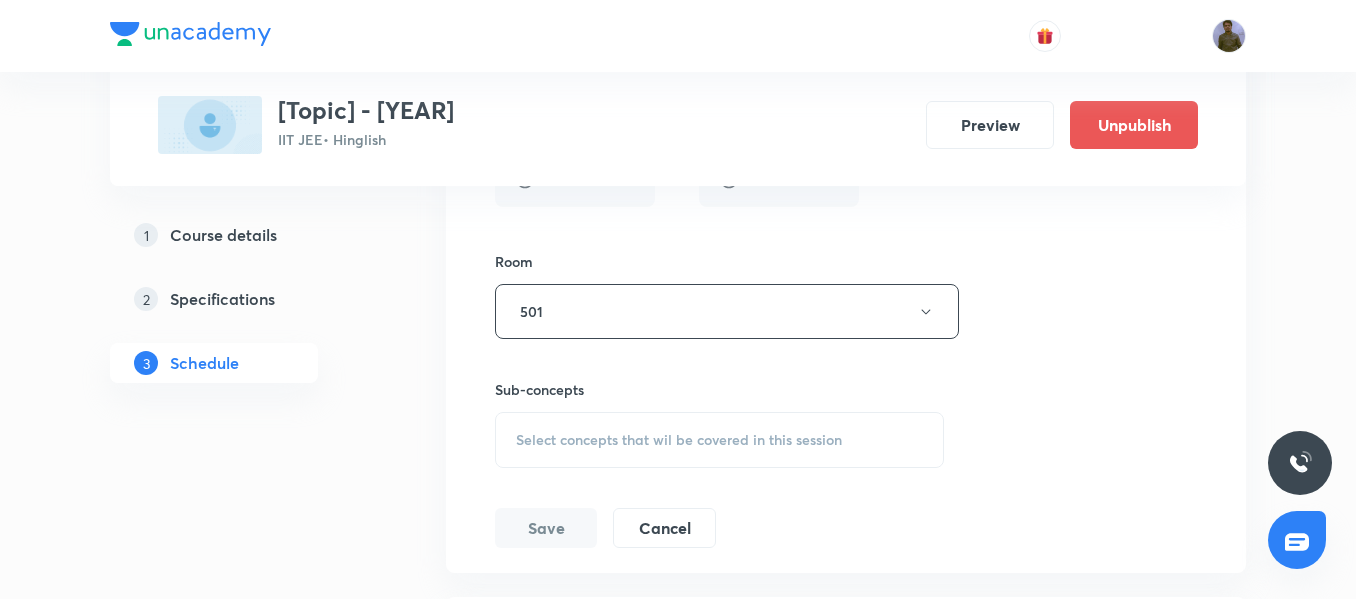 click on "Select concepts that wil be covered in this session" at bounding box center (719, 440) 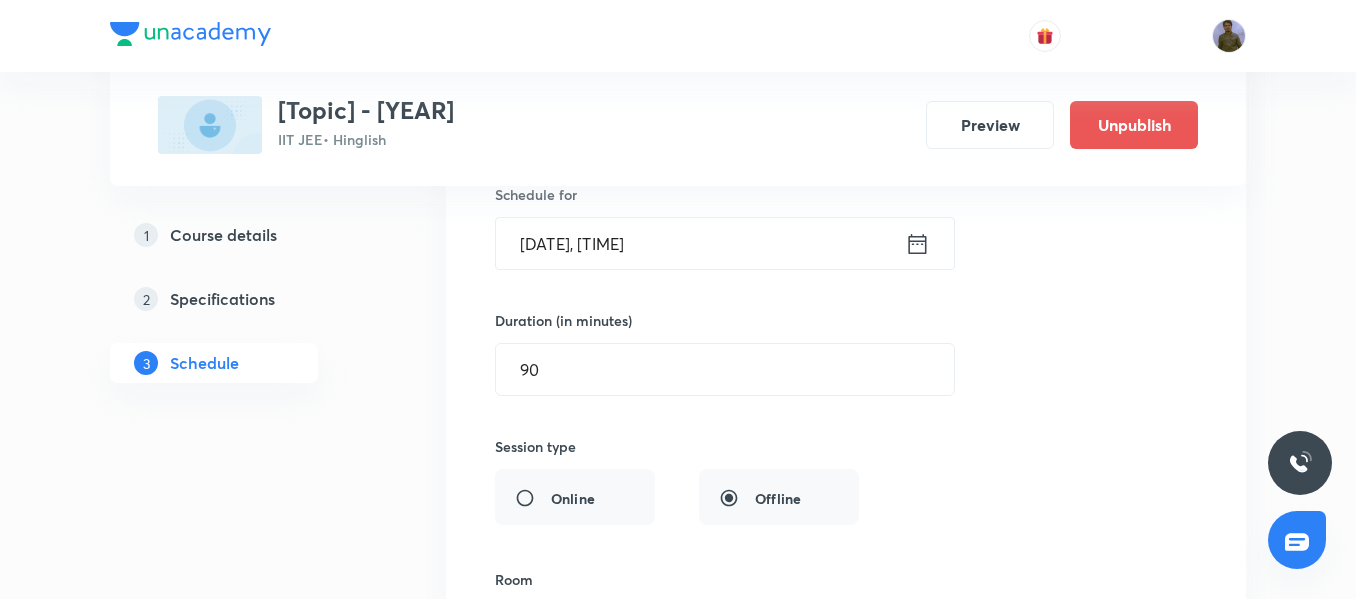 scroll, scrollTop: 11022, scrollLeft: 0, axis: vertical 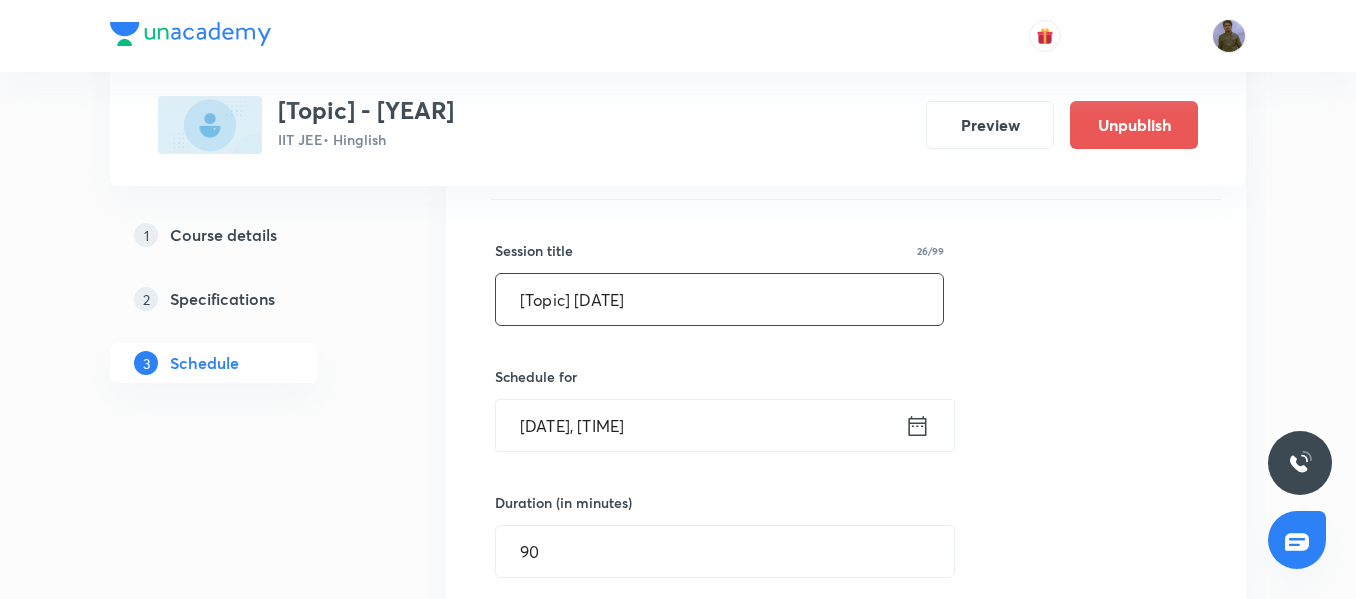 click on "Work, Power & Energy 07/08" at bounding box center [719, 299] 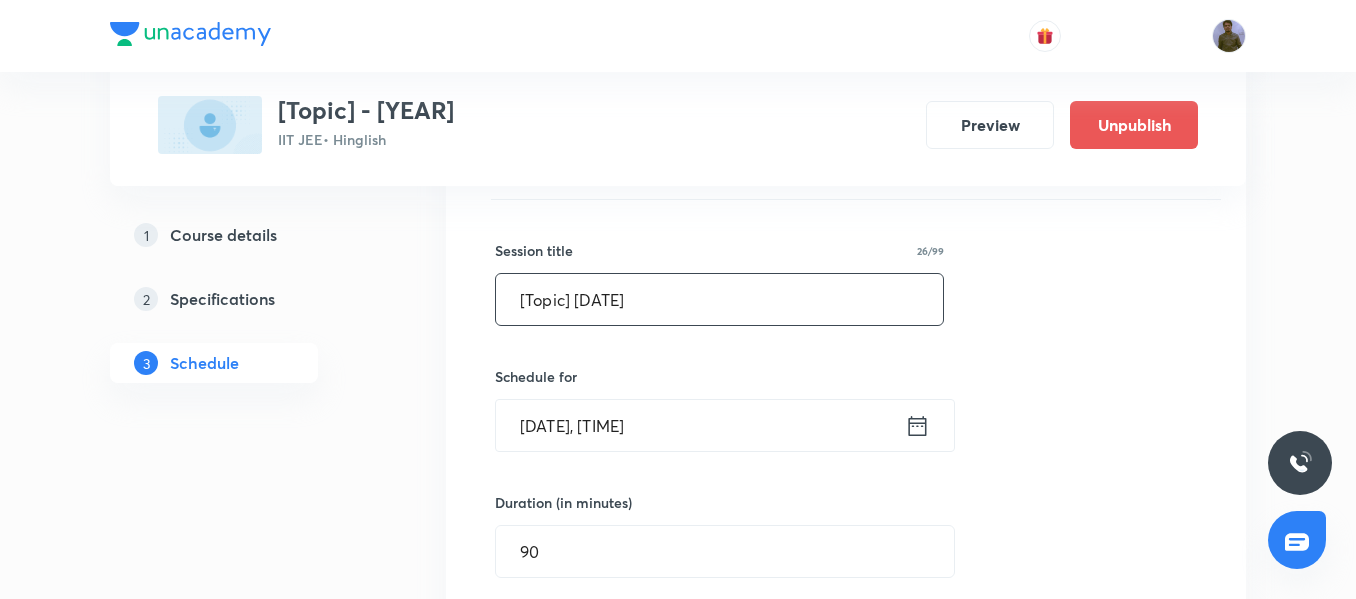 drag, startPoint x: 516, startPoint y: 295, endPoint x: 611, endPoint y: 298, distance: 95.047356 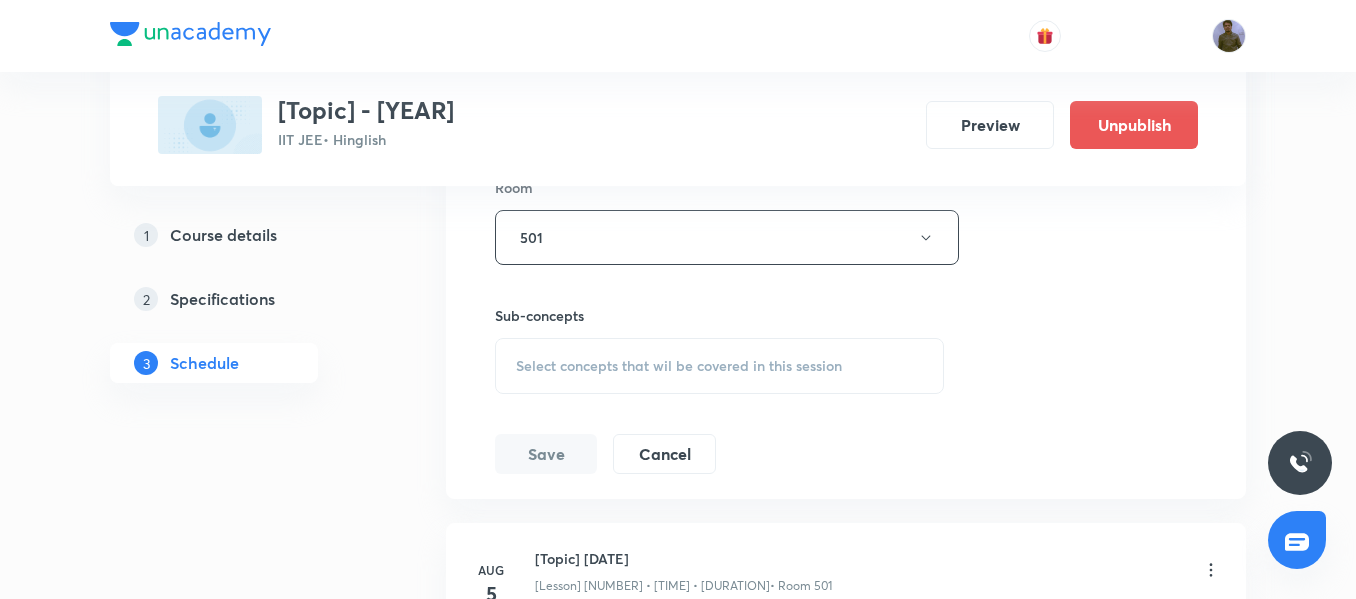 scroll, scrollTop: 11622, scrollLeft: 0, axis: vertical 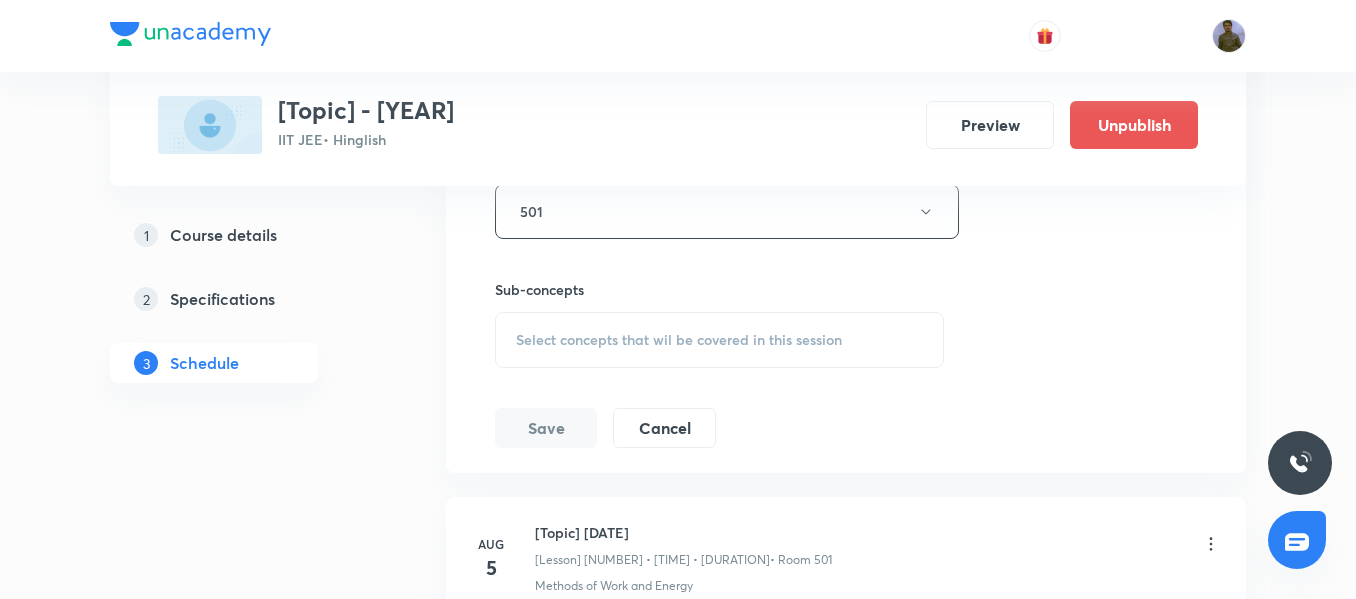 click on "Select concepts that wil be covered in this session" at bounding box center [679, 340] 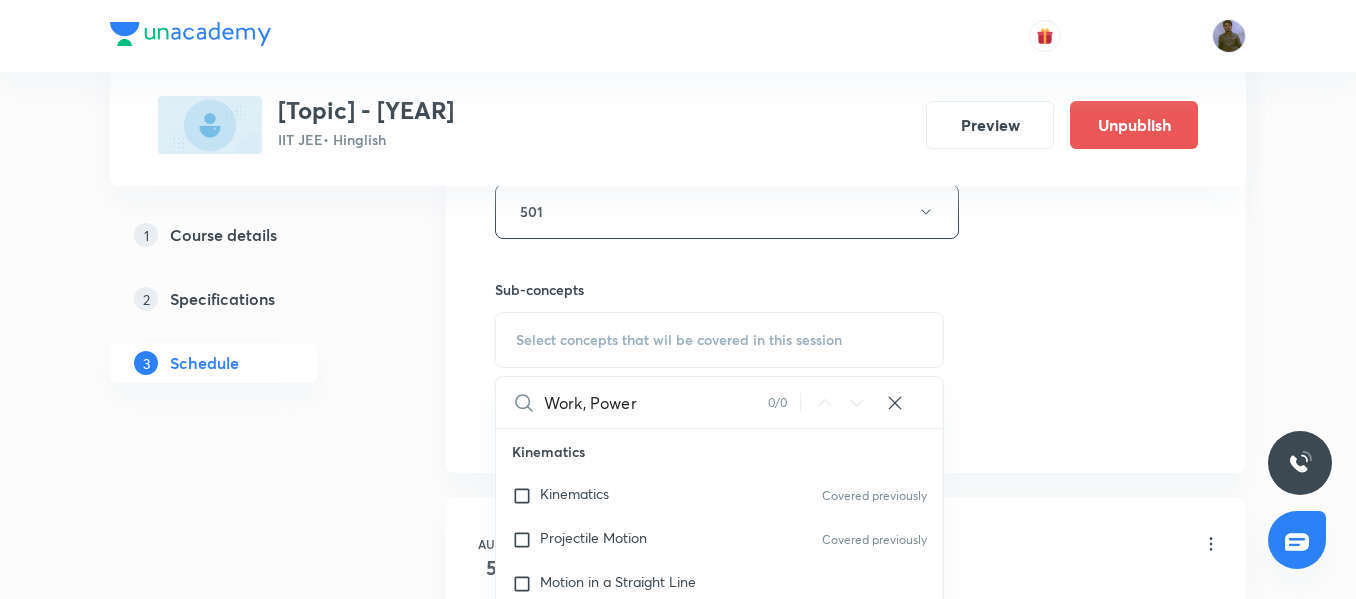 scroll, scrollTop: 11822, scrollLeft: 0, axis: vertical 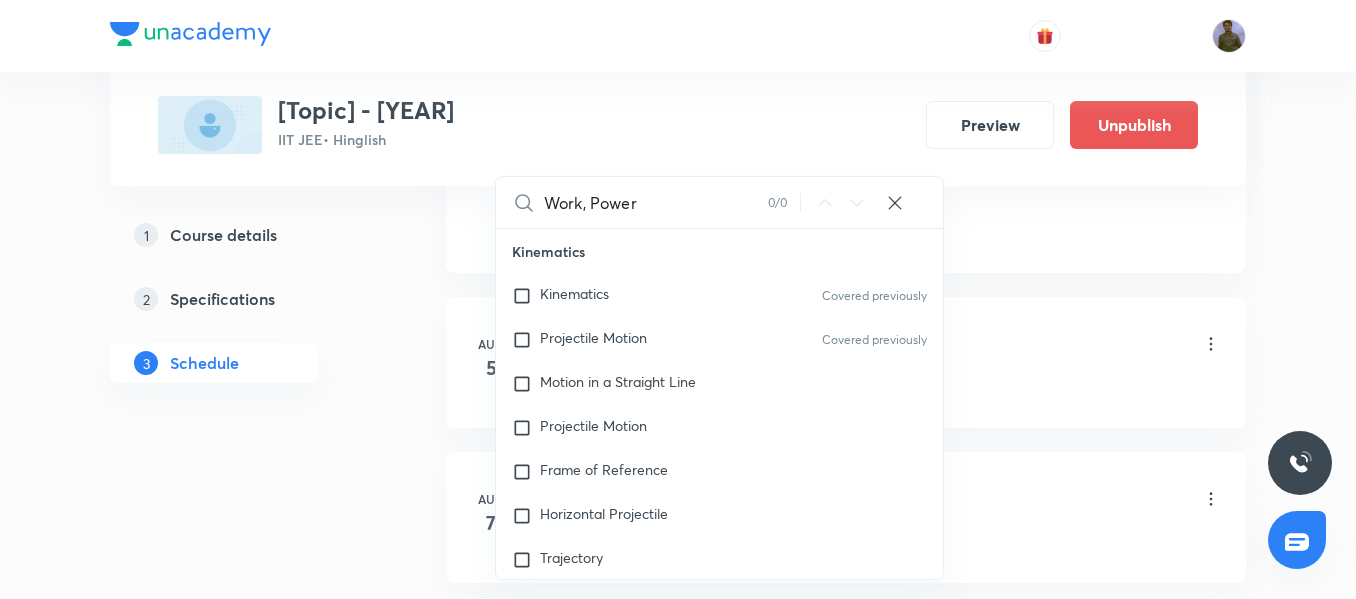 click on "Work, Power" at bounding box center [656, 202] 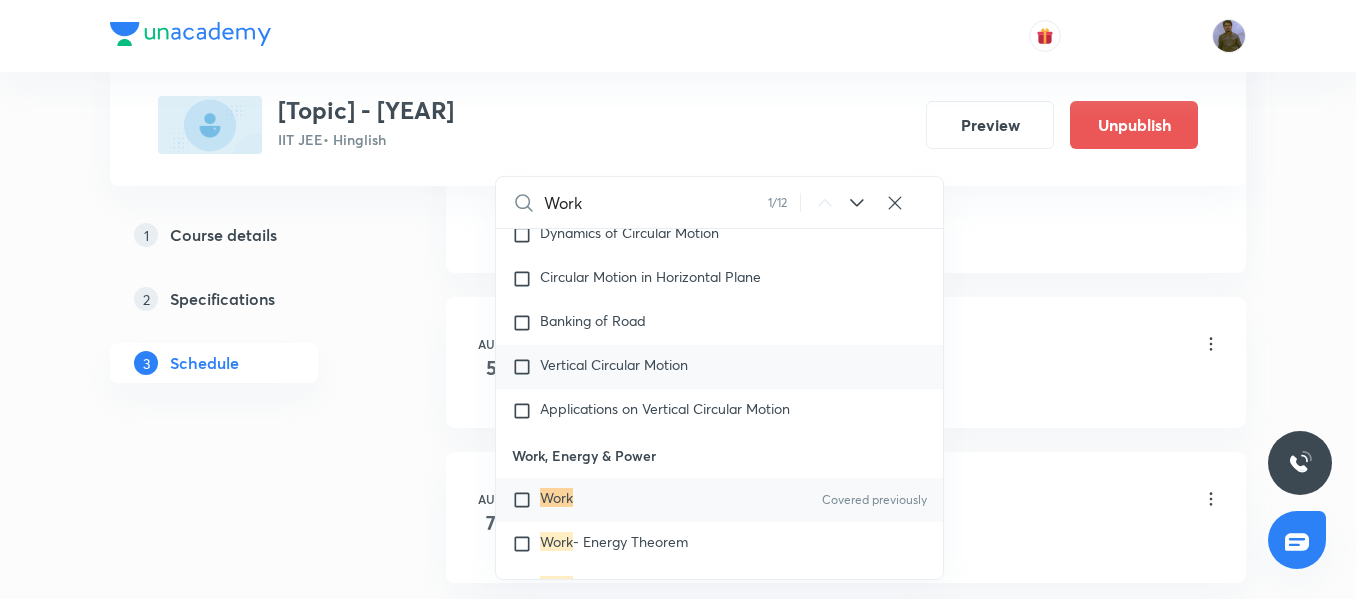 scroll, scrollTop: 2740, scrollLeft: 0, axis: vertical 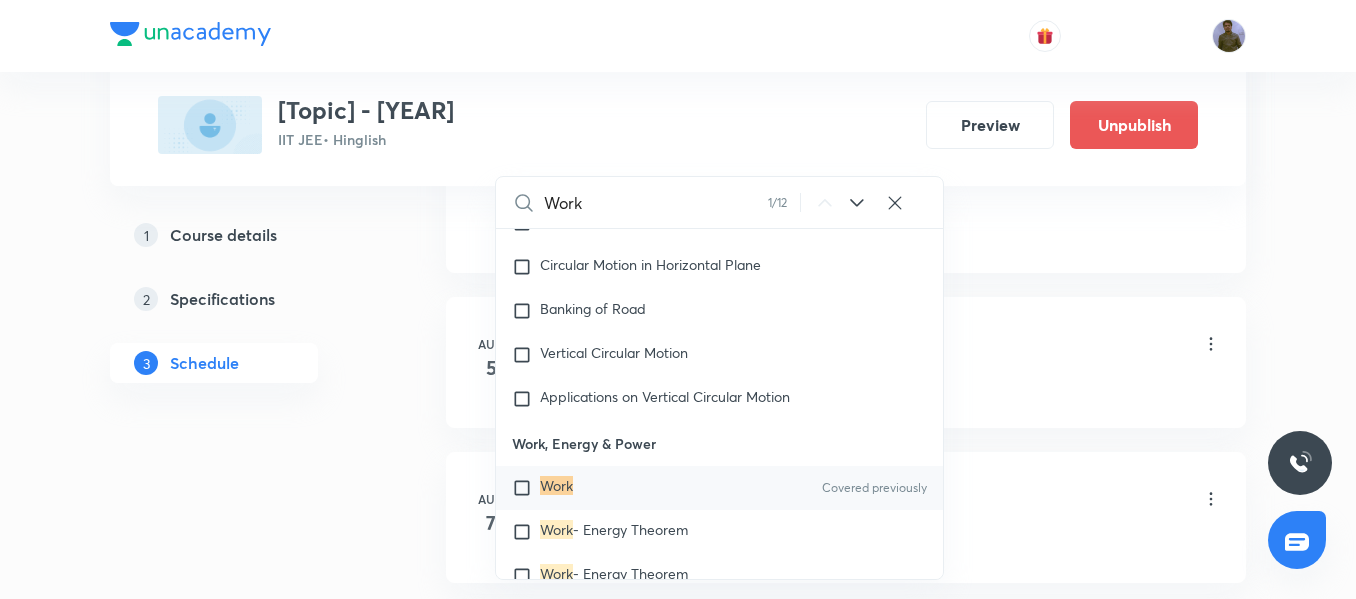type on "Work" 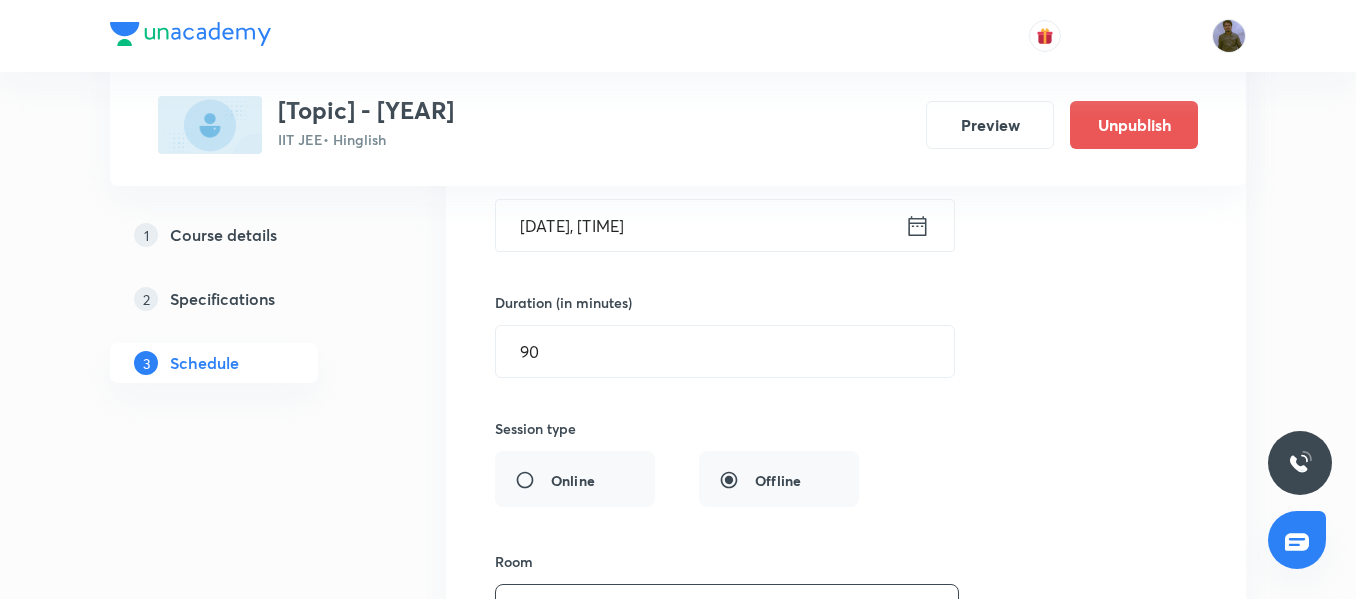 scroll, scrollTop: 11022, scrollLeft: 0, axis: vertical 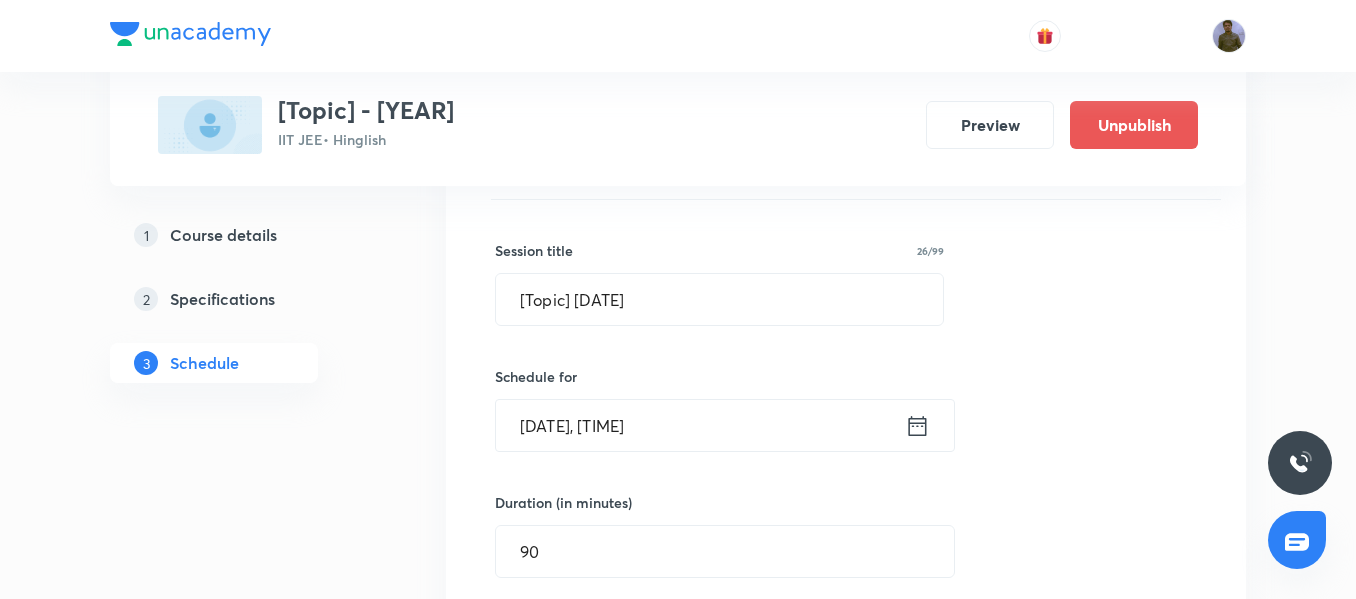 click on "Aug 4, 2025, 6:30 PM" at bounding box center [700, 425] 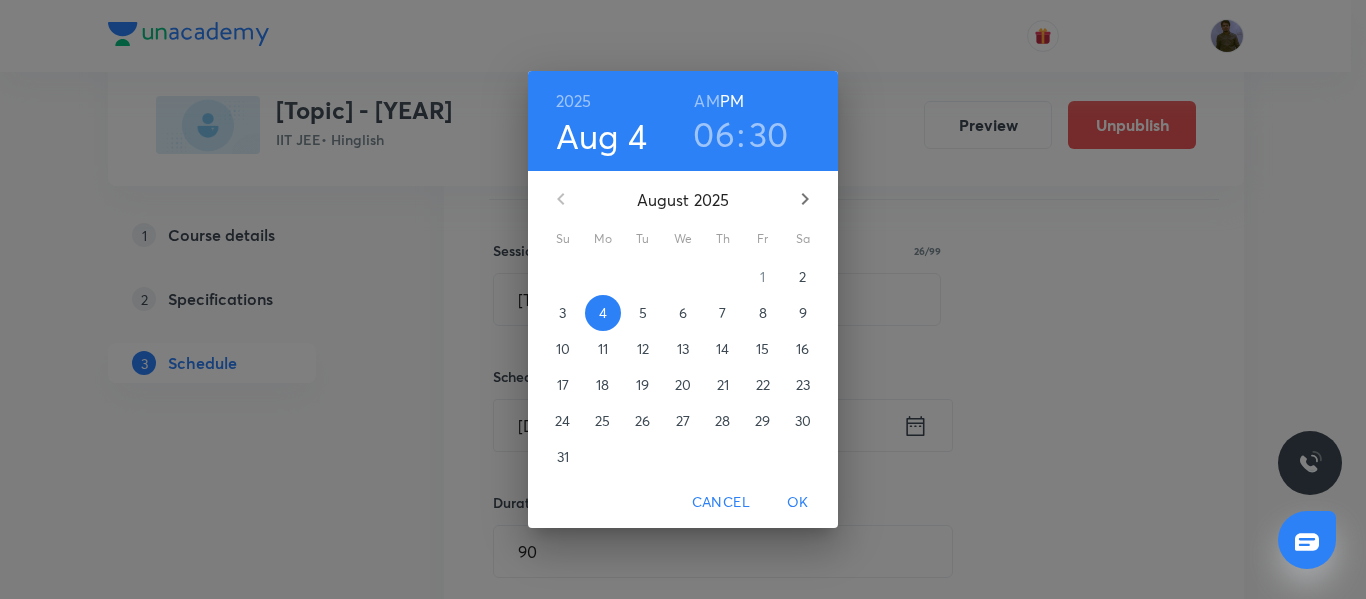 click on "06" at bounding box center [714, 134] 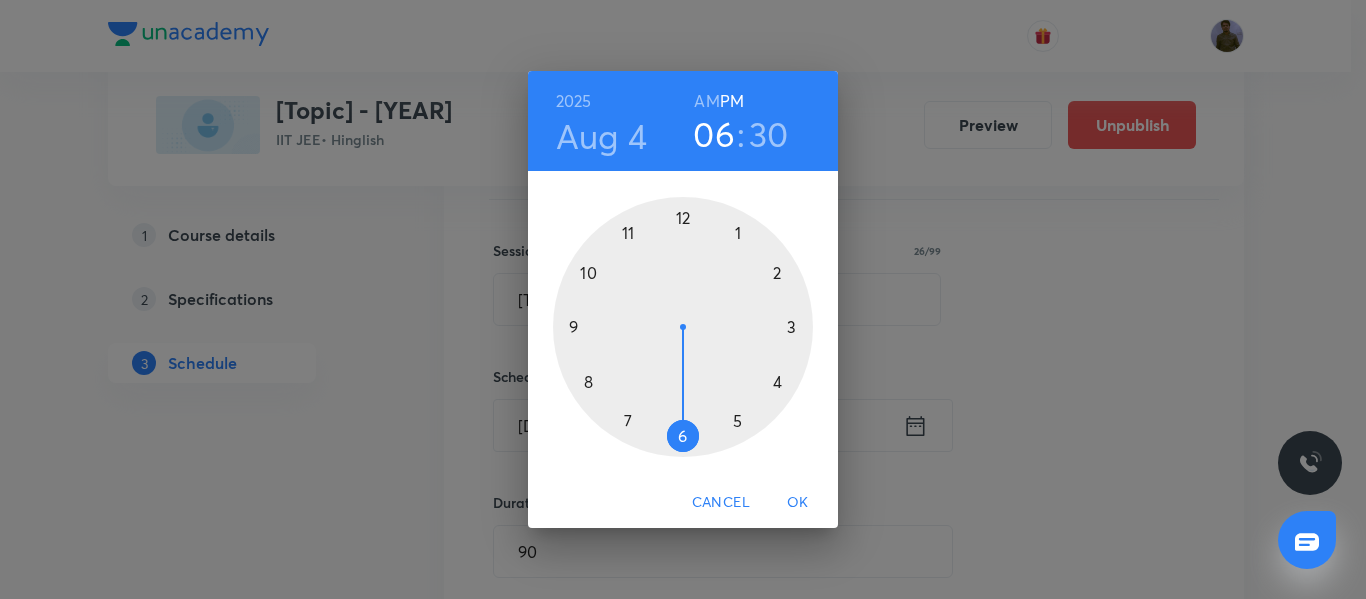 click at bounding box center (683, 327) 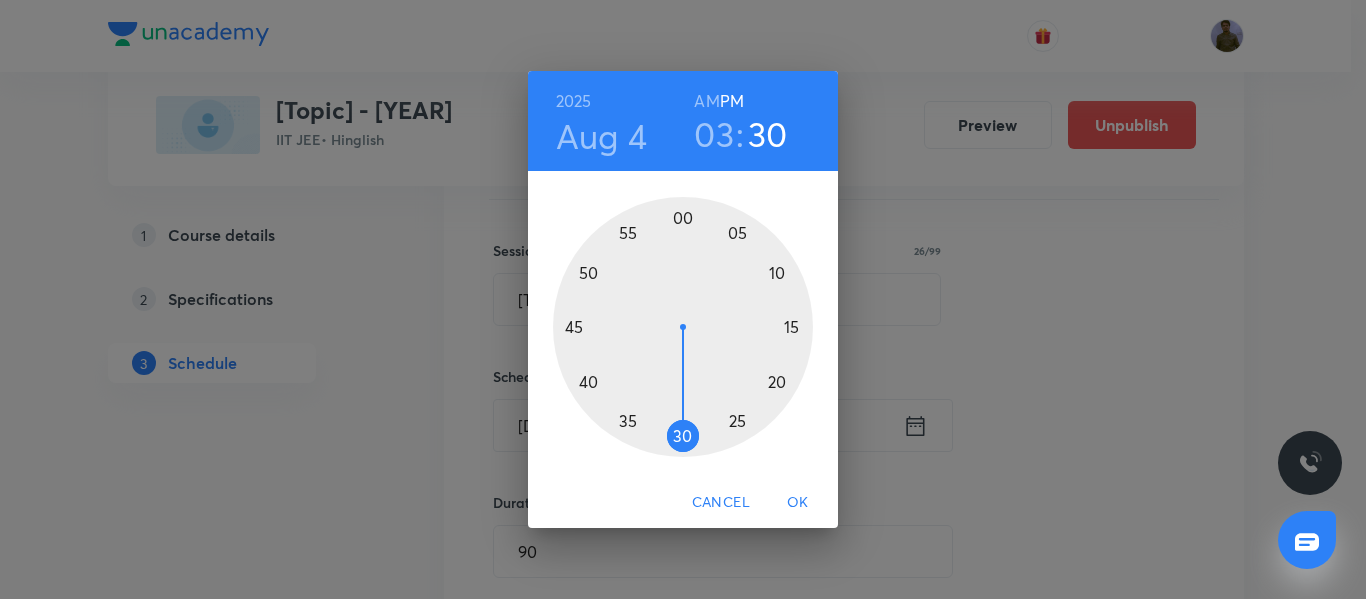 click at bounding box center (683, 327) 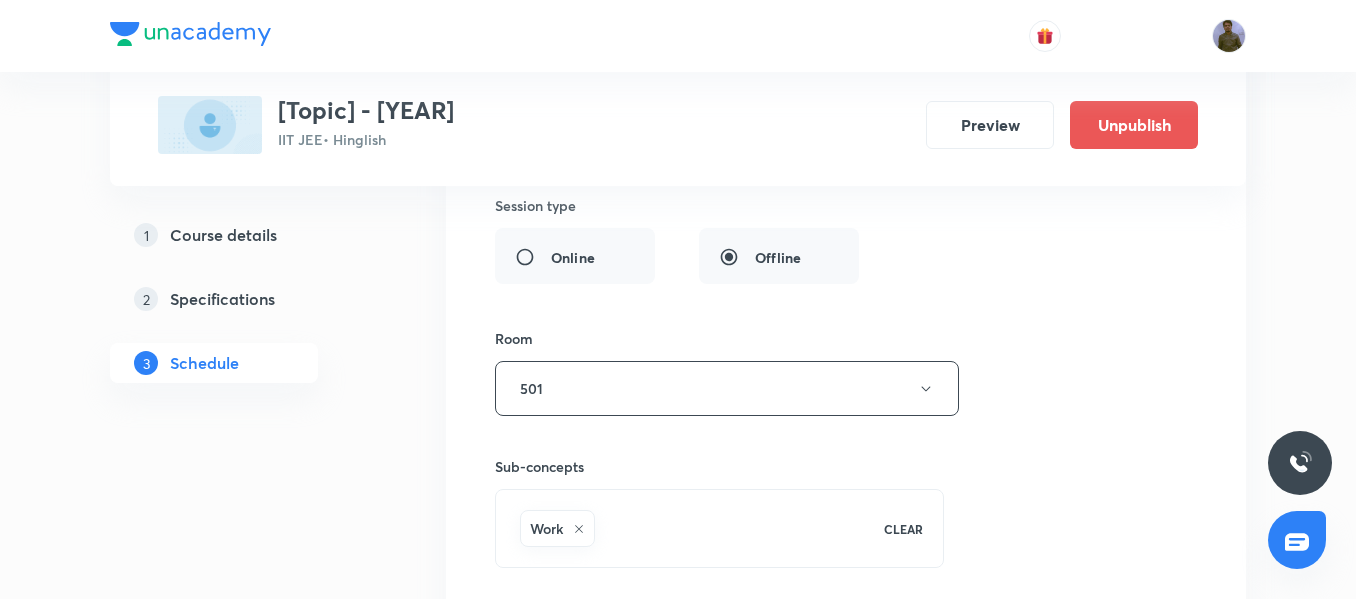 scroll, scrollTop: 11622, scrollLeft: 0, axis: vertical 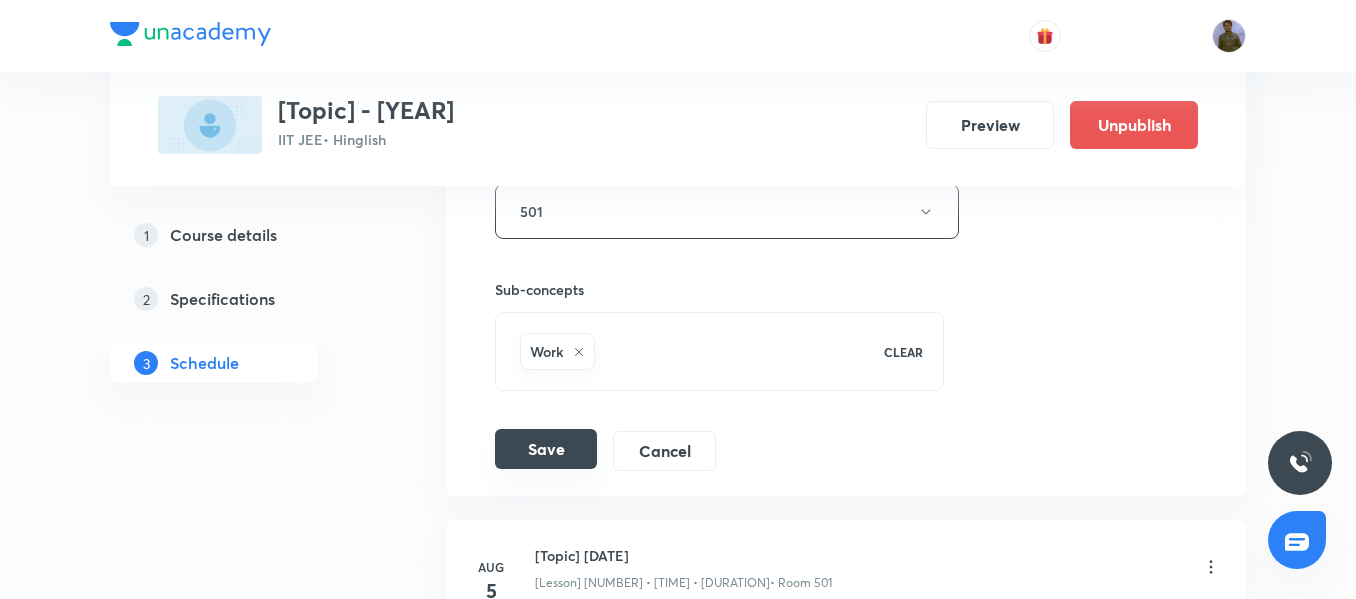 click on "Save" at bounding box center [546, 449] 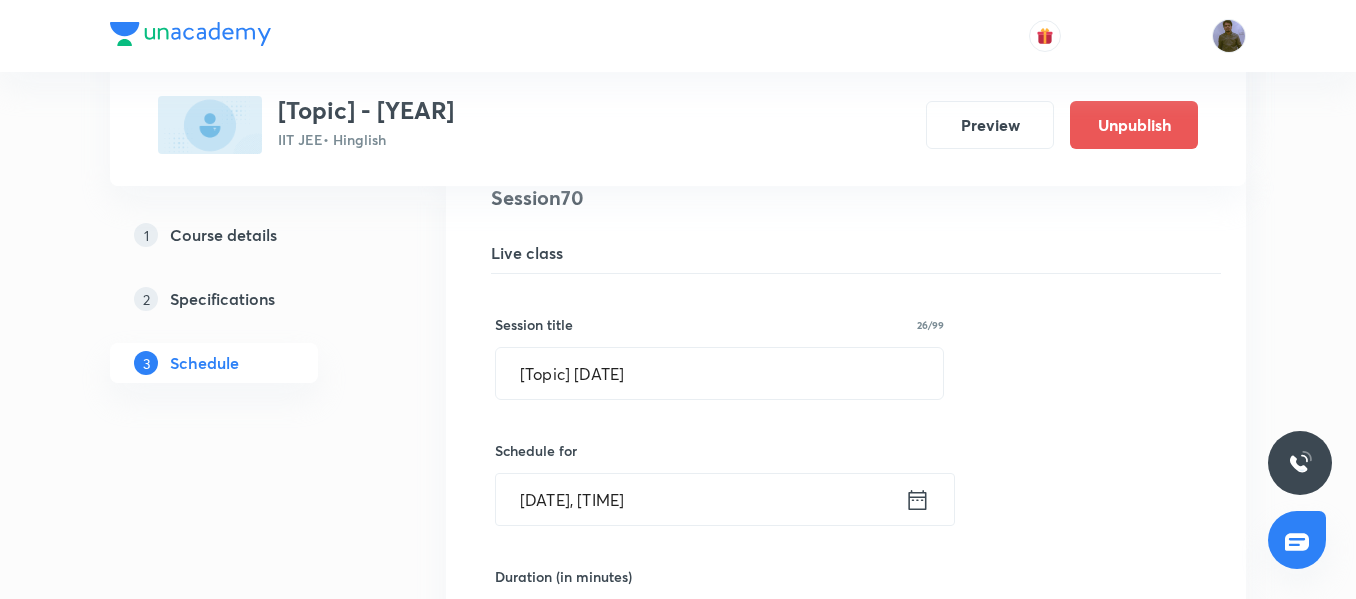 scroll, scrollTop: 10922, scrollLeft: 0, axis: vertical 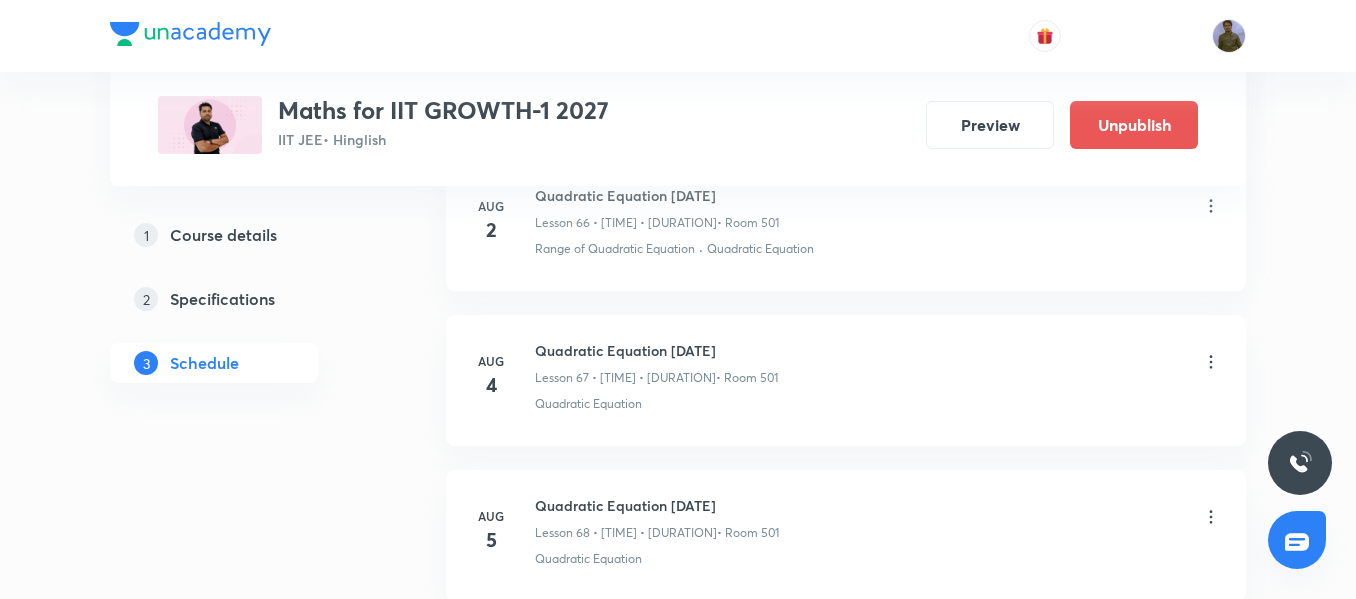 click 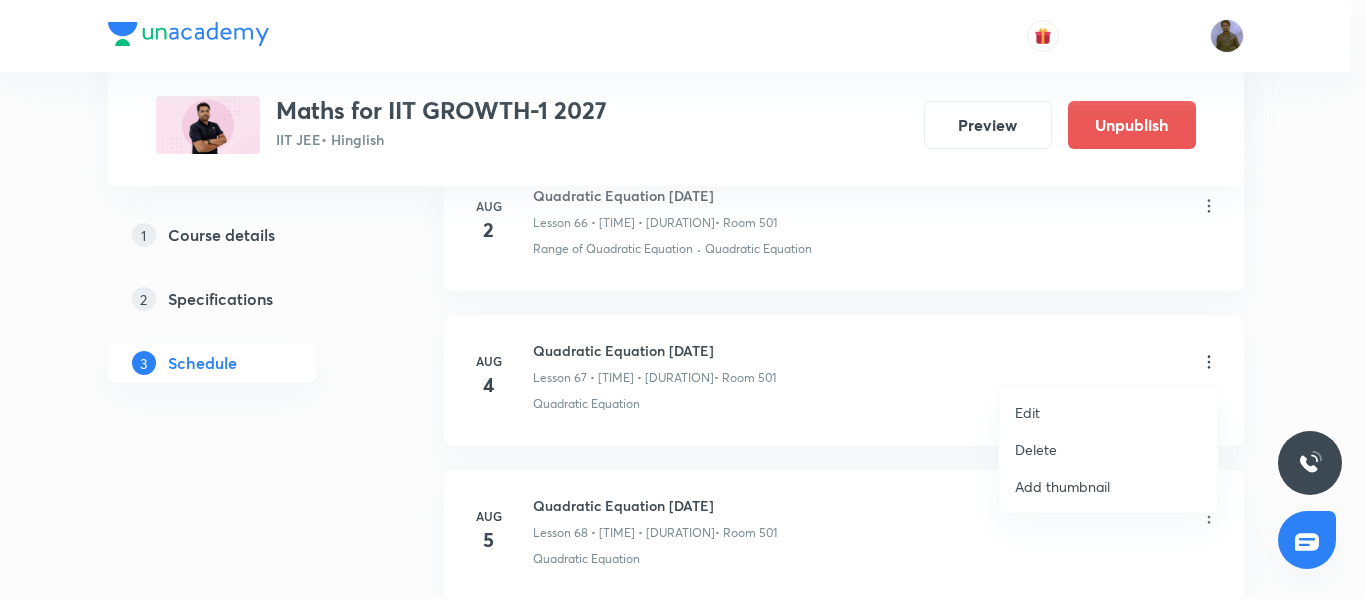 click on "Edit" at bounding box center [1108, 412] 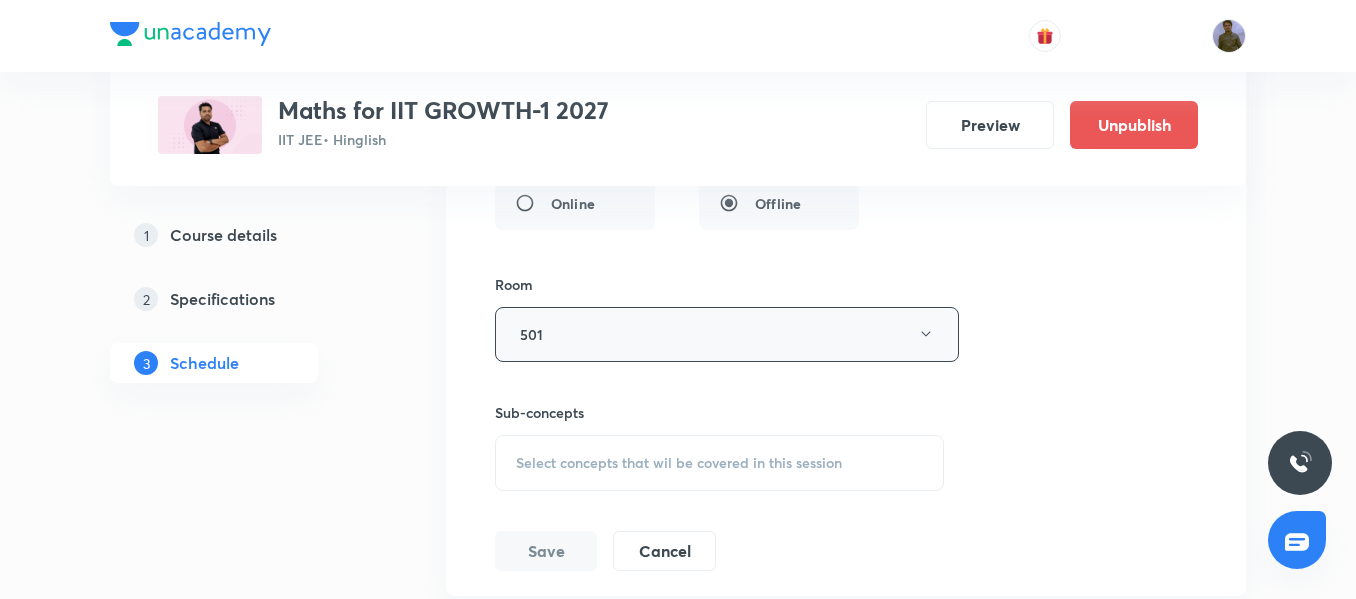 scroll, scrollTop: 11156, scrollLeft: 0, axis: vertical 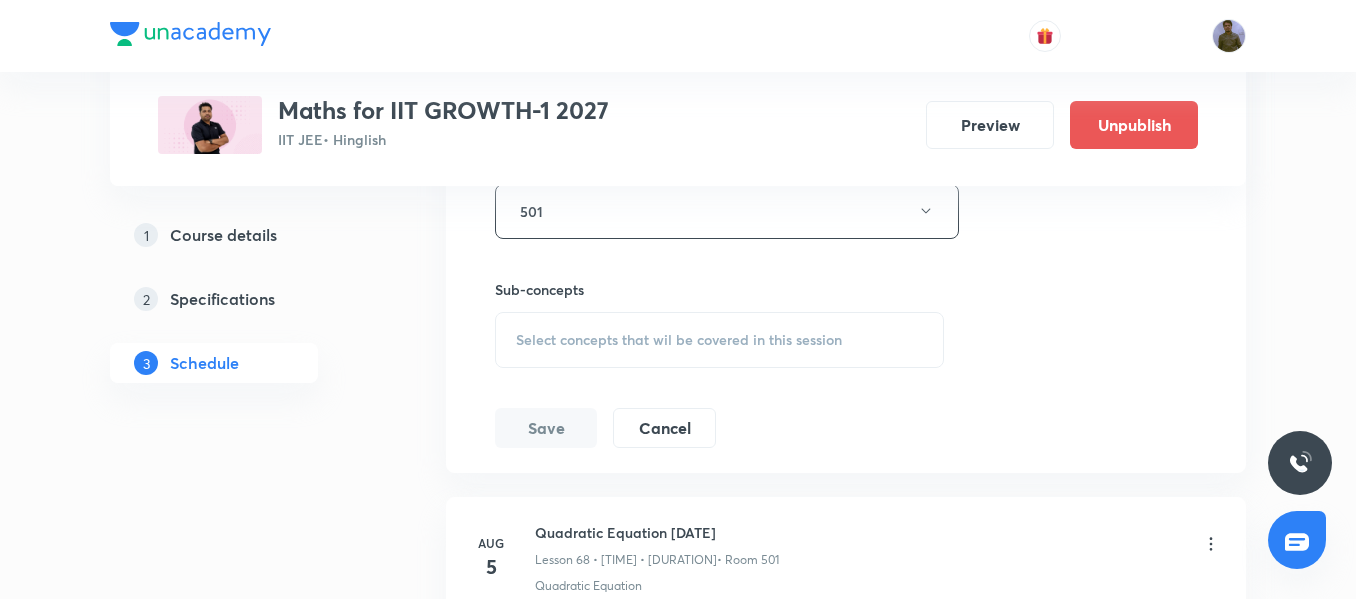 click on "Select concepts that wil be covered in this session" at bounding box center [679, 340] 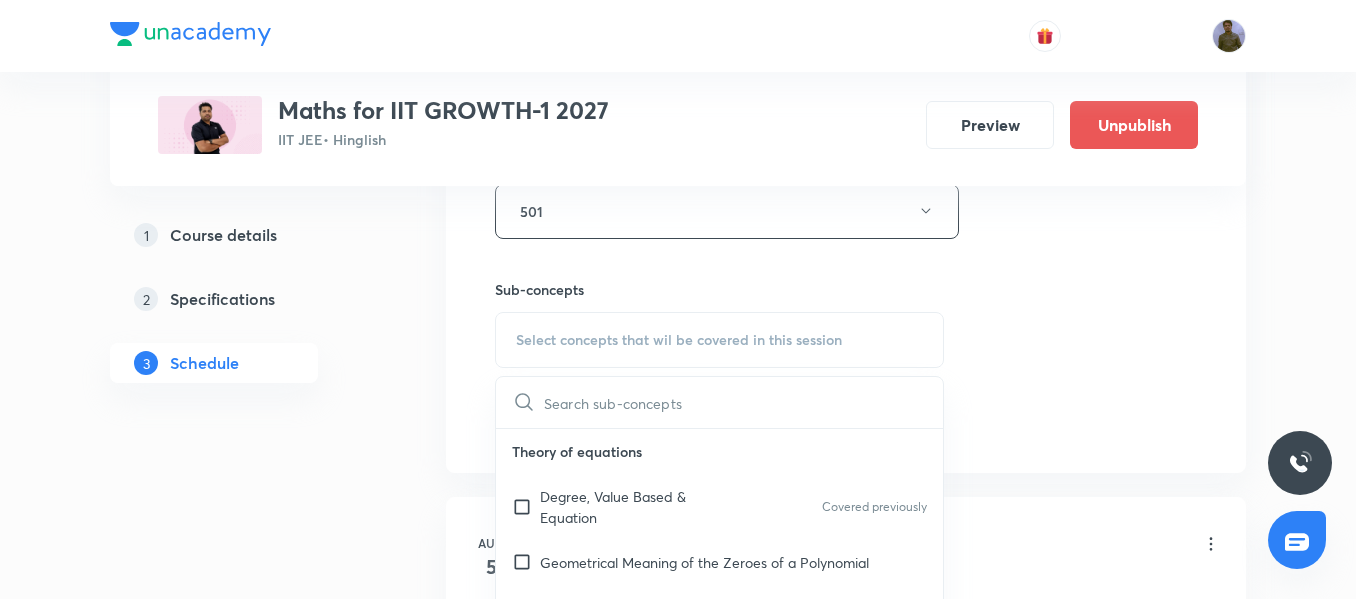 type on "07:15 AM - 08:45 AM" 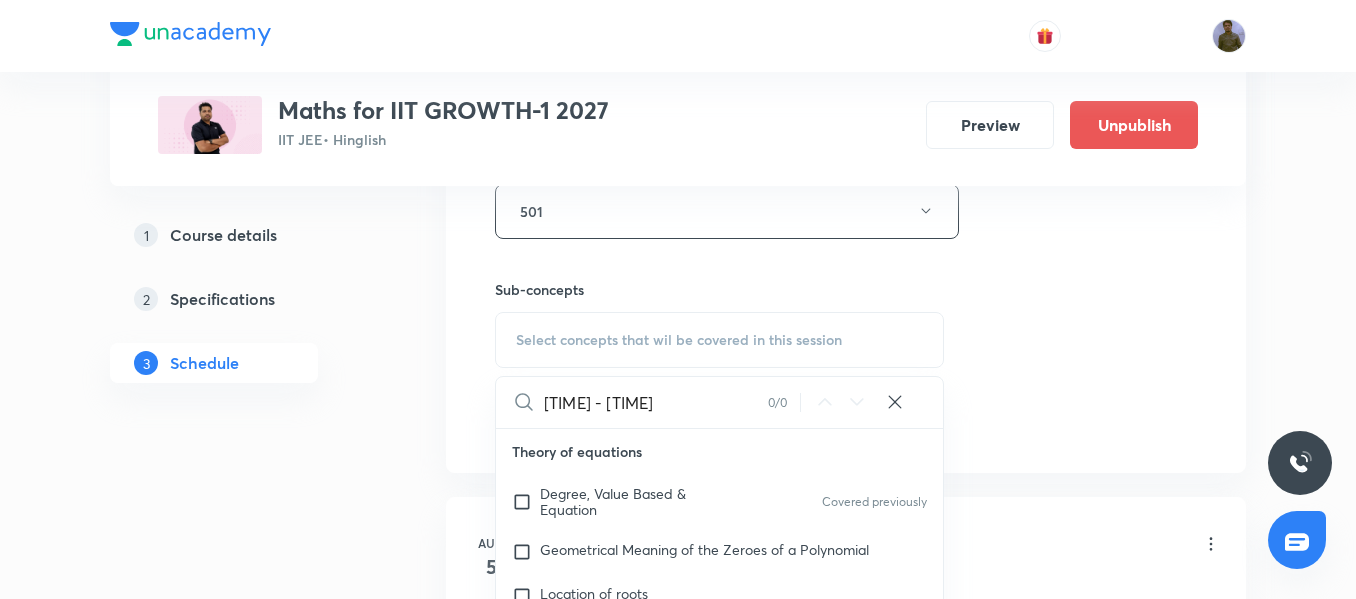 click on "07:15 AM - 08:45 AM" at bounding box center [656, 402] 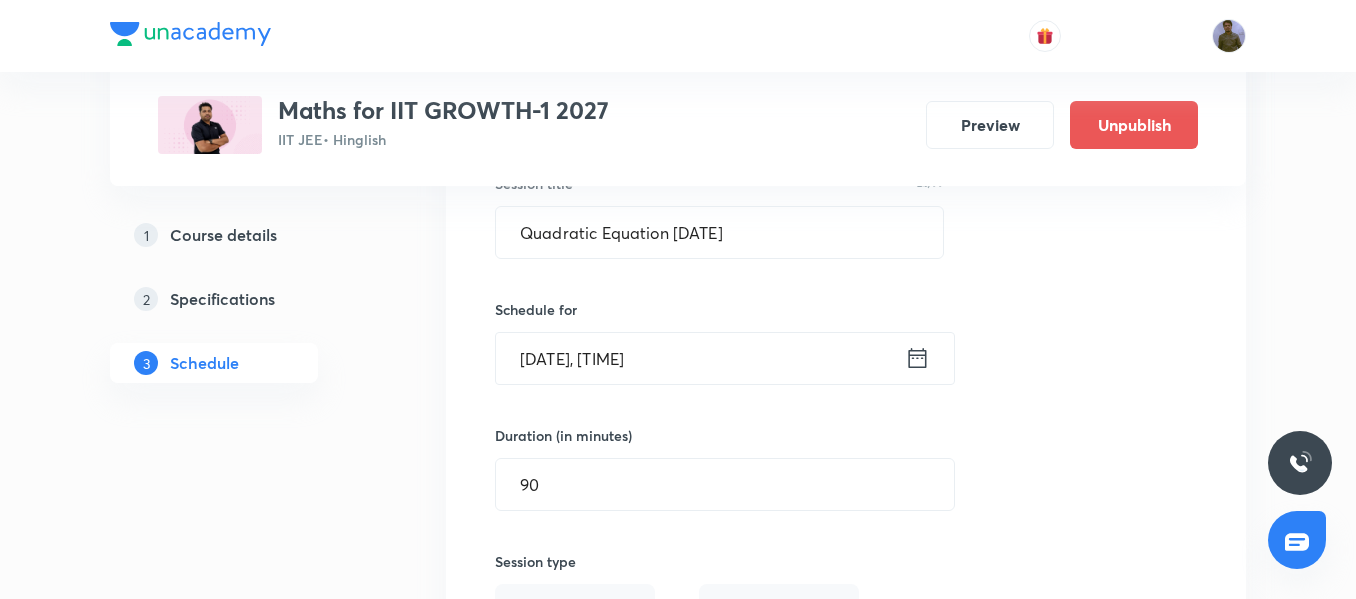 scroll, scrollTop: 10556, scrollLeft: 0, axis: vertical 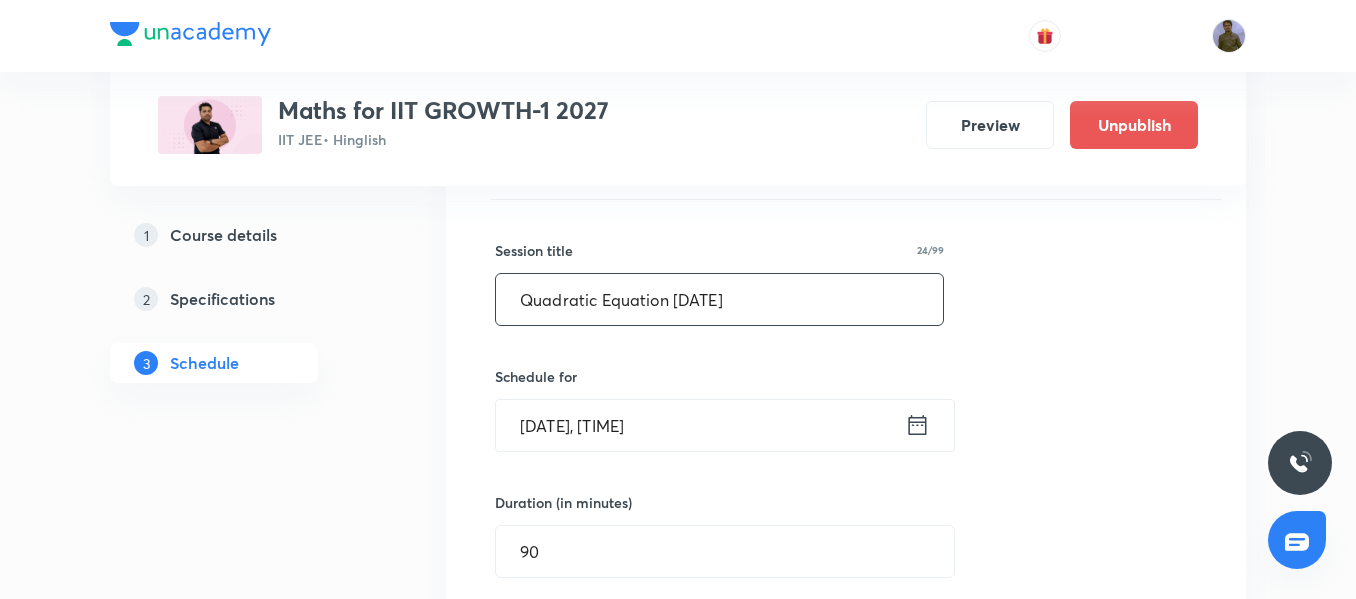drag, startPoint x: 672, startPoint y: 300, endPoint x: 462, endPoint y: 312, distance: 210.34258 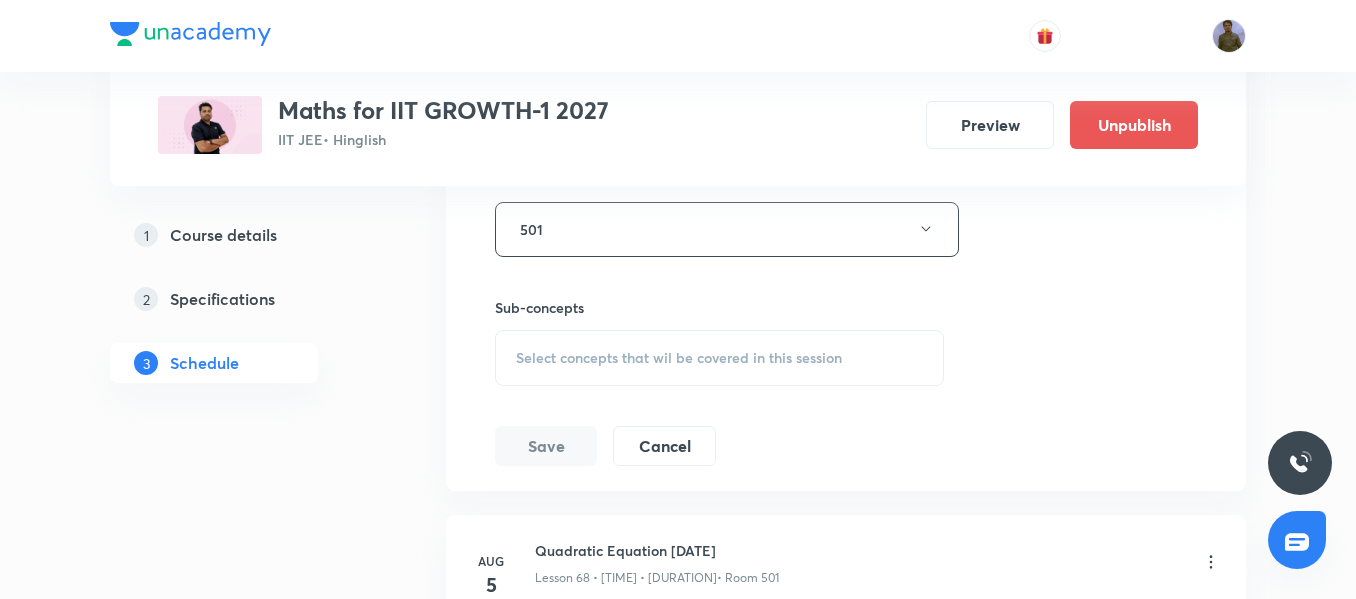 scroll, scrollTop: 11156, scrollLeft: 0, axis: vertical 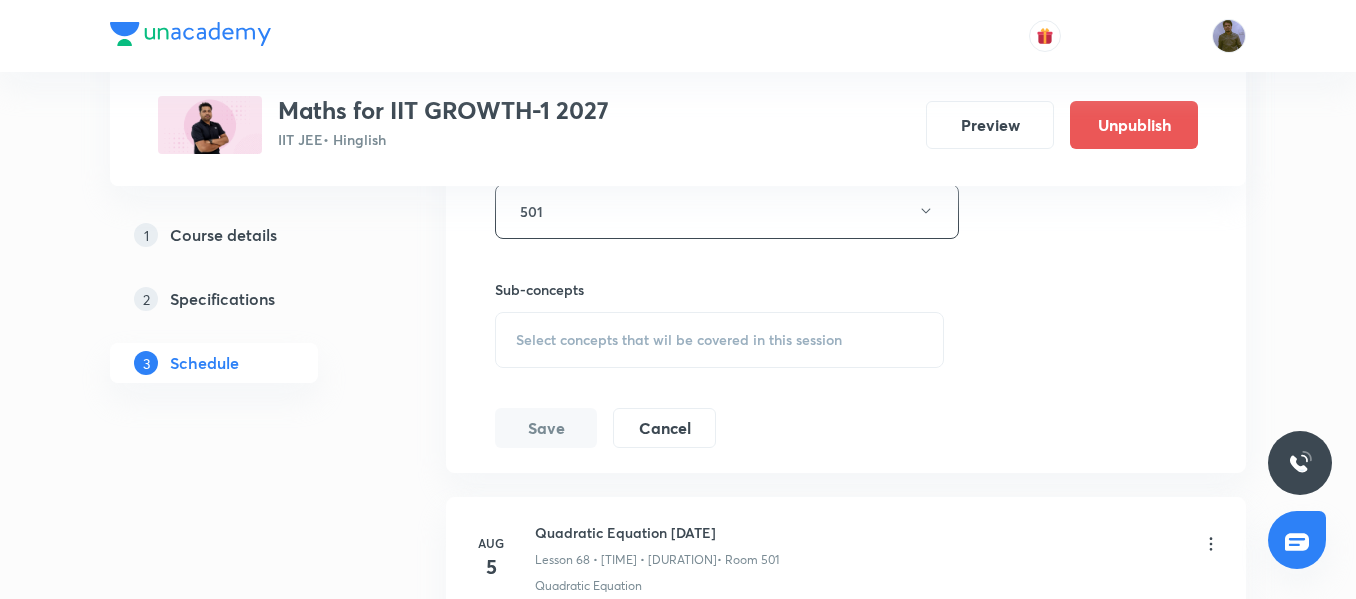 click on "Select concepts that wil be covered in this session" at bounding box center (679, 340) 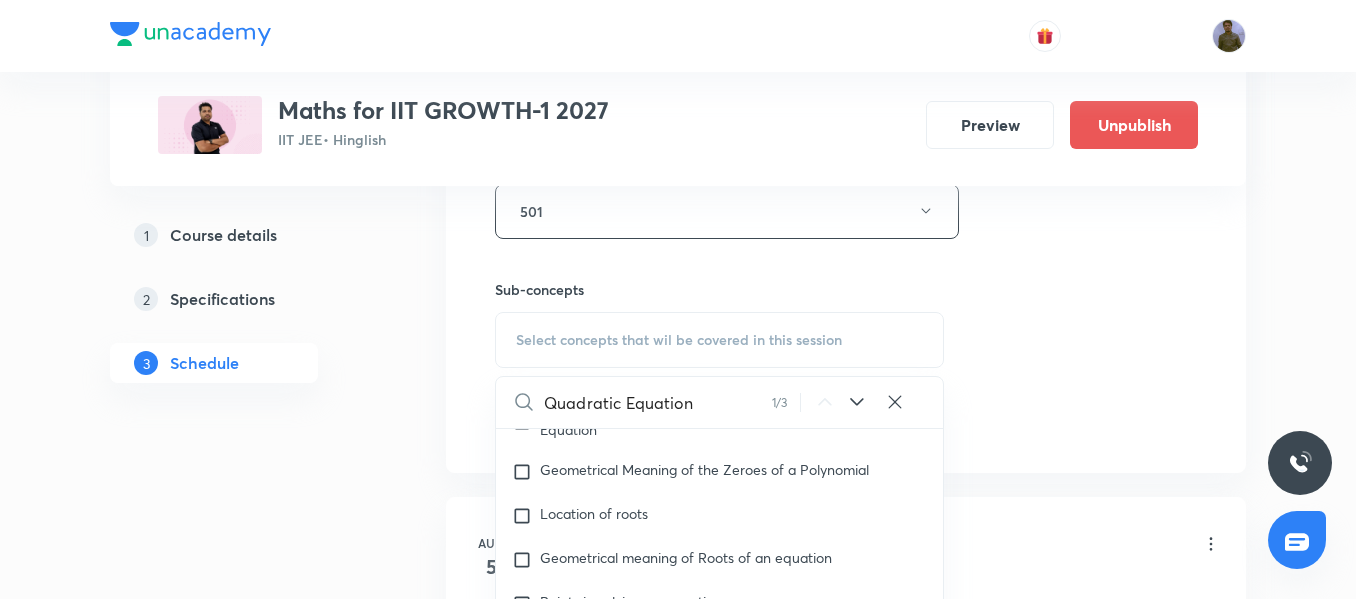 scroll, scrollTop: 97, scrollLeft: 0, axis: vertical 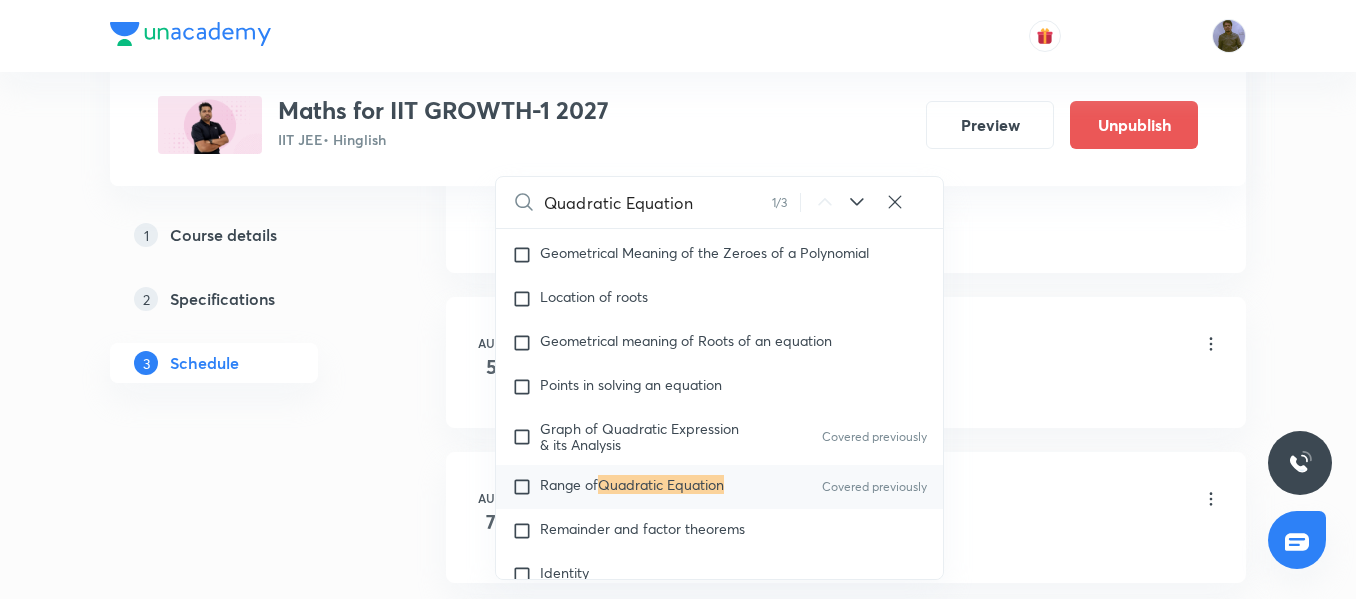 type on "Quadratic Equation" 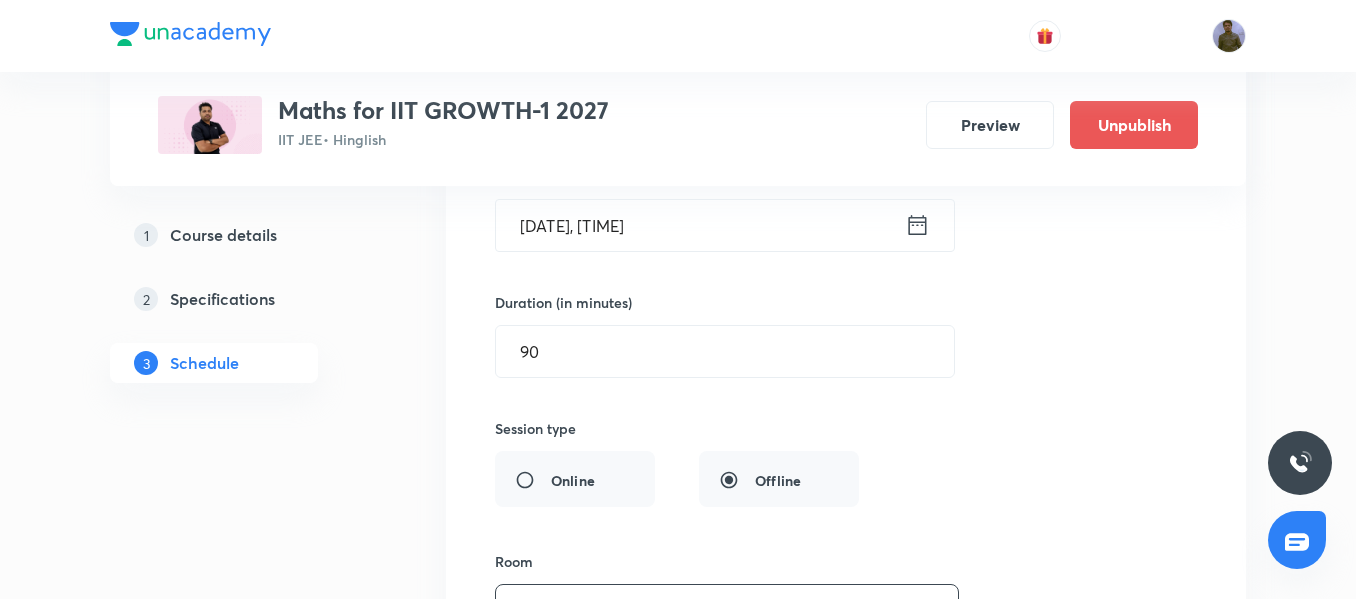 scroll, scrollTop: 10656, scrollLeft: 0, axis: vertical 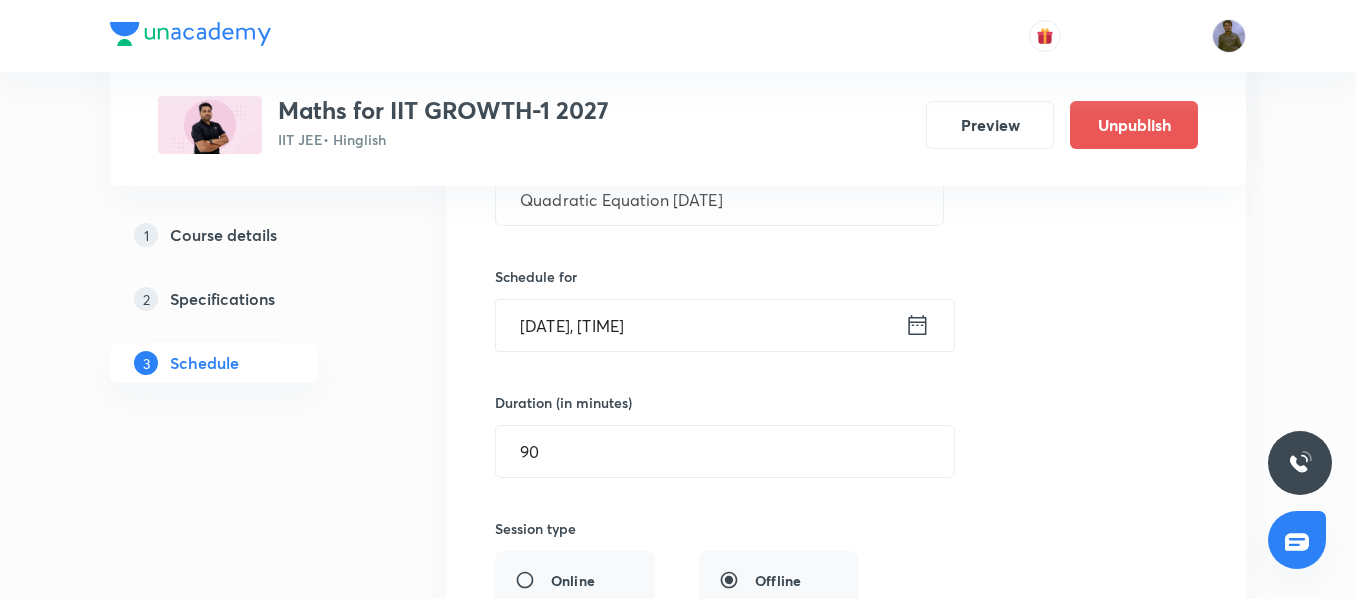 click on "Aug 4, 2025, 3:00 PM" at bounding box center (700, 325) 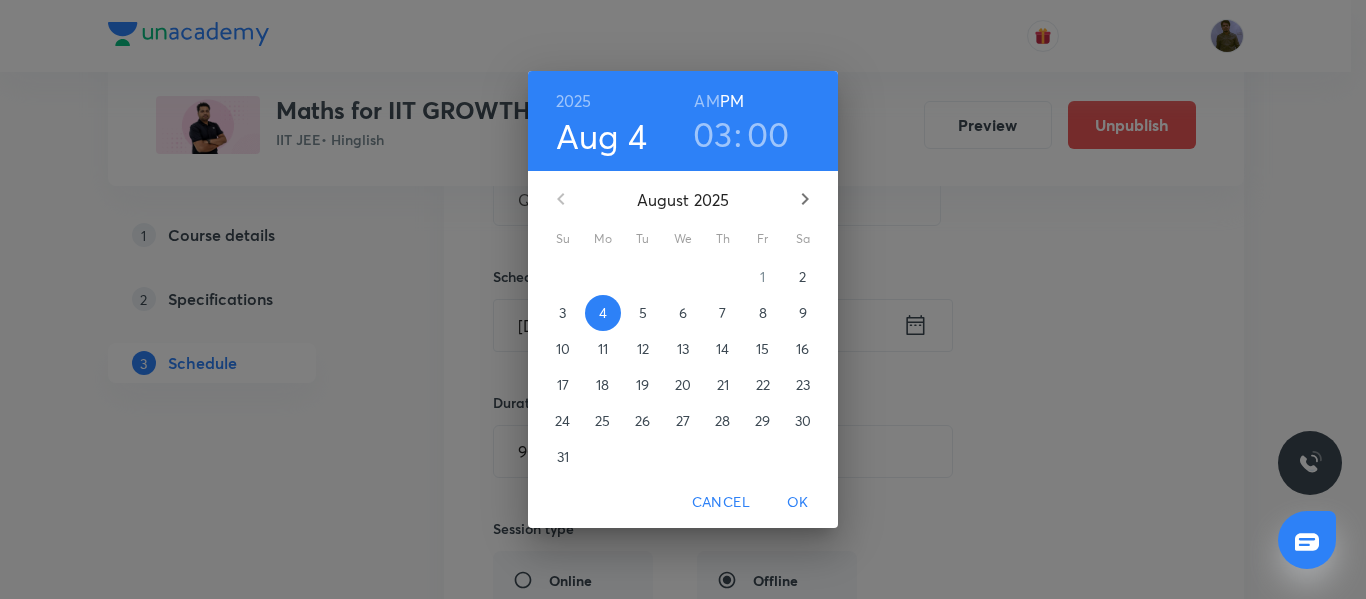 click on "03" at bounding box center (713, 134) 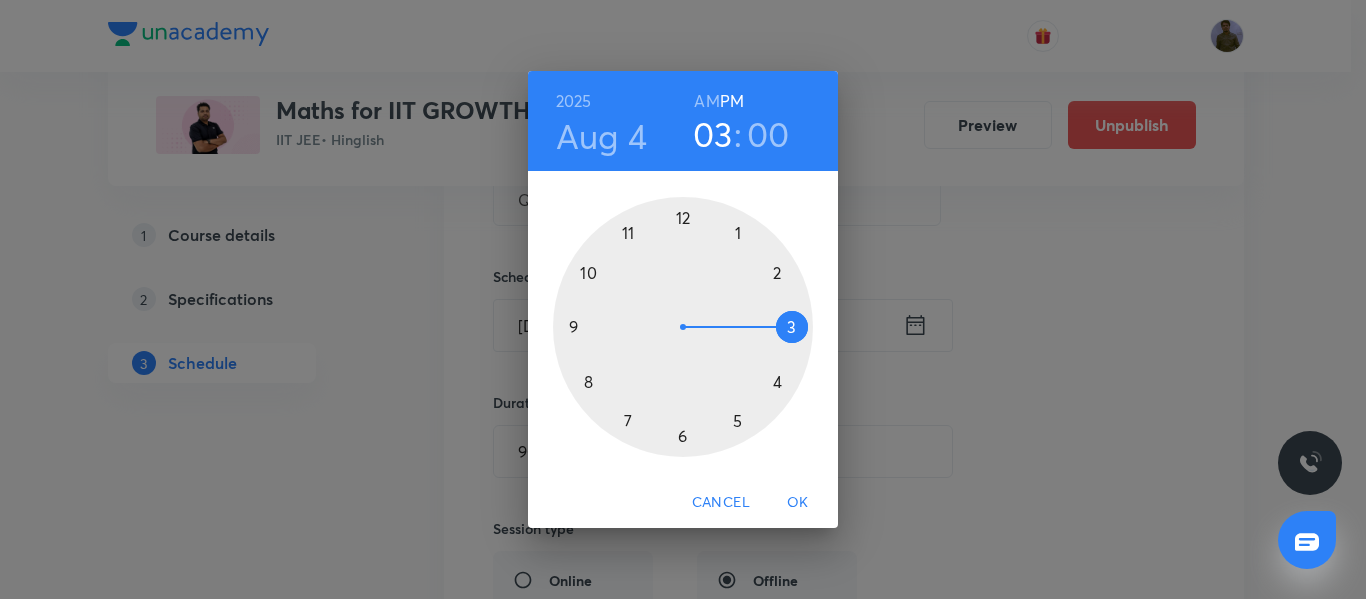 click at bounding box center [683, 327] 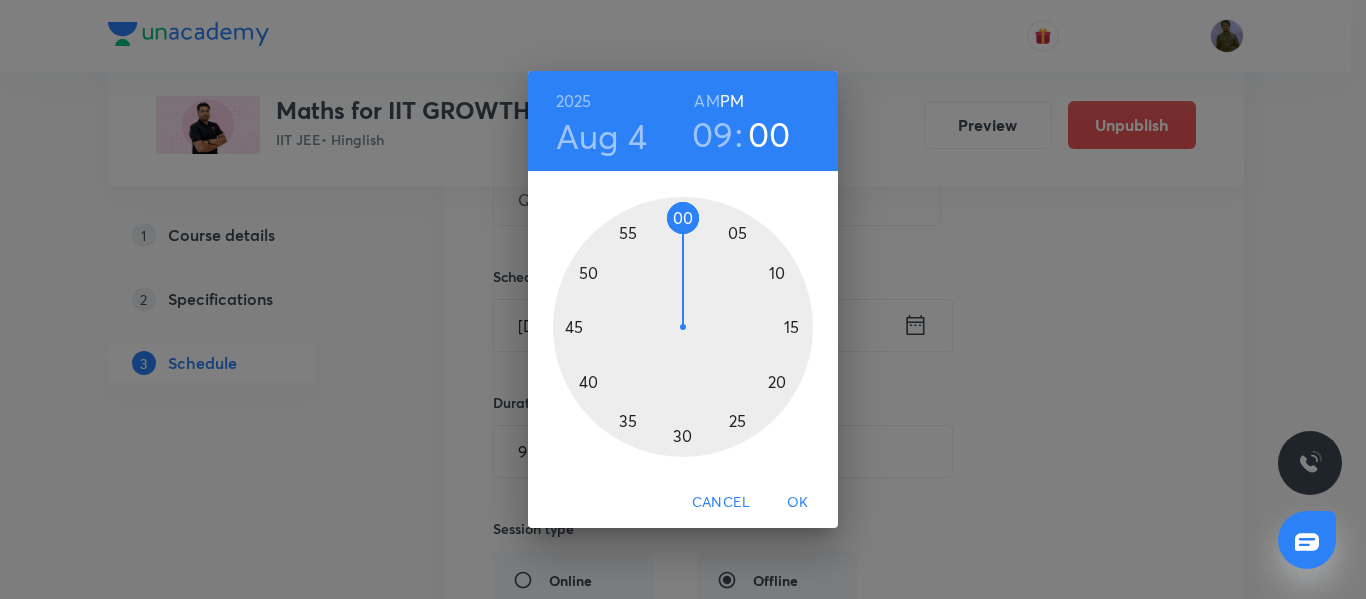 click on "OK" at bounding box center [798, 502] 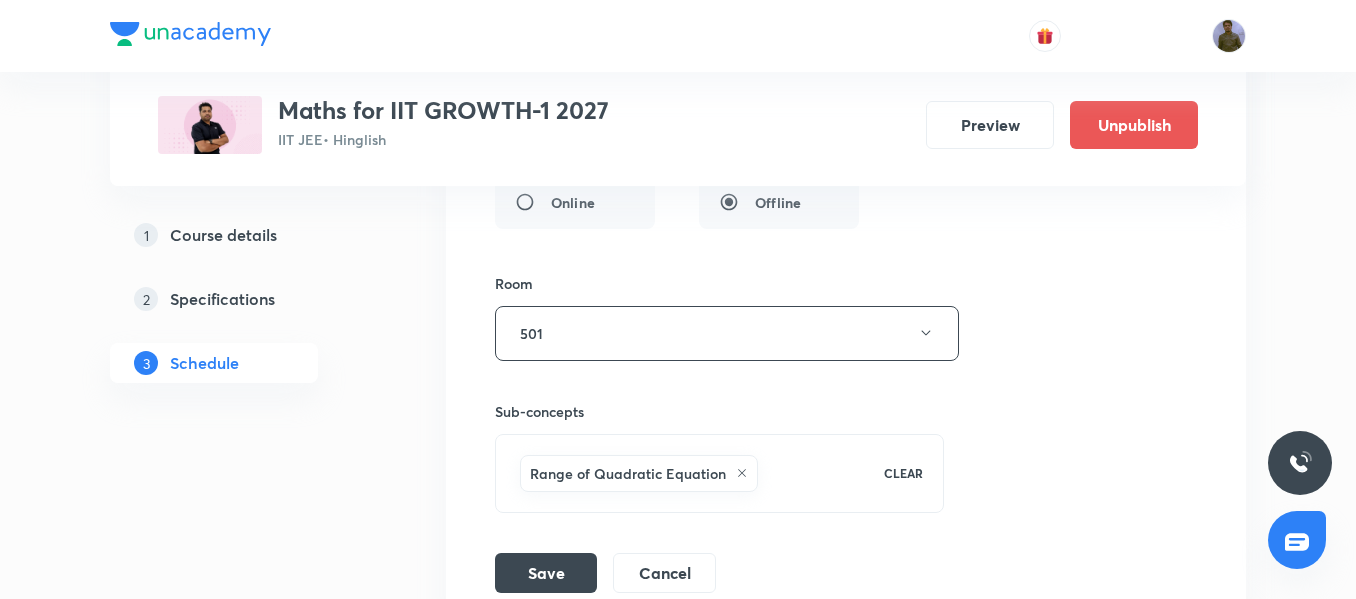 scroll, scrollTop: 11156, scrollLeft: 0, axis: vertical 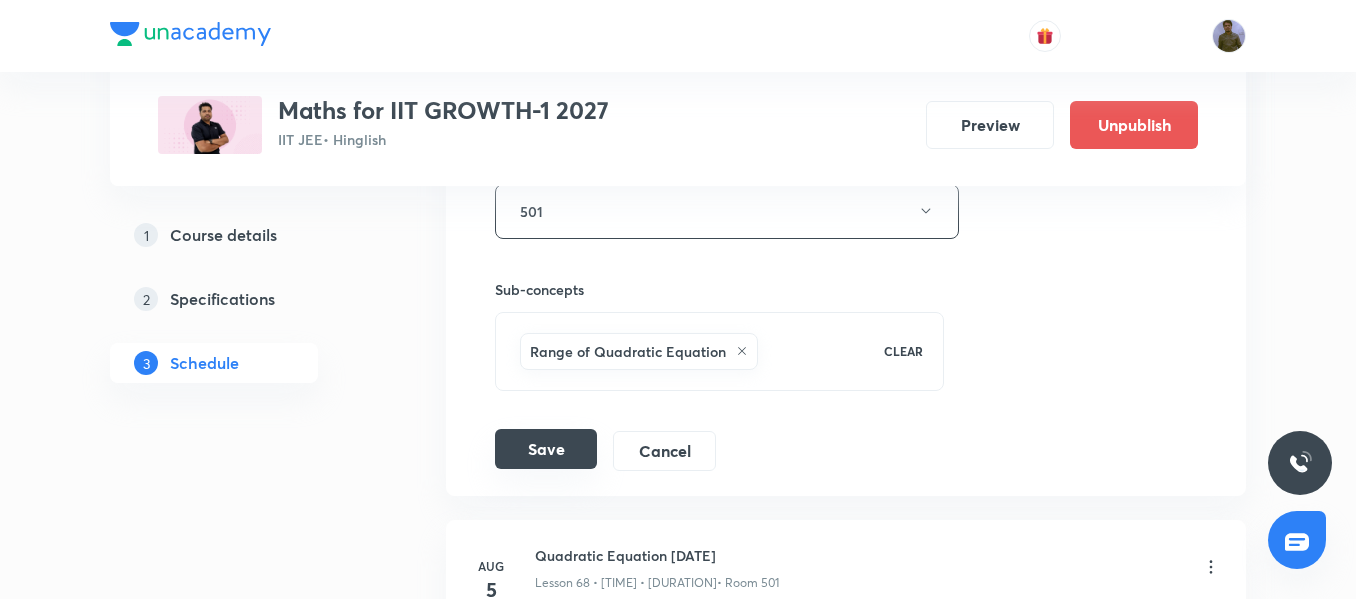 click on "Save" at bounding box center [546, 449] 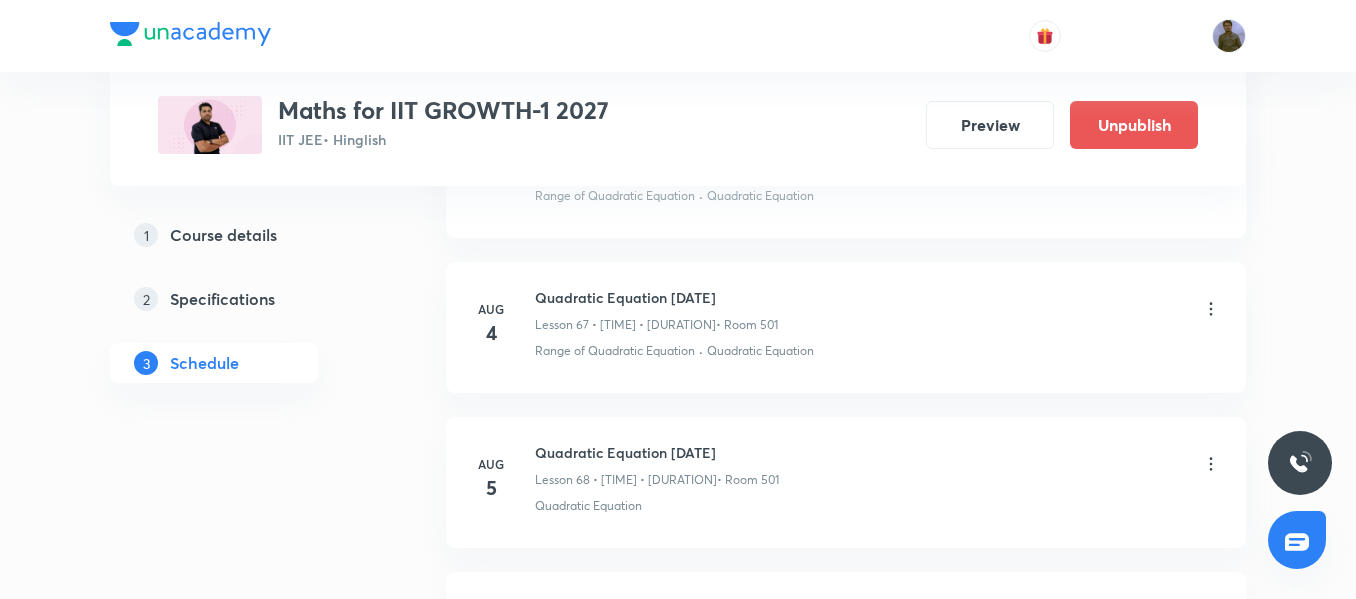 scroll, scrollTop: 10456, scrollLeft: 0, axis: vertical 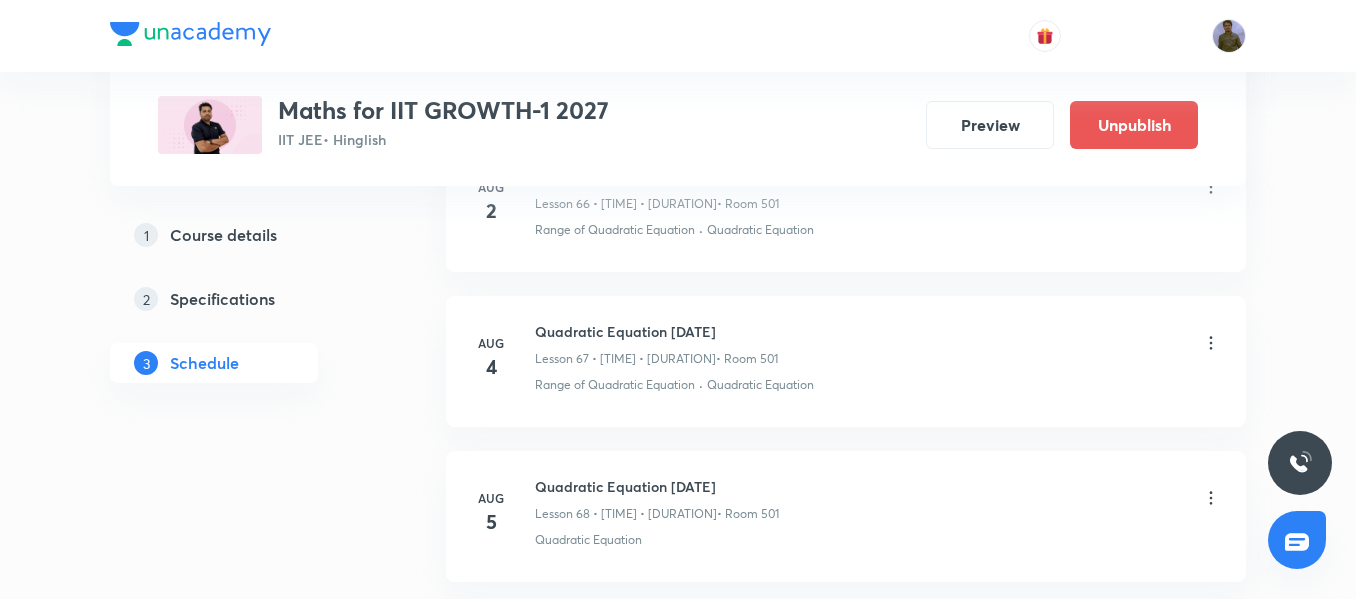 click 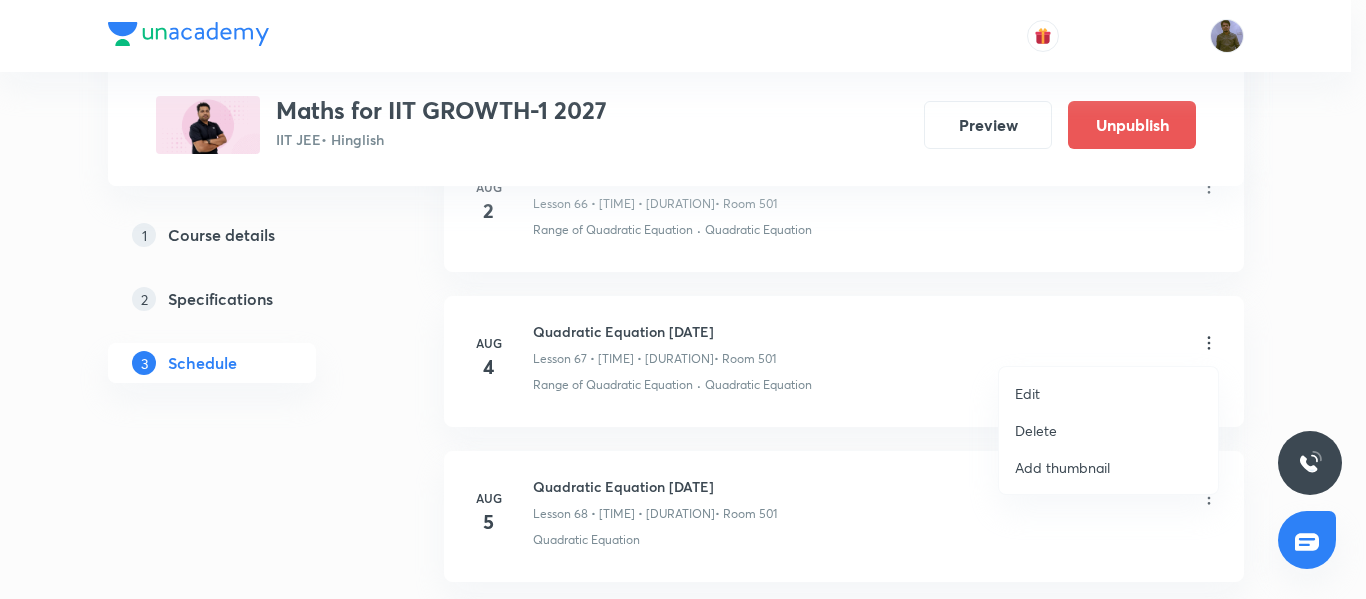 click on "Edit" at bounding box center (1027, 393) 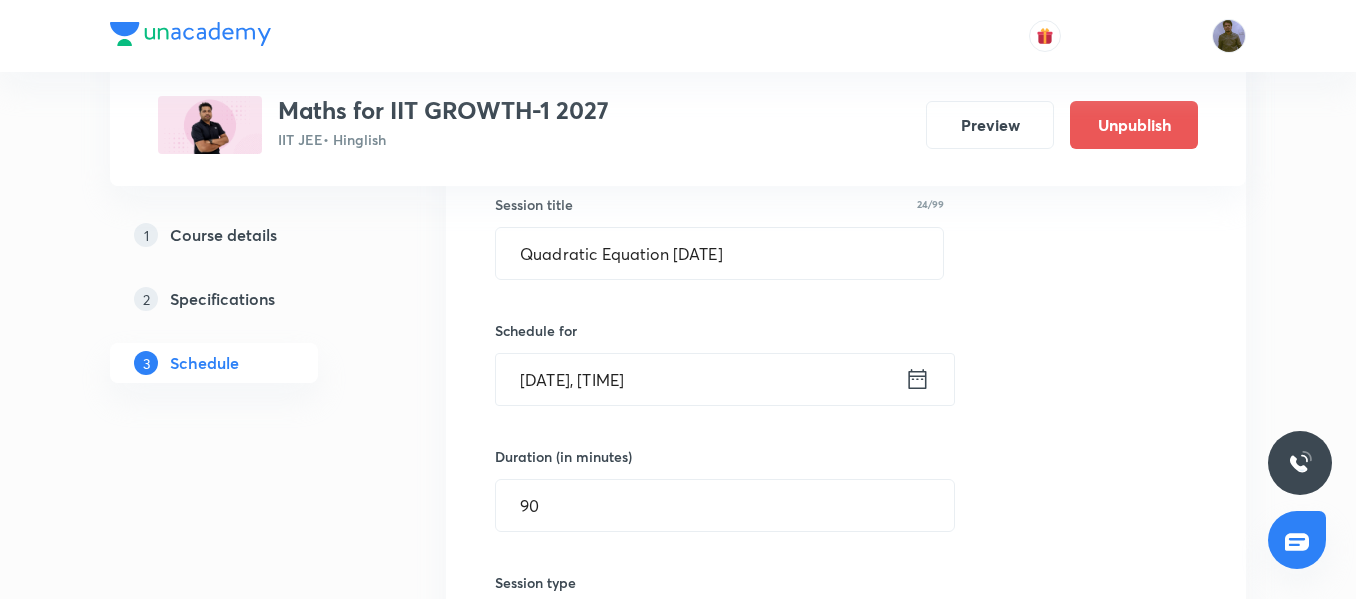 scroll, scrollTop: 10756, scrollLeft: 0, axis: vertical 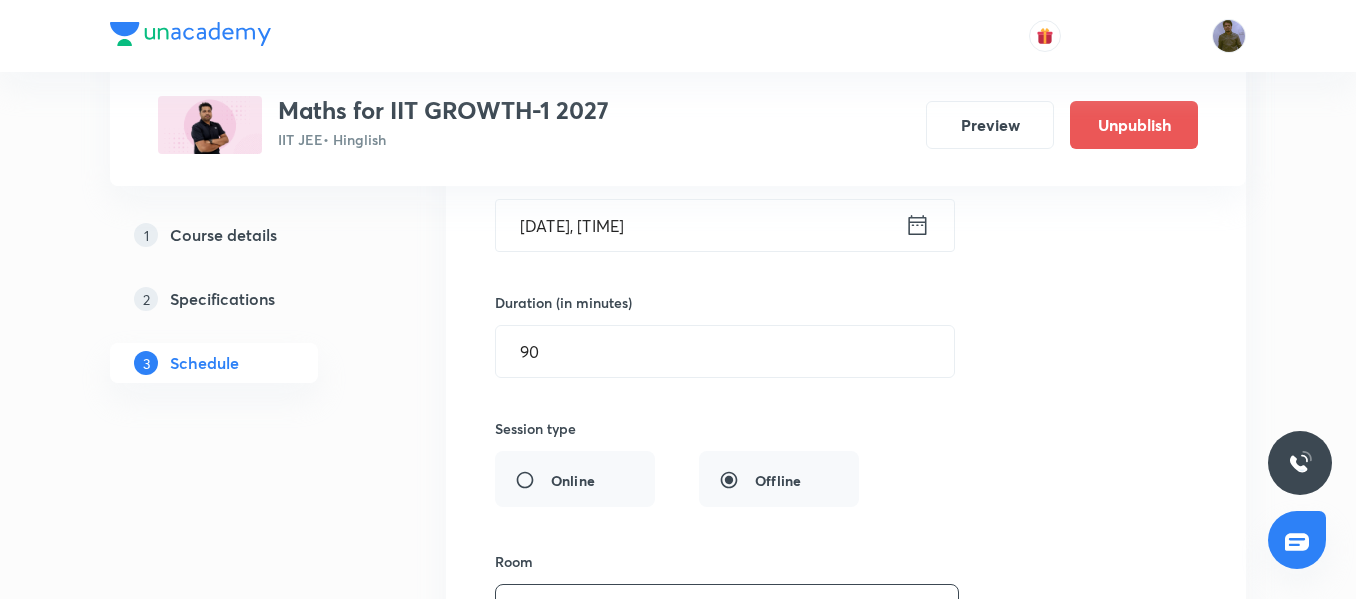 click on "Aug 4, 2025, 9:00 PM" at bounding box center [700, 225] 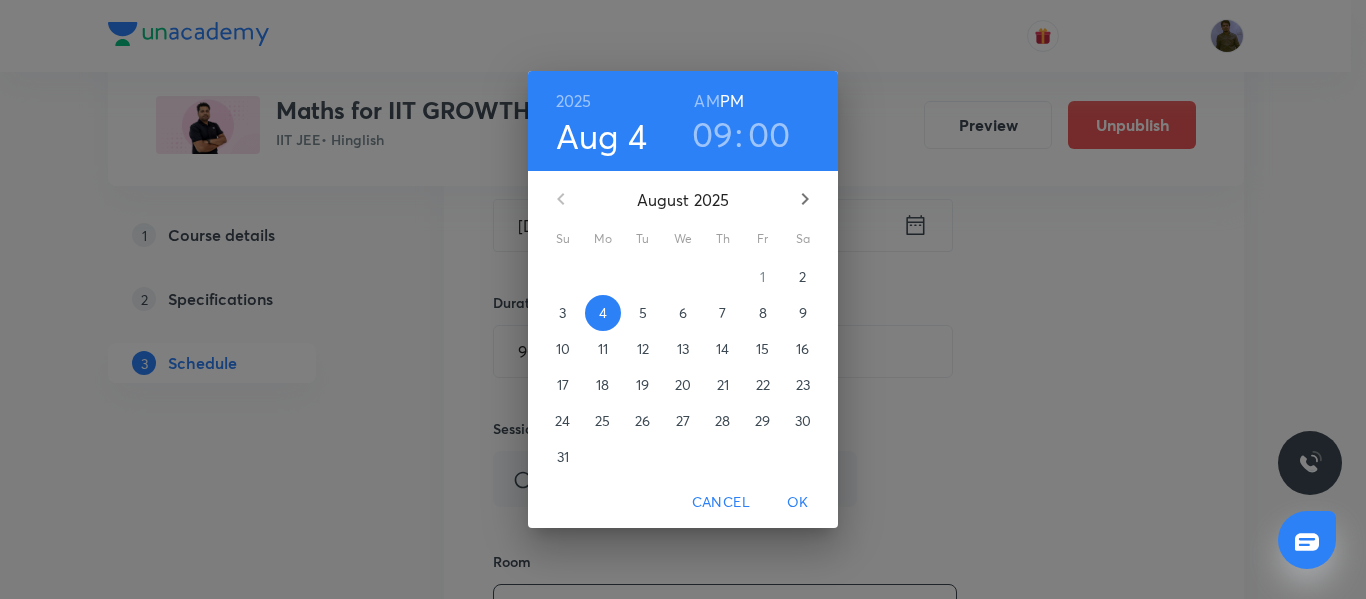 click on "09" at bounding box center [713, 134] 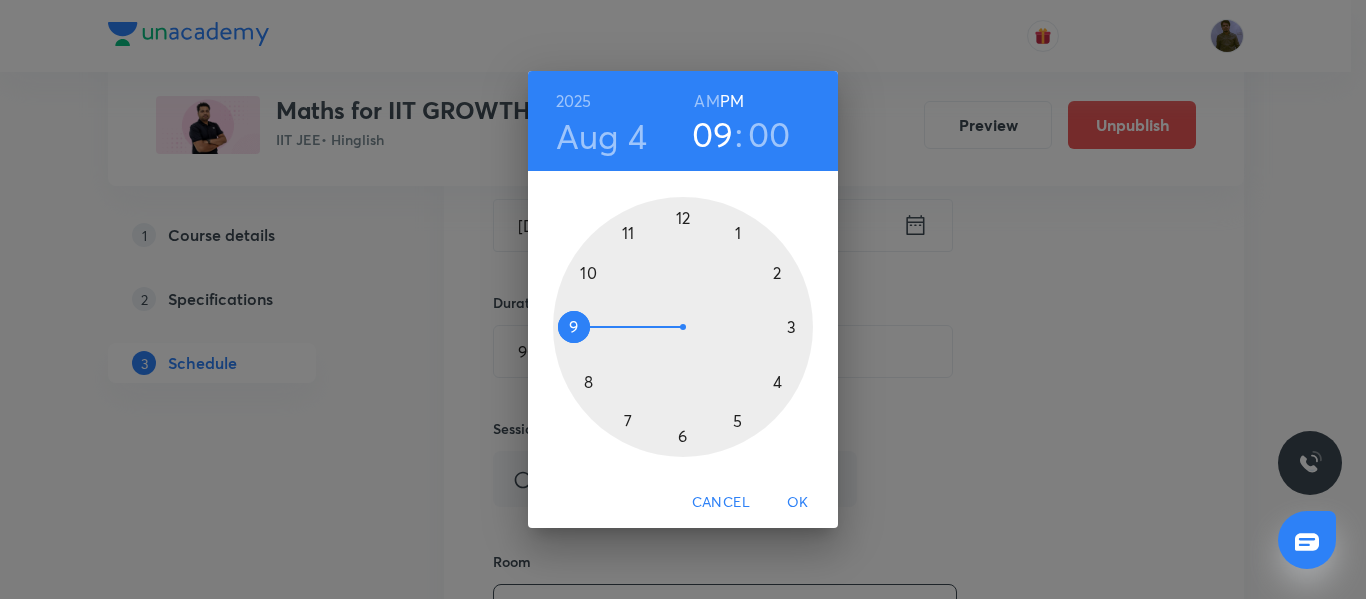 click at bounding box center (683, 327) 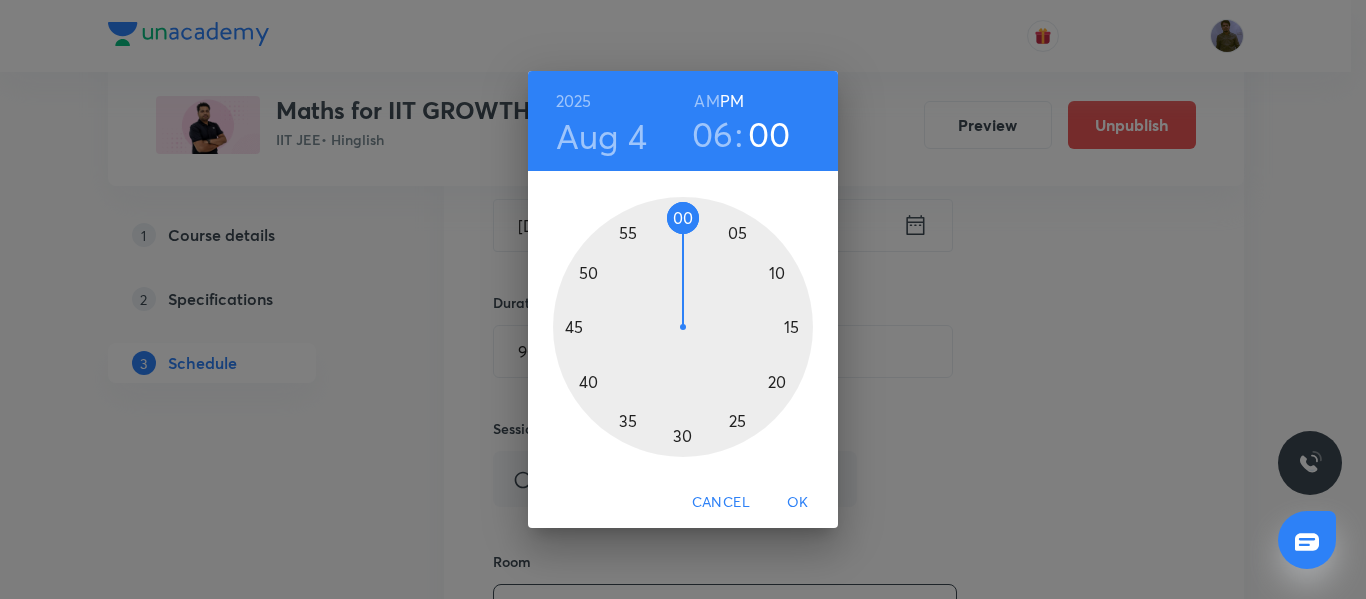 click at bounding box center [683, 327] 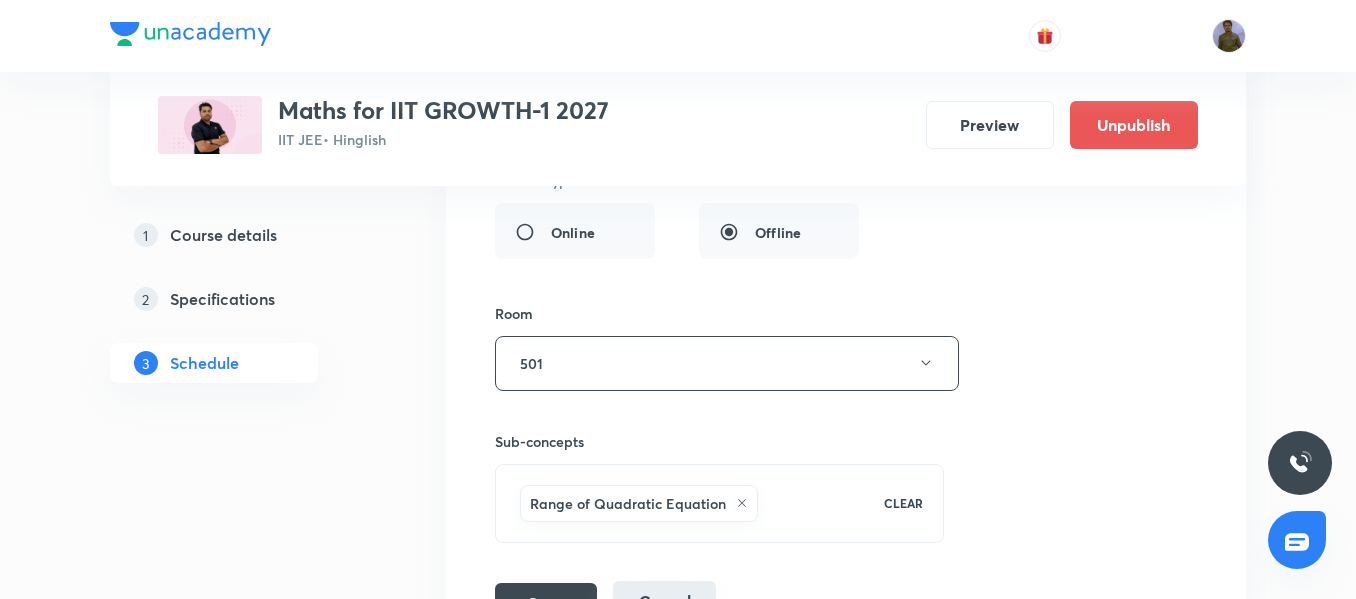 scroll, scrollTop: 11156, scrollLeft: 0, axis: vertical 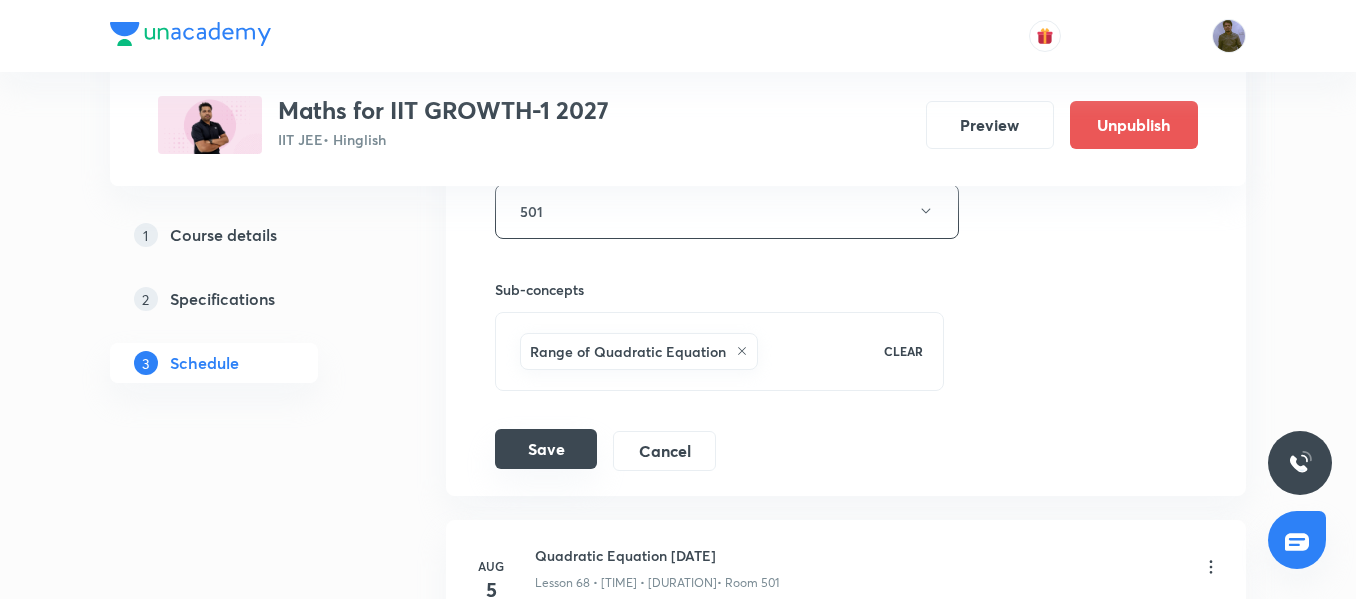 click on "Save" at bounding box center (546, 449) 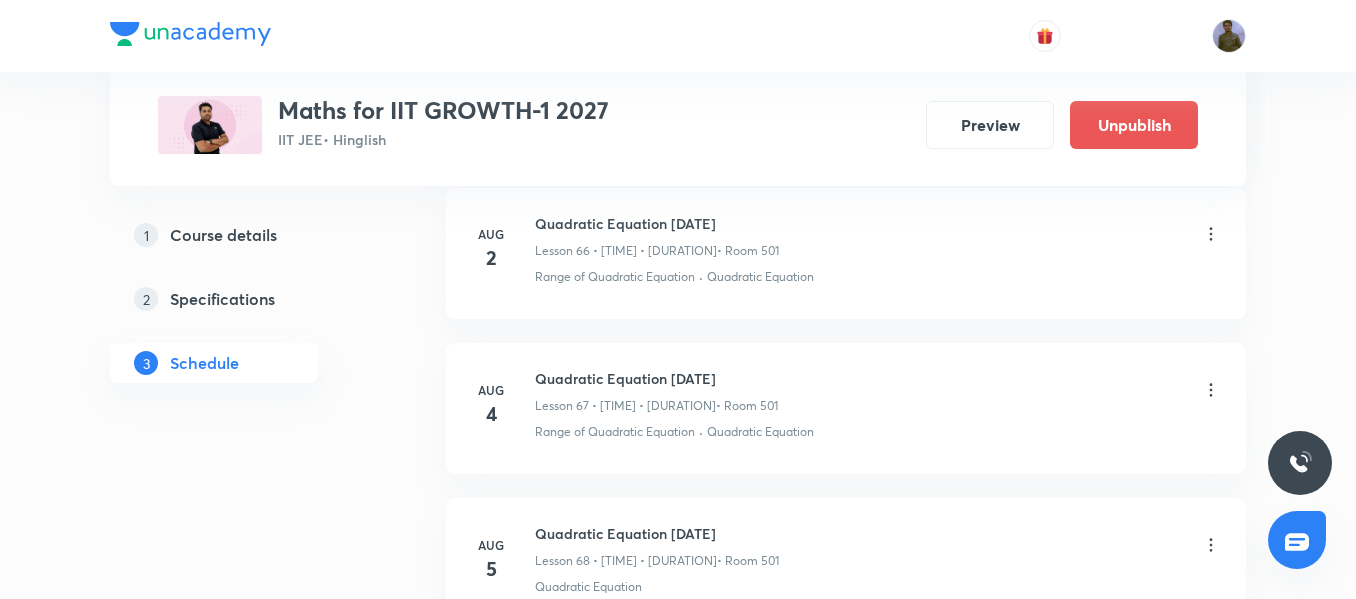 scroll, scrollTop: 10537, scrollLeft: 0, axis: vertical 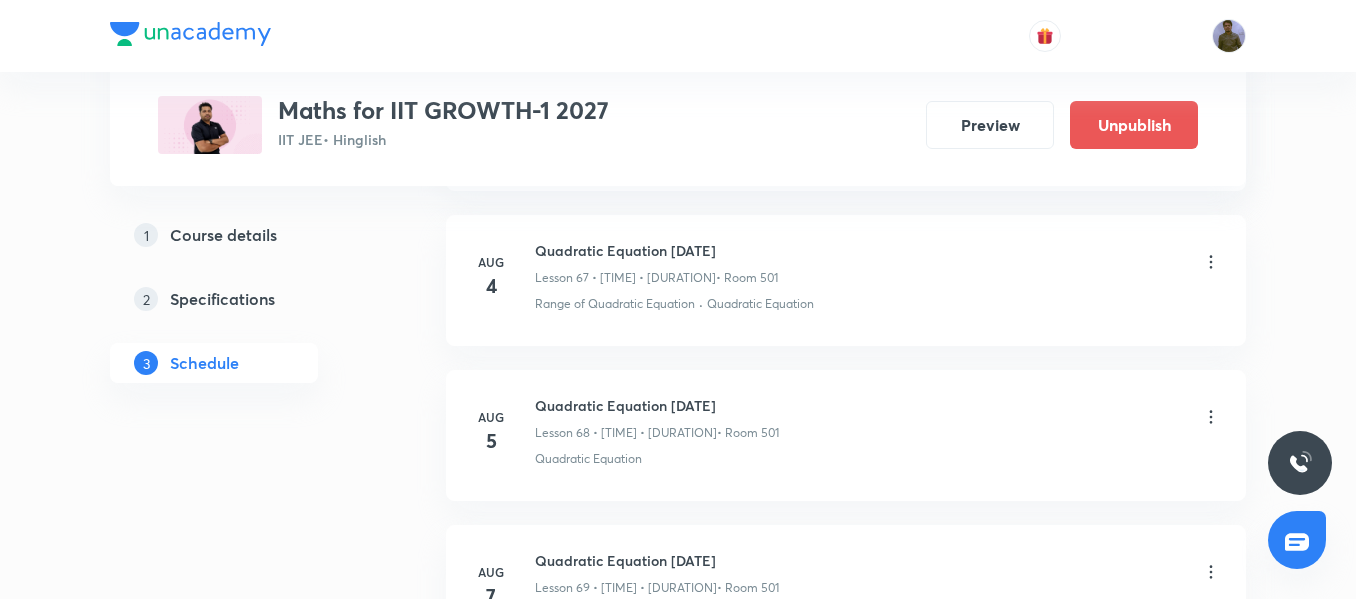 click on "Quadratic Equation 04/08 Lesson 68 • 4:45 PM • 90 min  • Room 501" at bounding box center (878, 418) 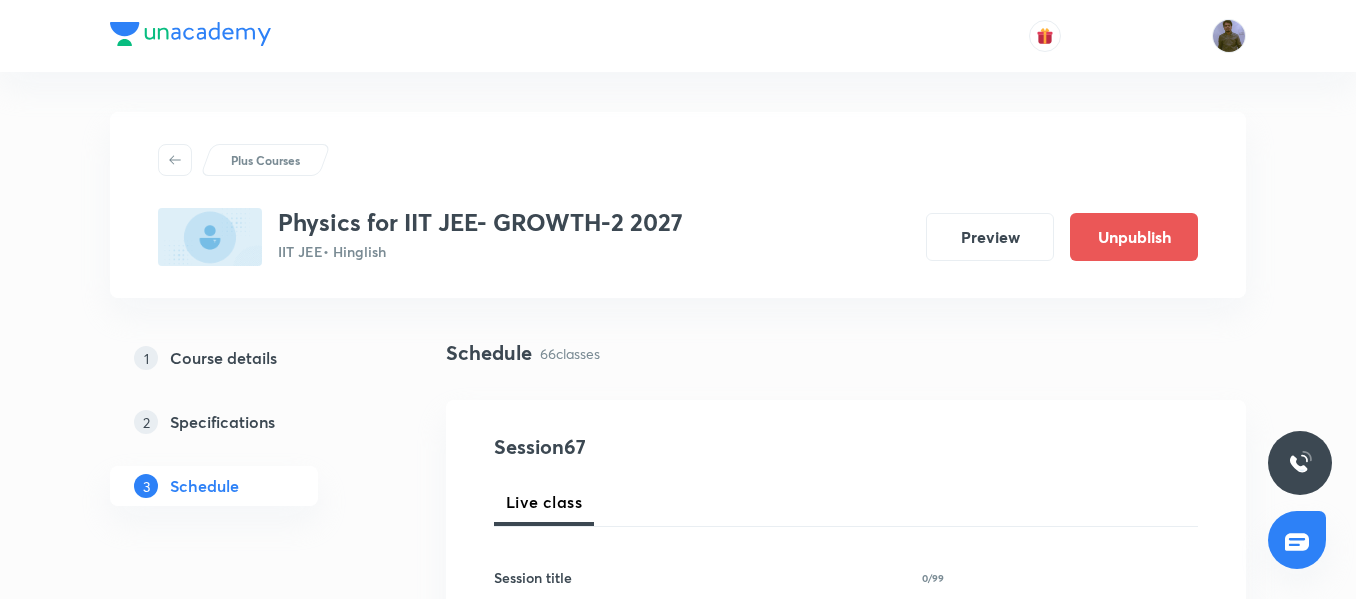 scroll, scrollTop: 0, scrollLeft: 0, axis: both 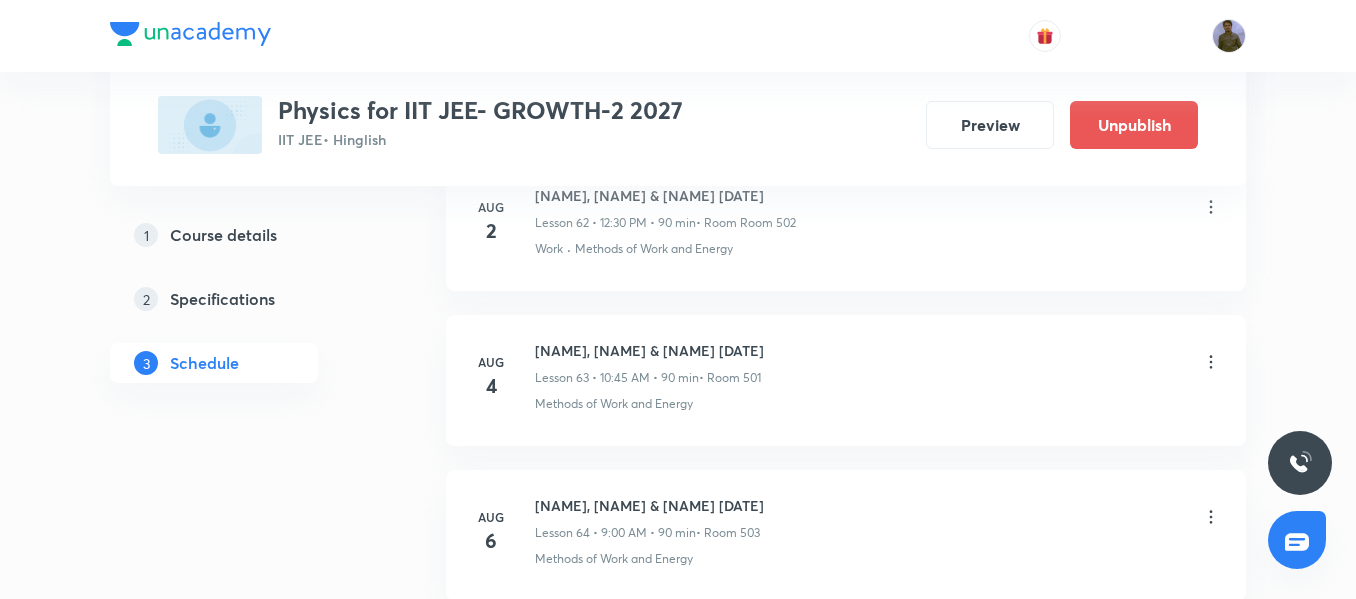 click on "Work, Power & Energy 02/08 Lesson 63 • 10:45 AM • 90 min  • Room 501" at bounding box center [878, 363] 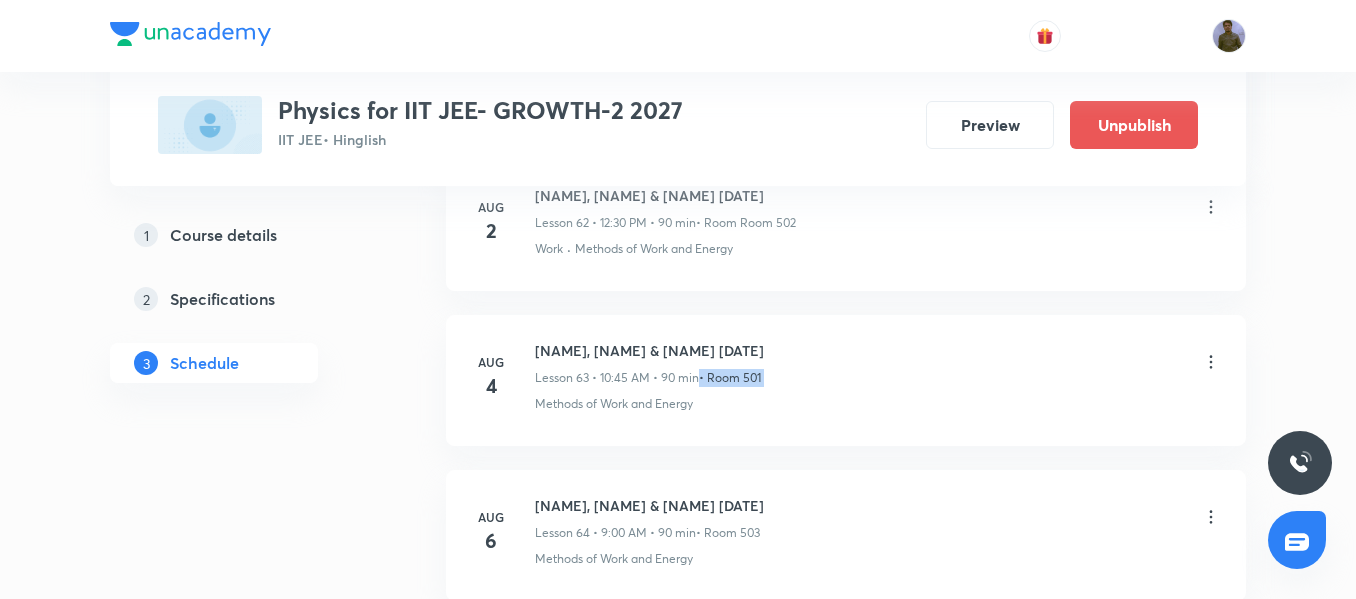 click on "Work, Power & Energy 02/08 Lesson 63 • 10:45 AM • 90 min  • Room 501" at bounding box center (878, 363) 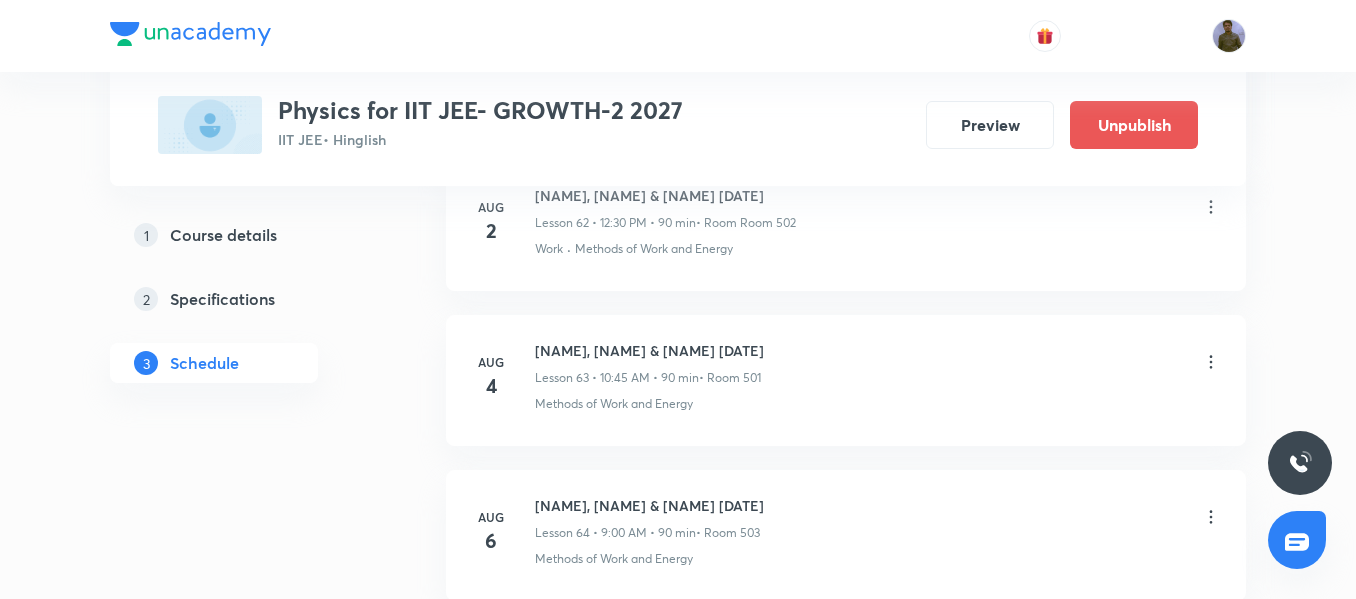 click 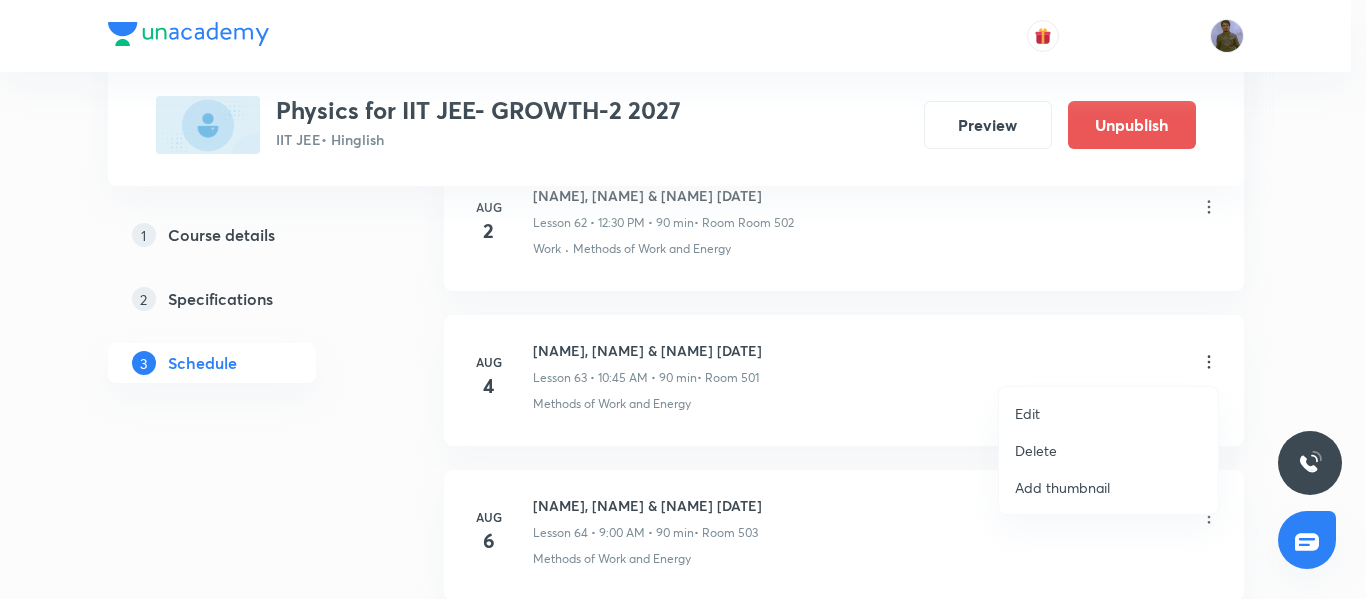 click on "Edit" at bounding box center (1108, 413) 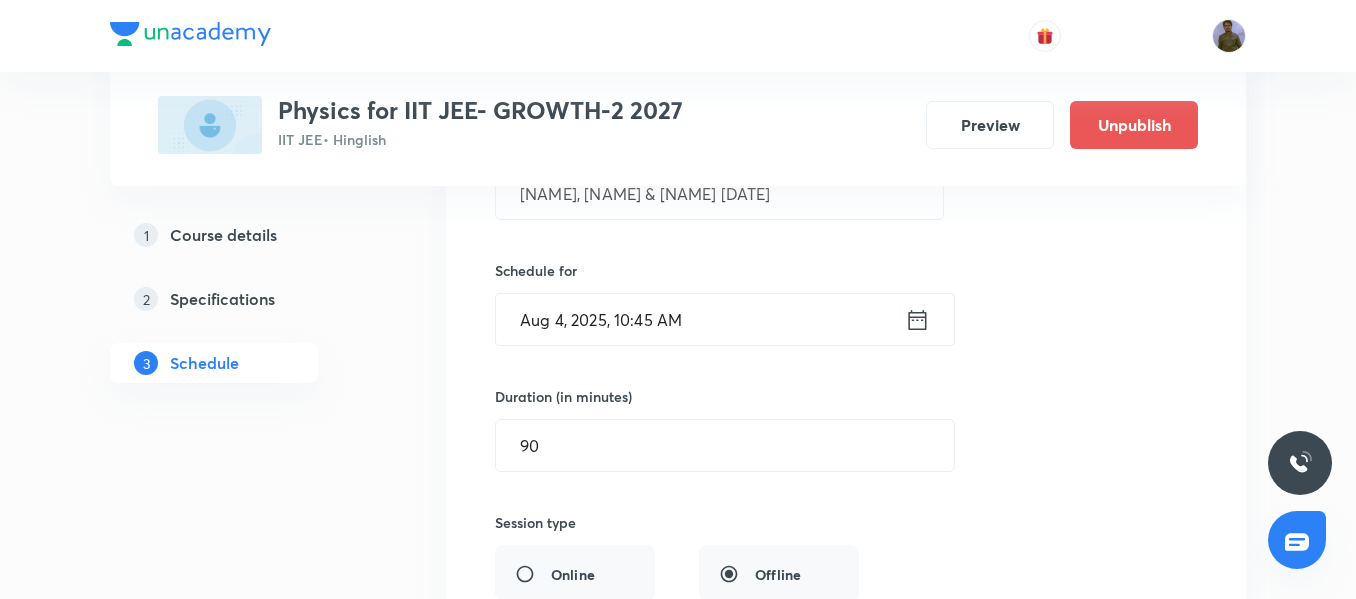scroll, scrollTop: 9936, scrollLeft: 0, axis: vertical 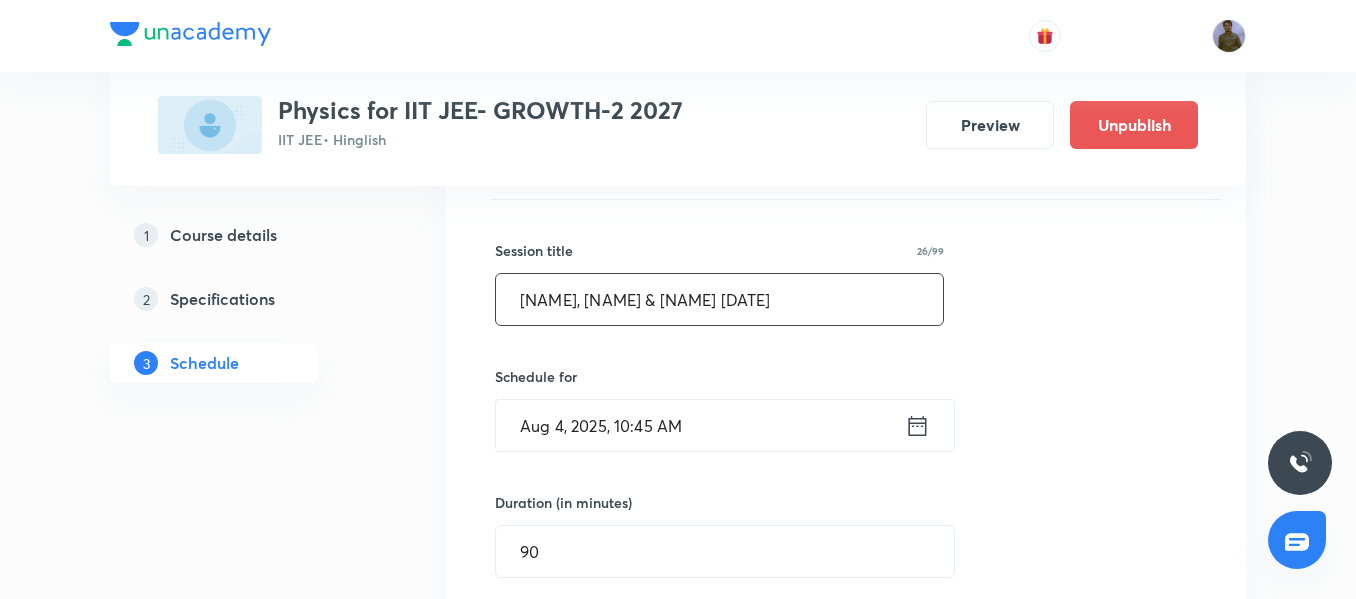 click on "Work, Power & Energy 02/08" at bounding box center [719, 299] 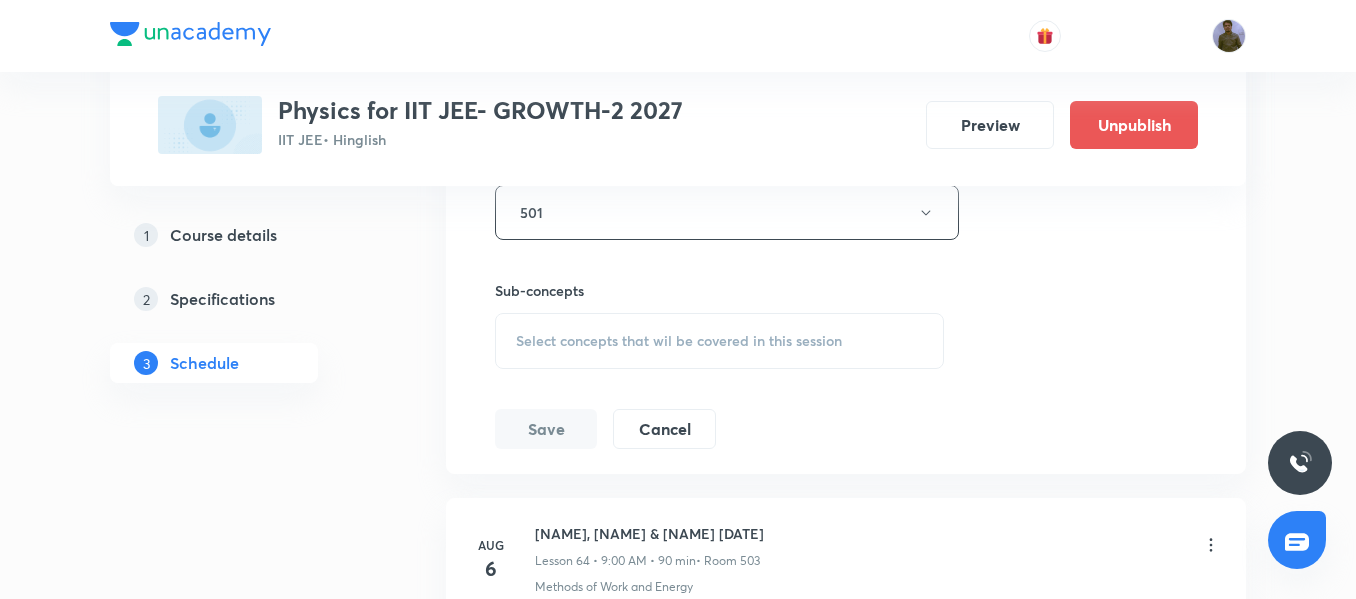 scroll, scrollTop: 10536, scrollLeft: 0, axis: vertical 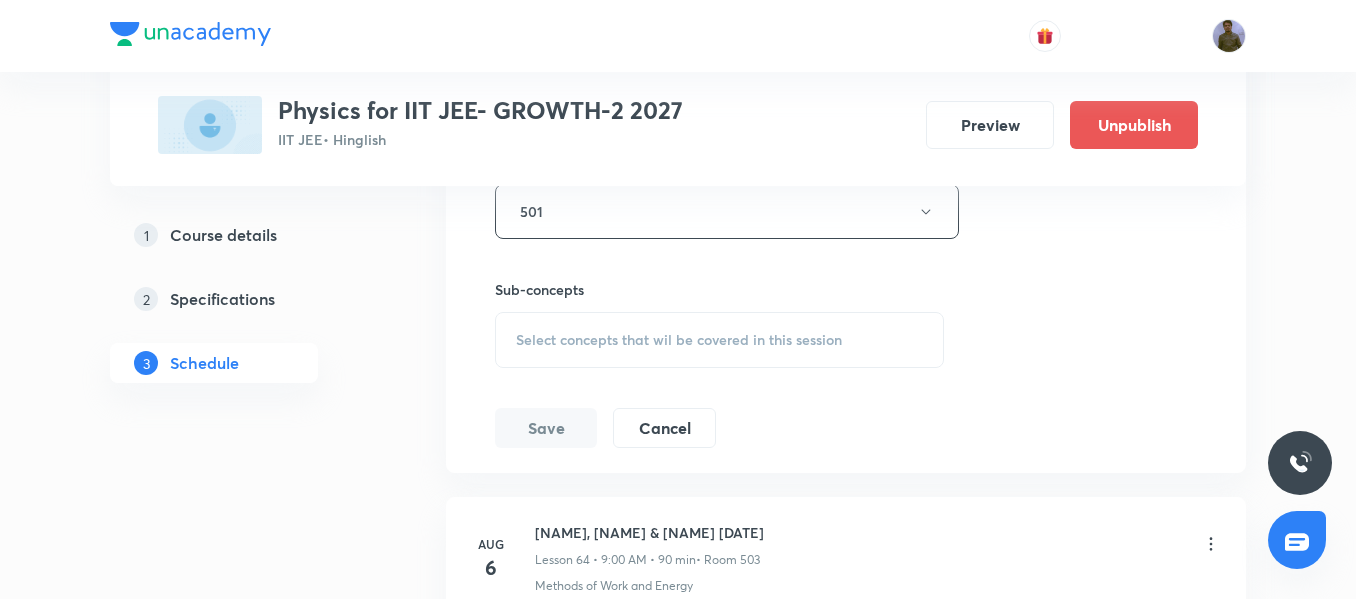 click on "Select concepts that wil be covered in this session" at bounding box center (719, 340) 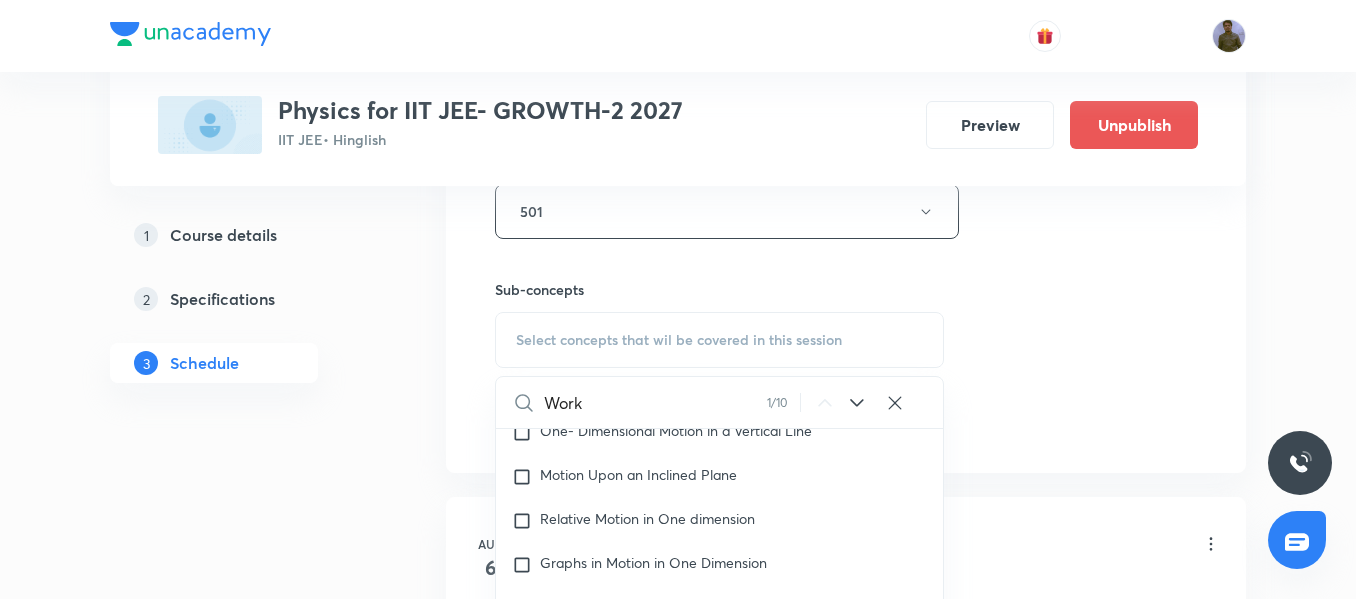 scroll, scrollTop: 2010, scrollLeft: 0, axis: vertical 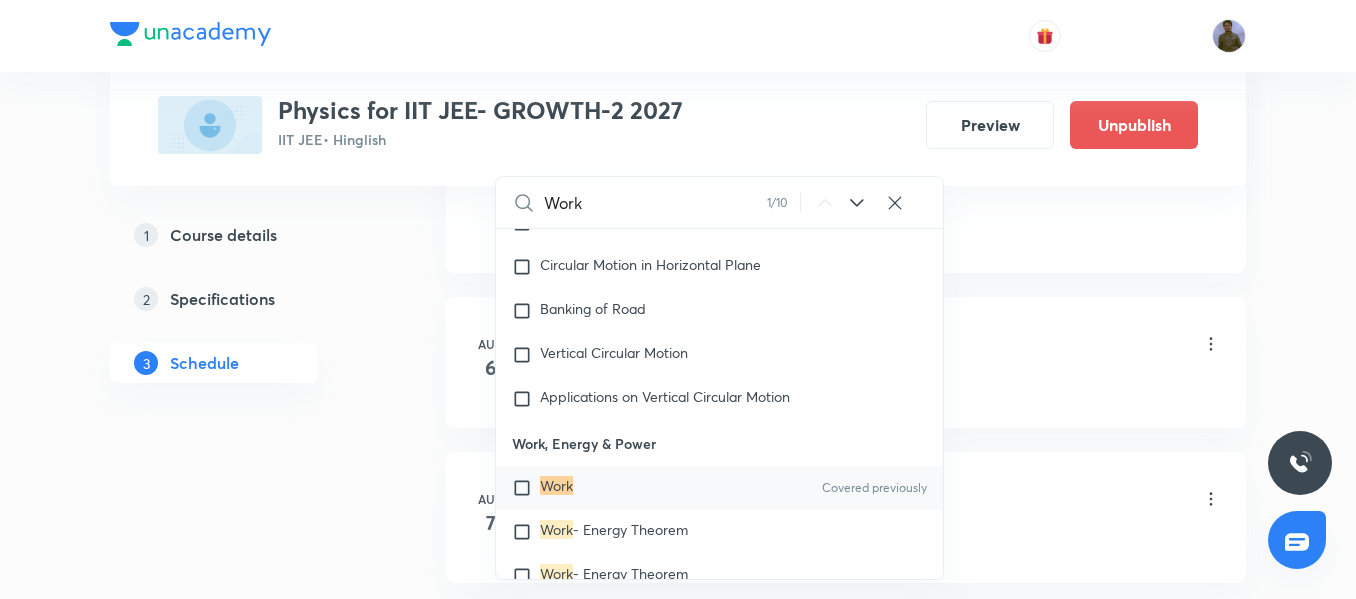 type on "Work" 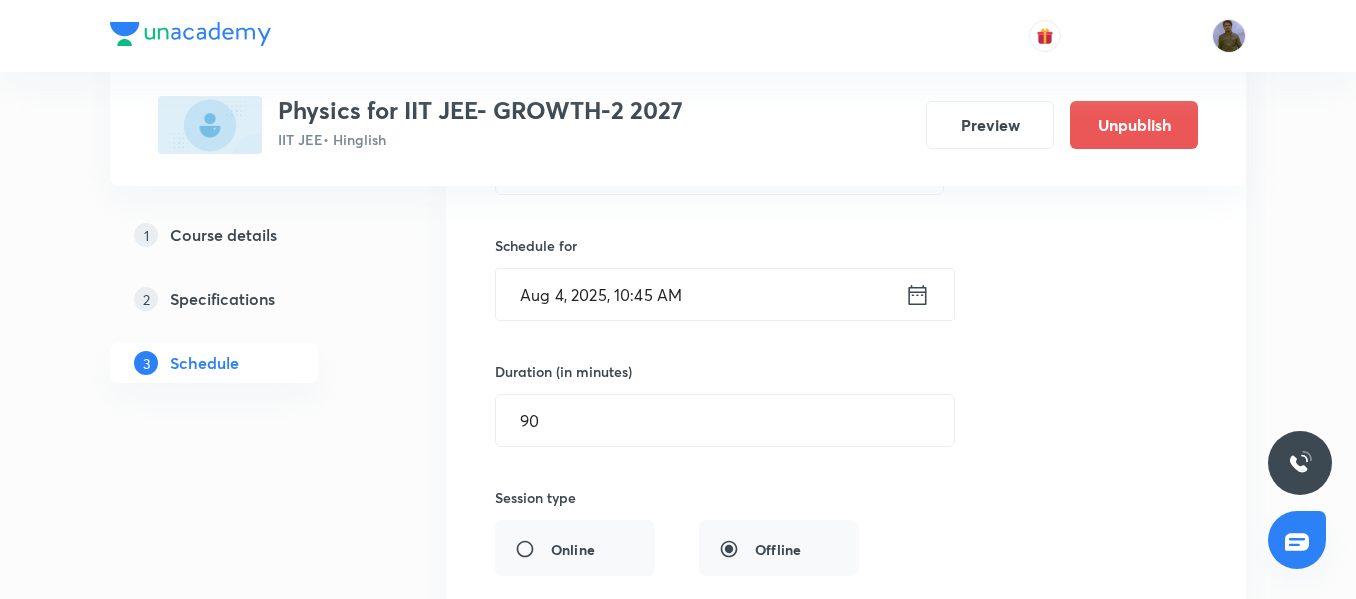 scroll, scrollTop: 10036, scrollLeft: 0, axis: vertical 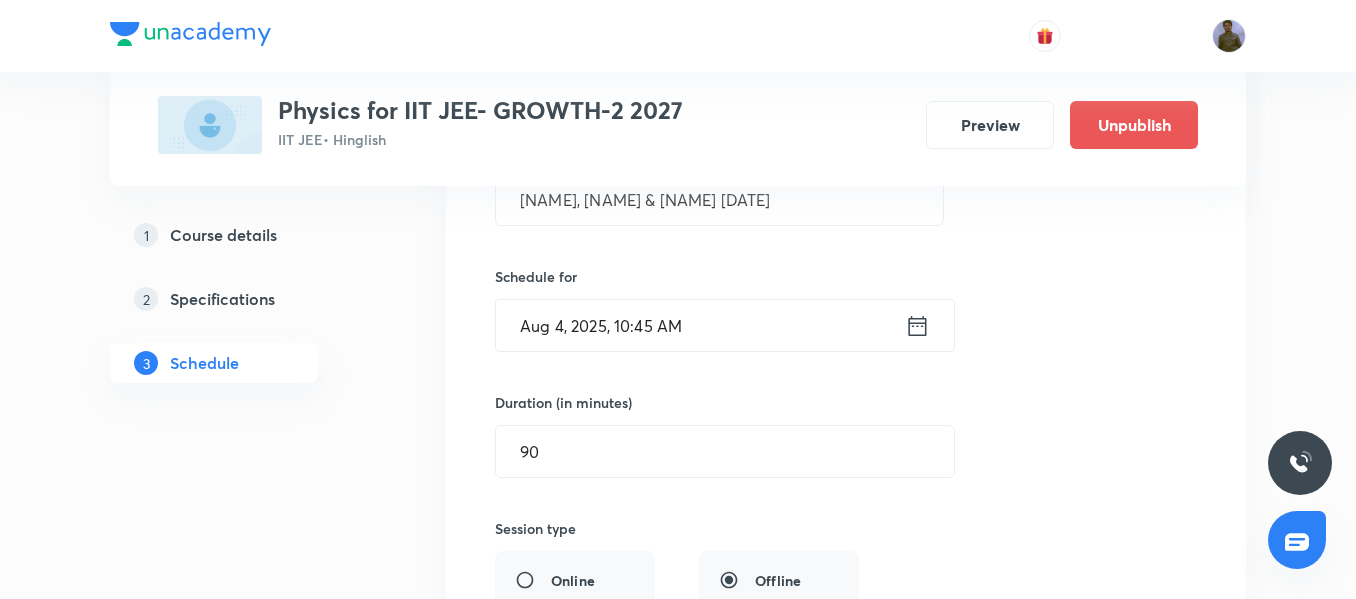 click on "Aug 4, 2025, 10:45 AM" at bounding box center [700, 325] 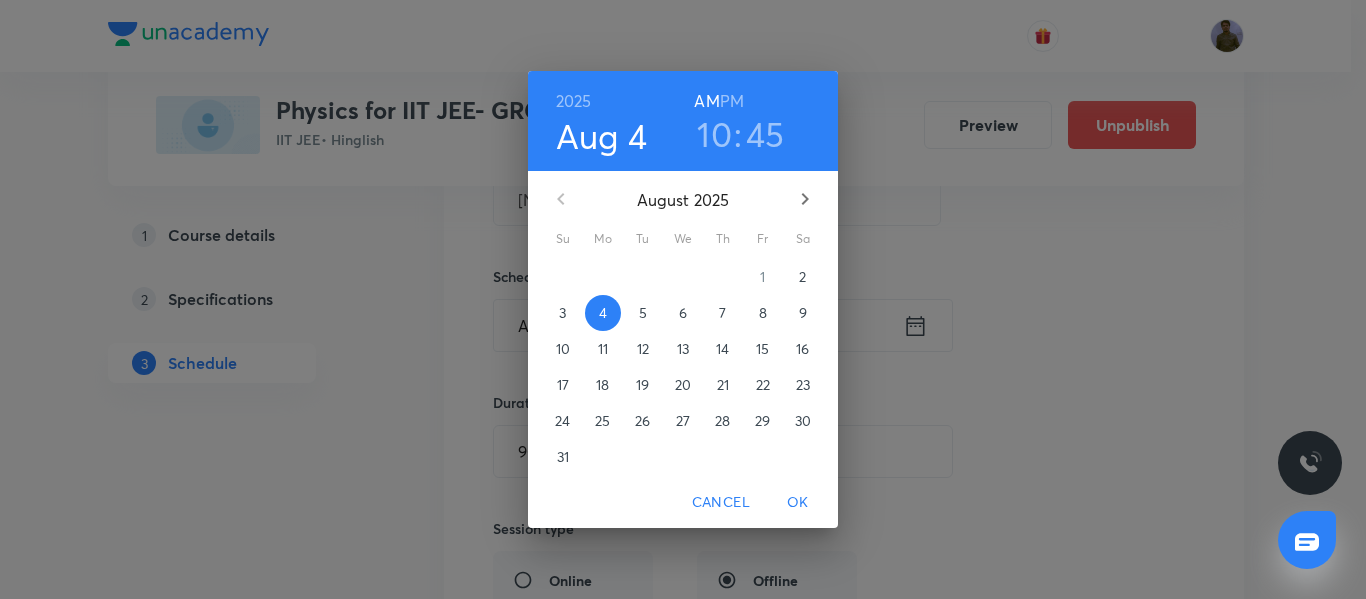 click on "10" at bounding box center [714, 134] 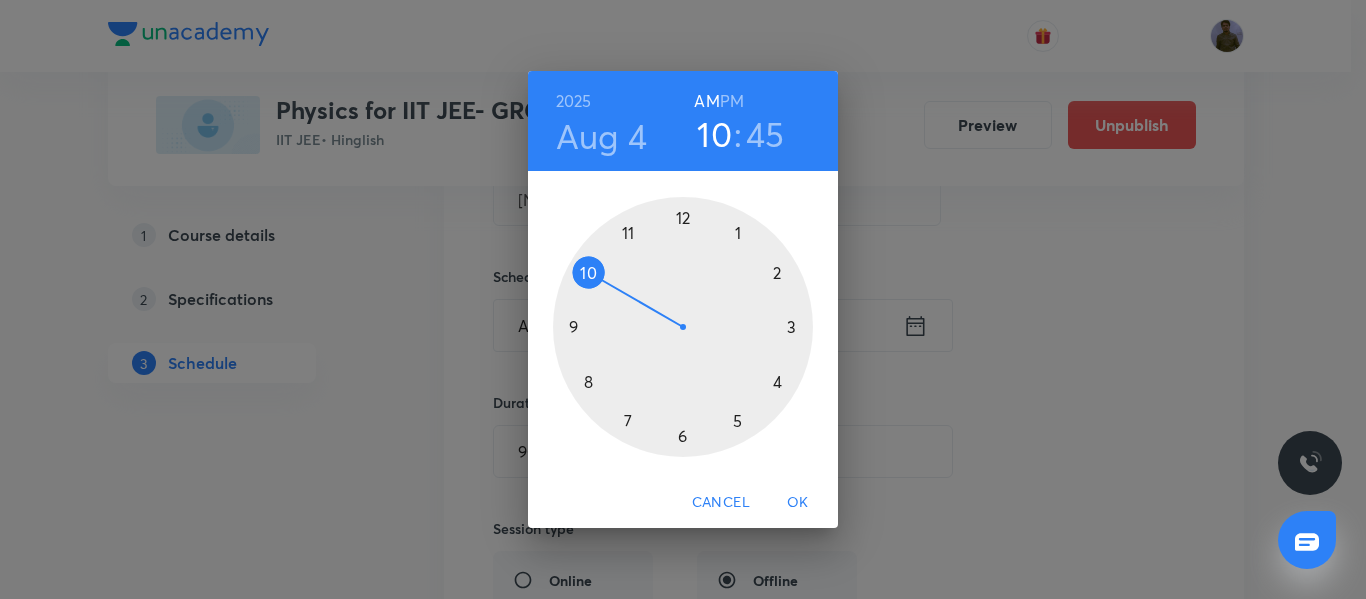 click at bounding box center (683, 327) 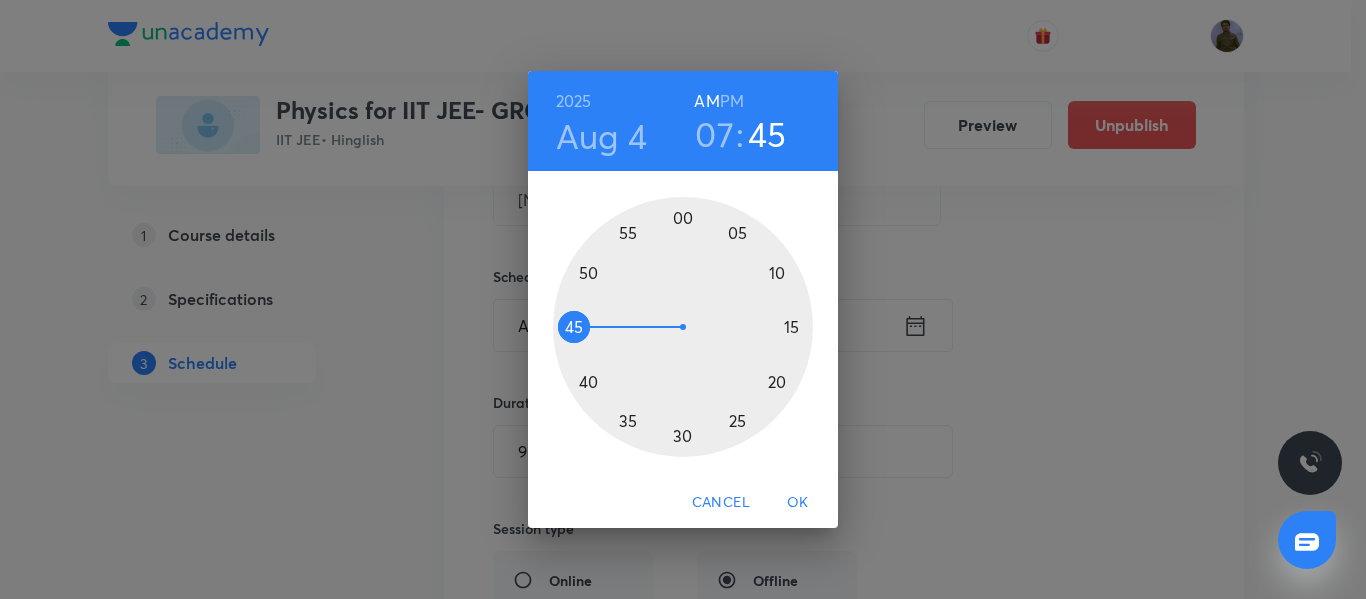 click at bounding box center [683, 327] 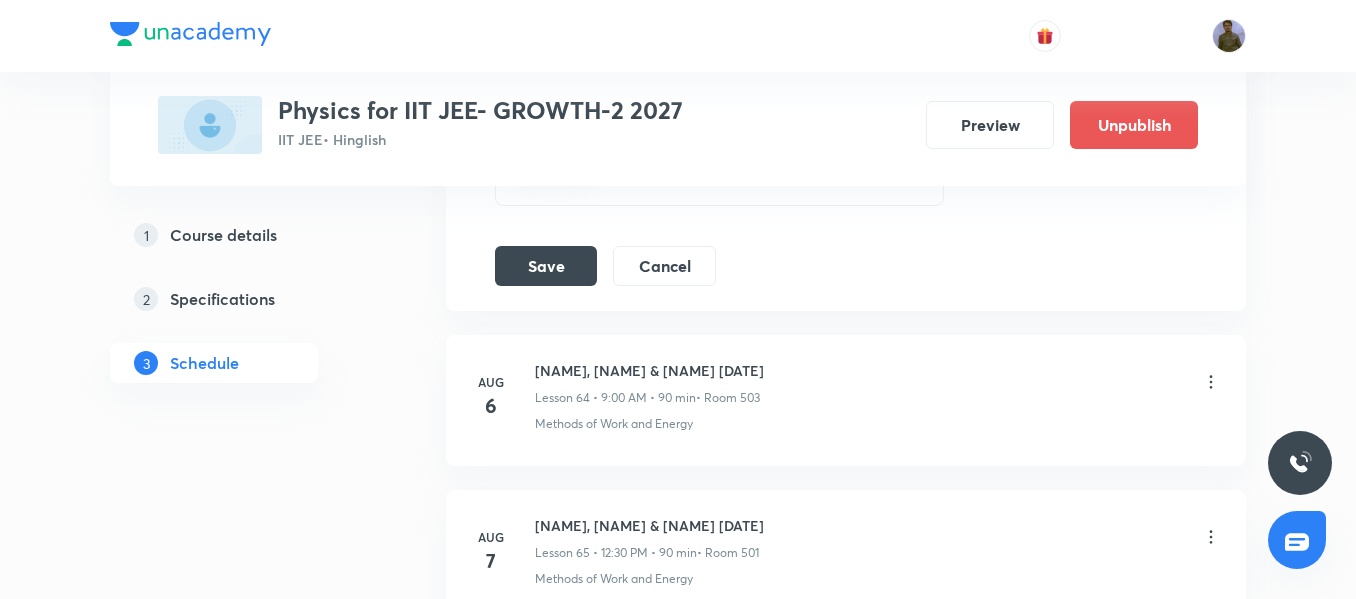 scroll, scrollTop: 10736, scrollLeft: 0, axis: vertical 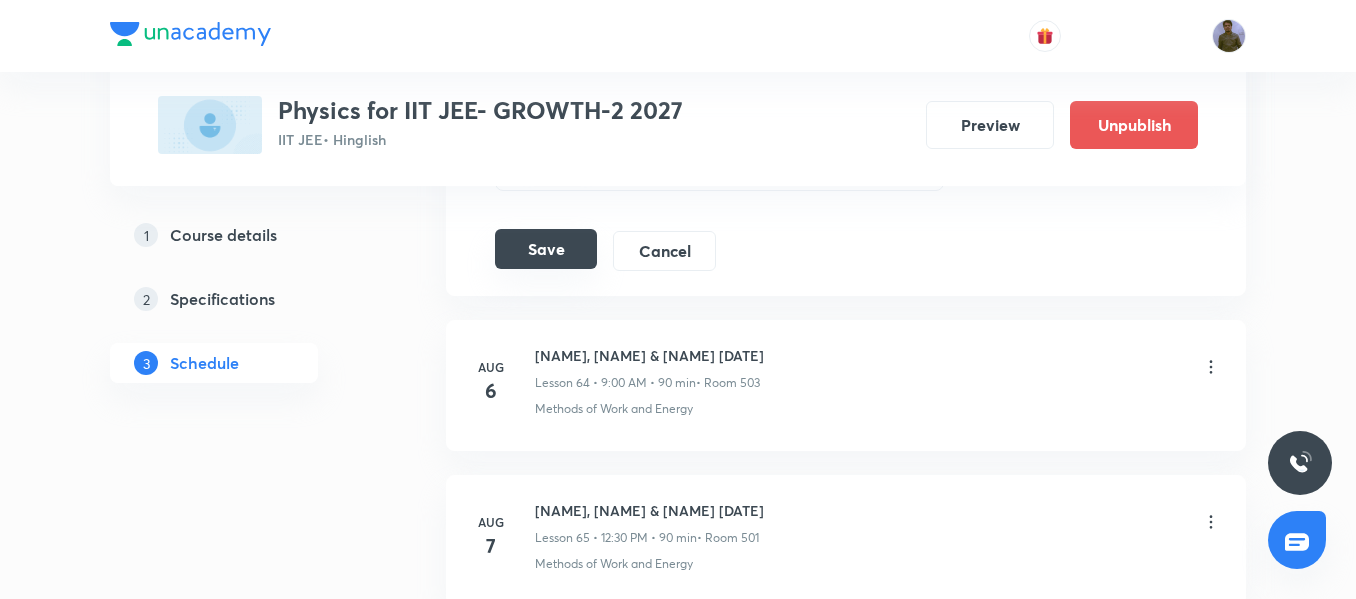click on "Save" at bounding box center [546, 249] 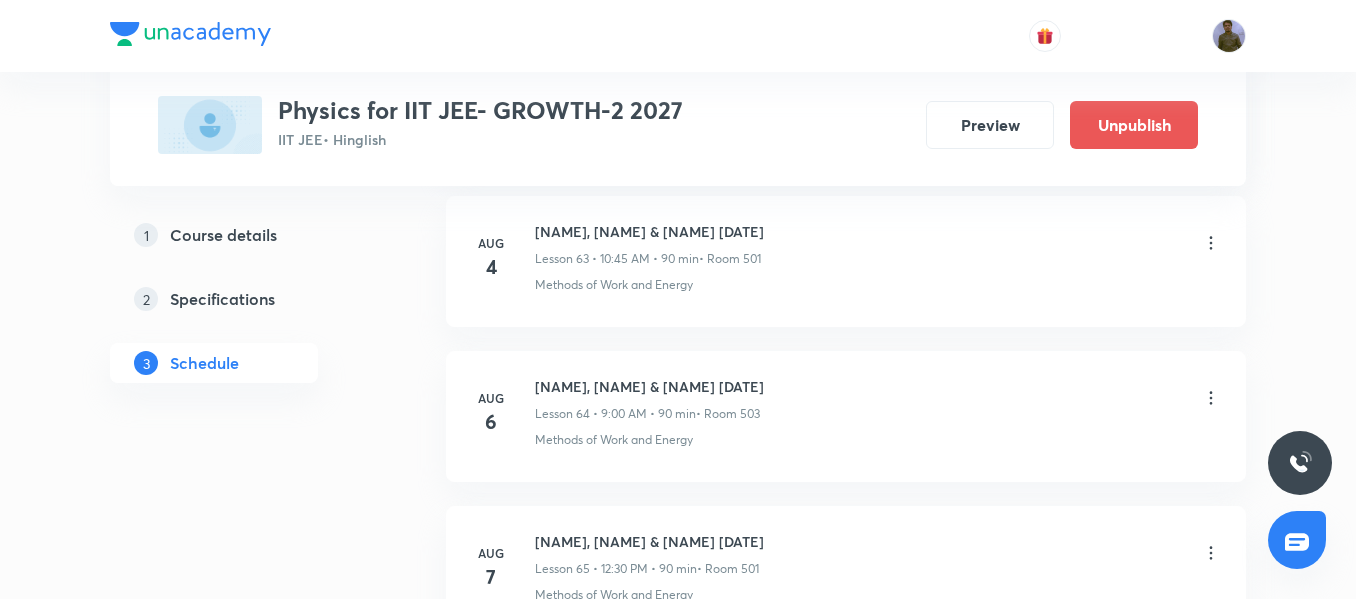 scroll, scrollTop: 9836, scrollLeft: 0, axis: vertical 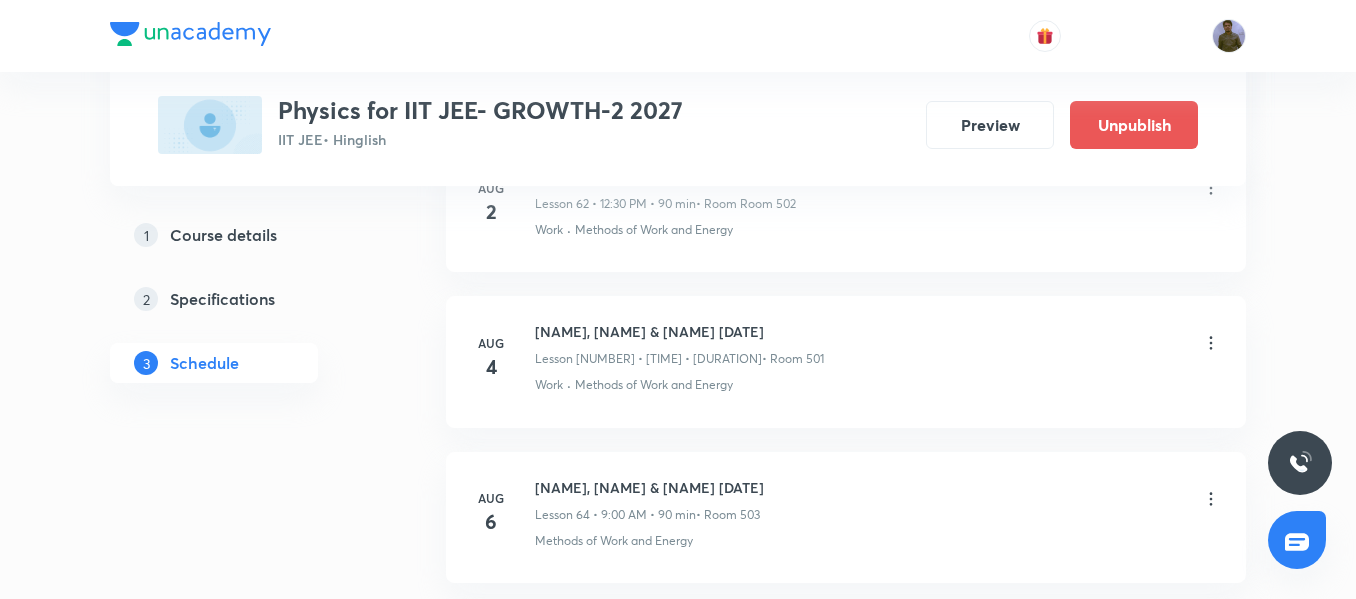 click 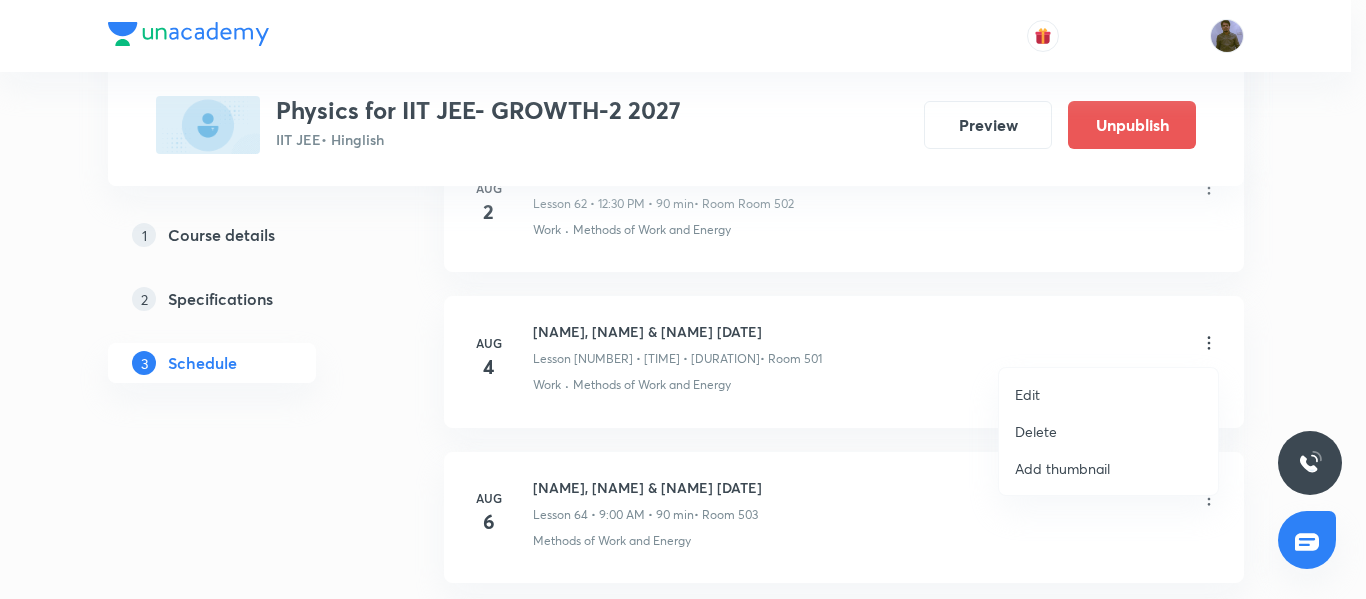 click on "Edit" at bounding box center (1108, 394) 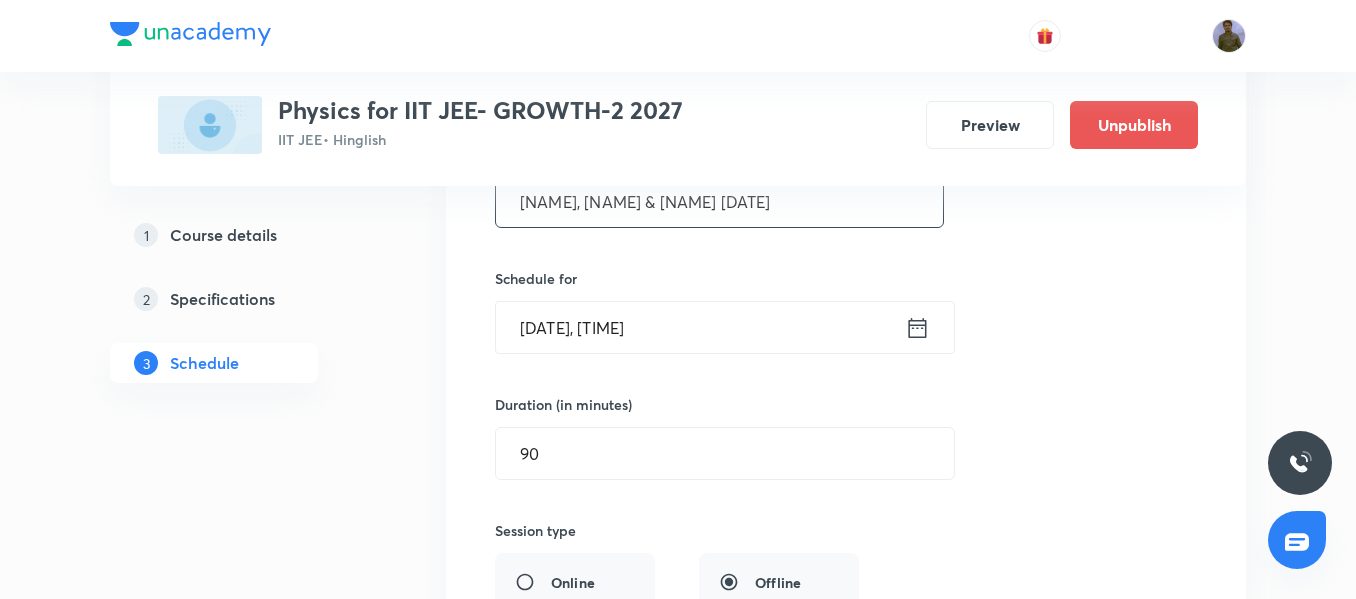 scroll, scrollTop: 10036, scrollLeft: 0, axis: vertical 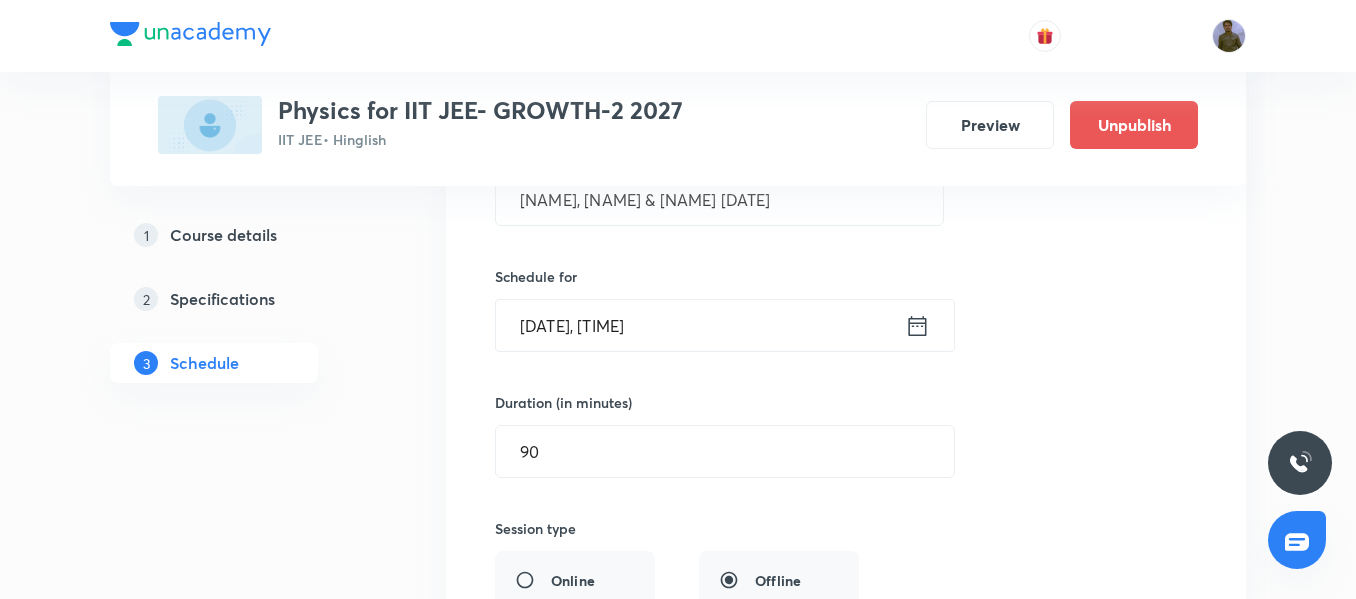 click on "[DATE], [TIME]" at bounding box center (700, 325) 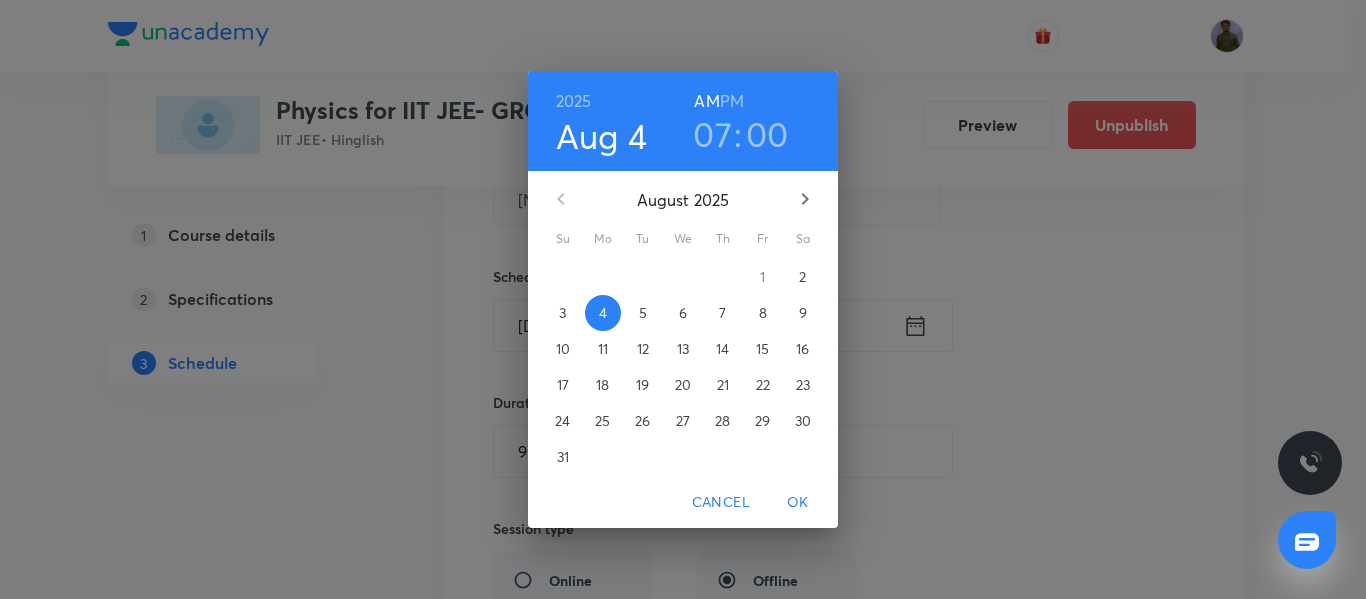 click on "07" at bounding box center [712, 134] 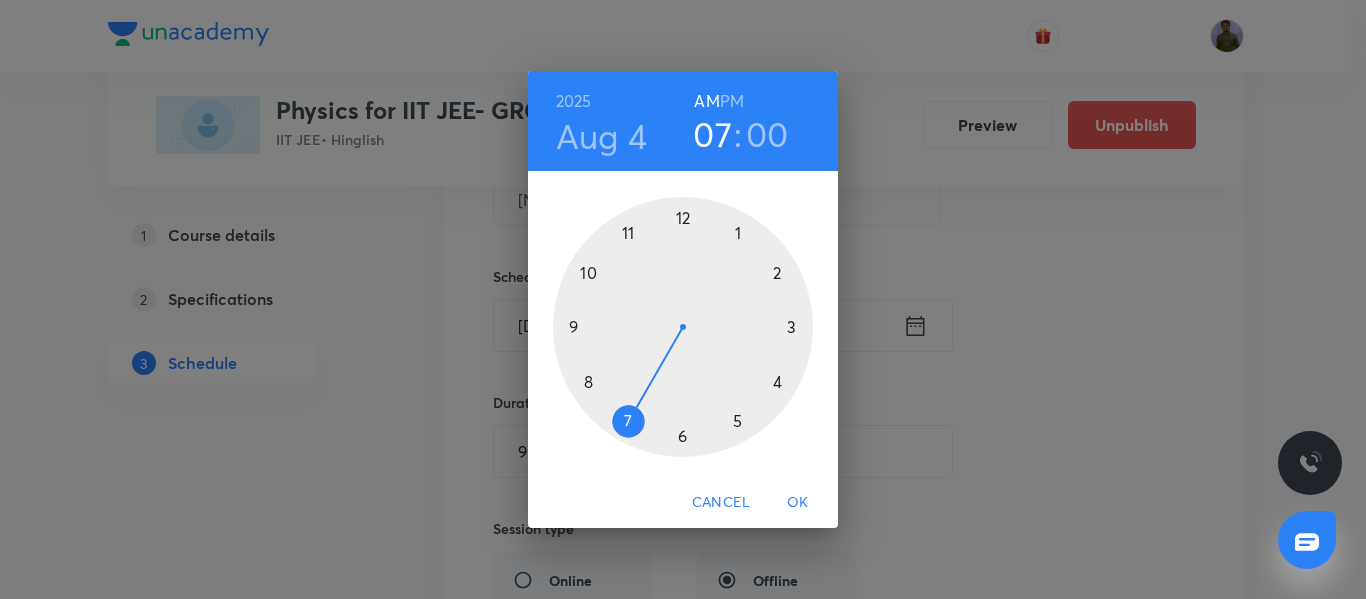 click at bounding box center [683, 327] 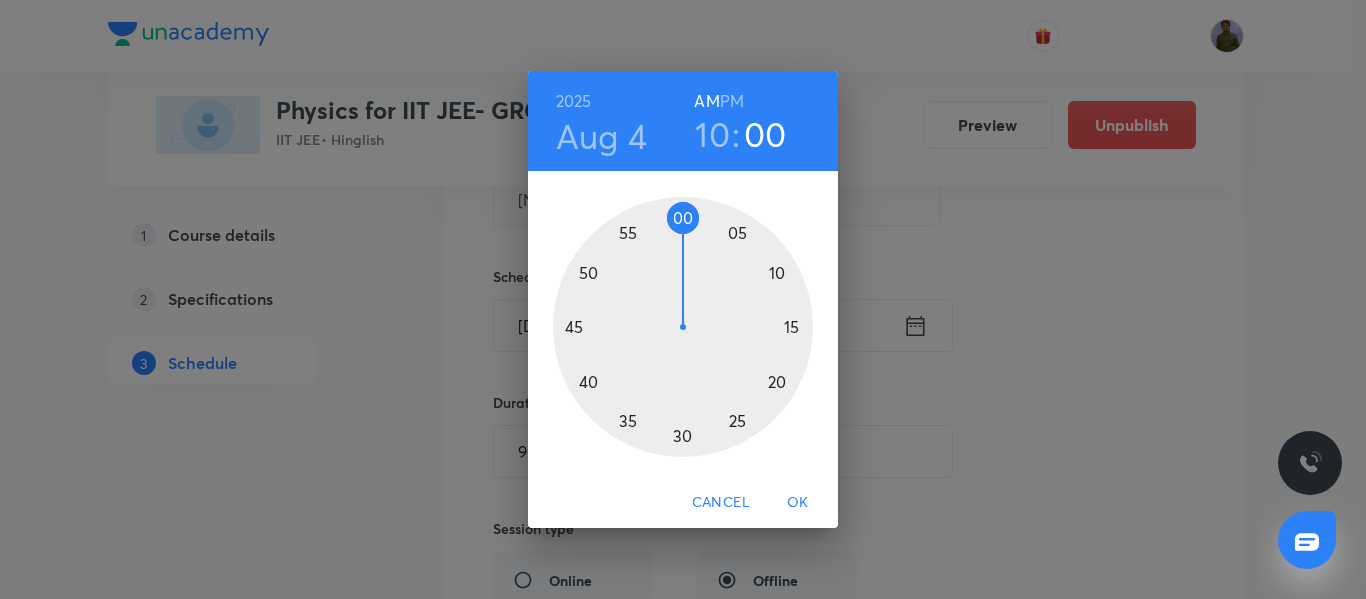 click at bounding box center [683, 327] 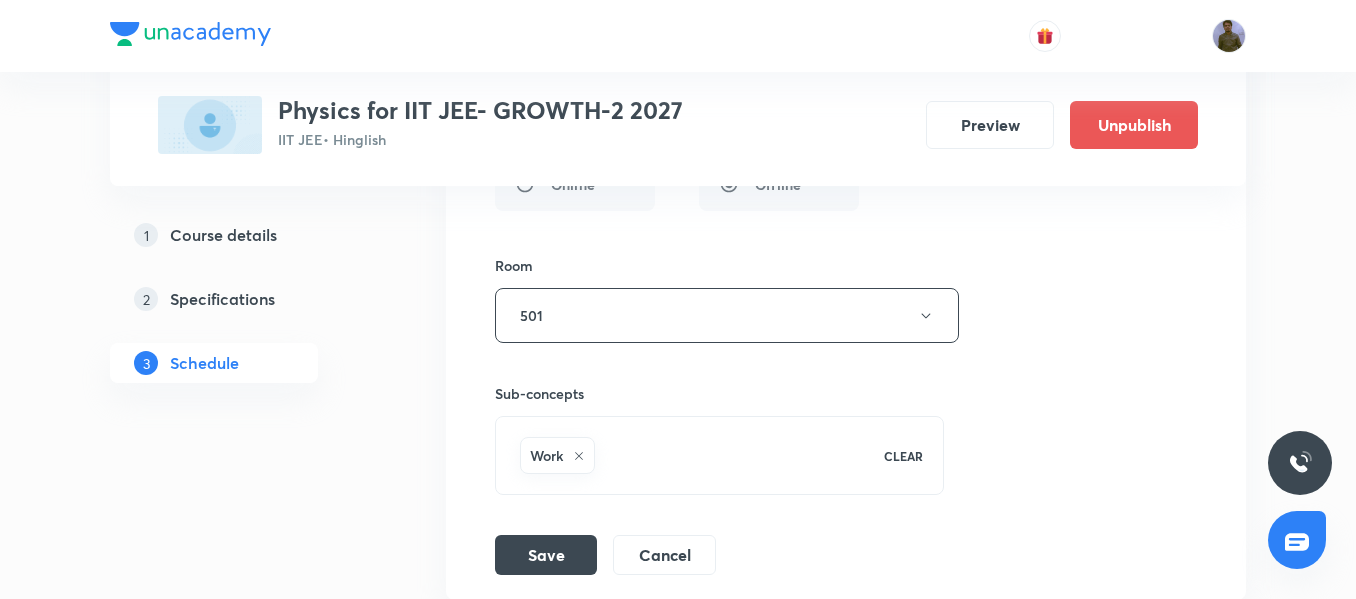 scroll, scrollTop: 10436, scrollLeft: 0, axis: vertical 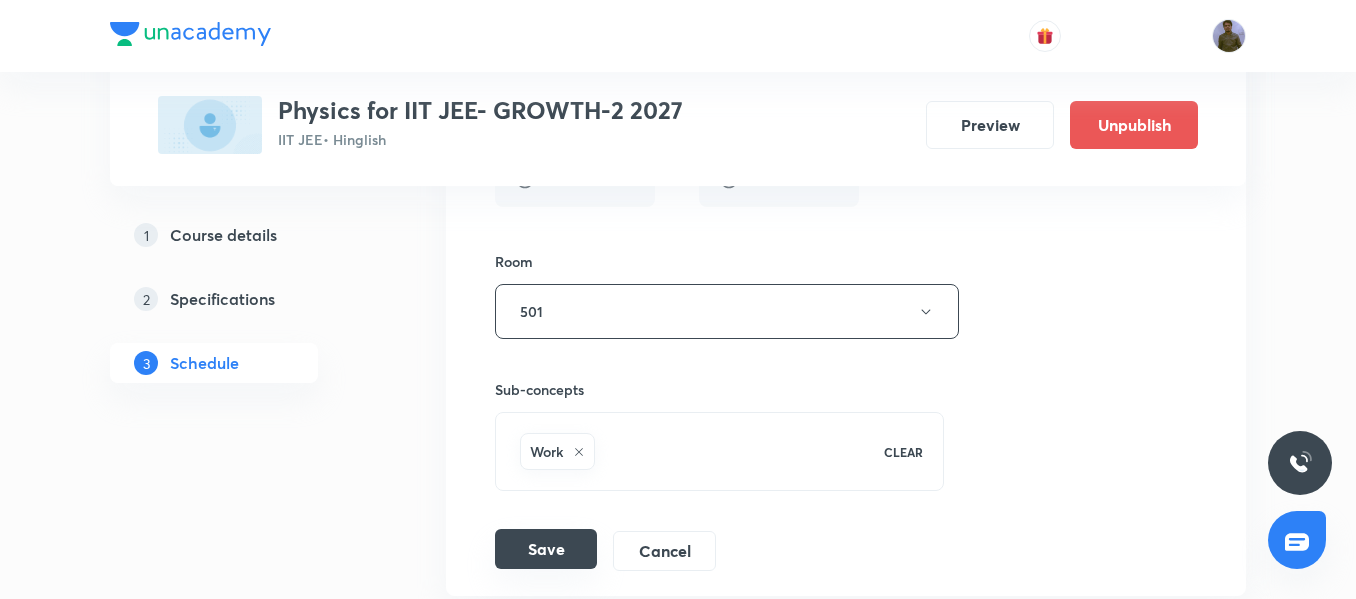click on "Save" at bounding box center [546, 549] 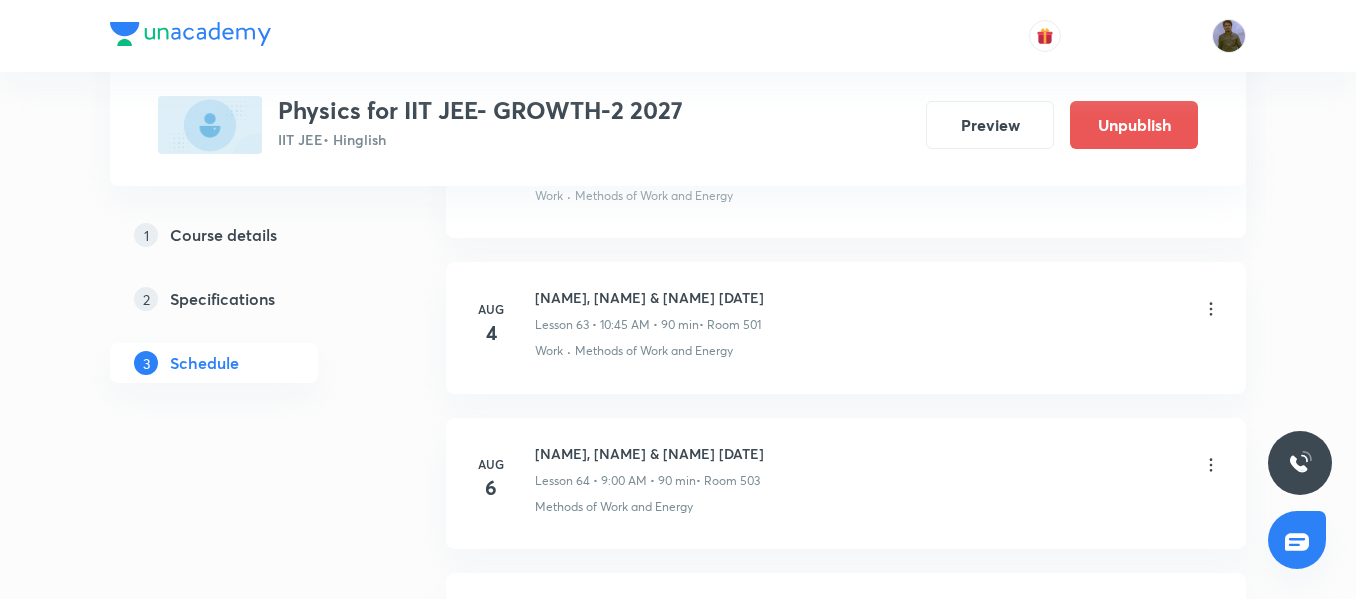 scroll, scrollTop: 9836, scrollLeft: 0, axis: vertical 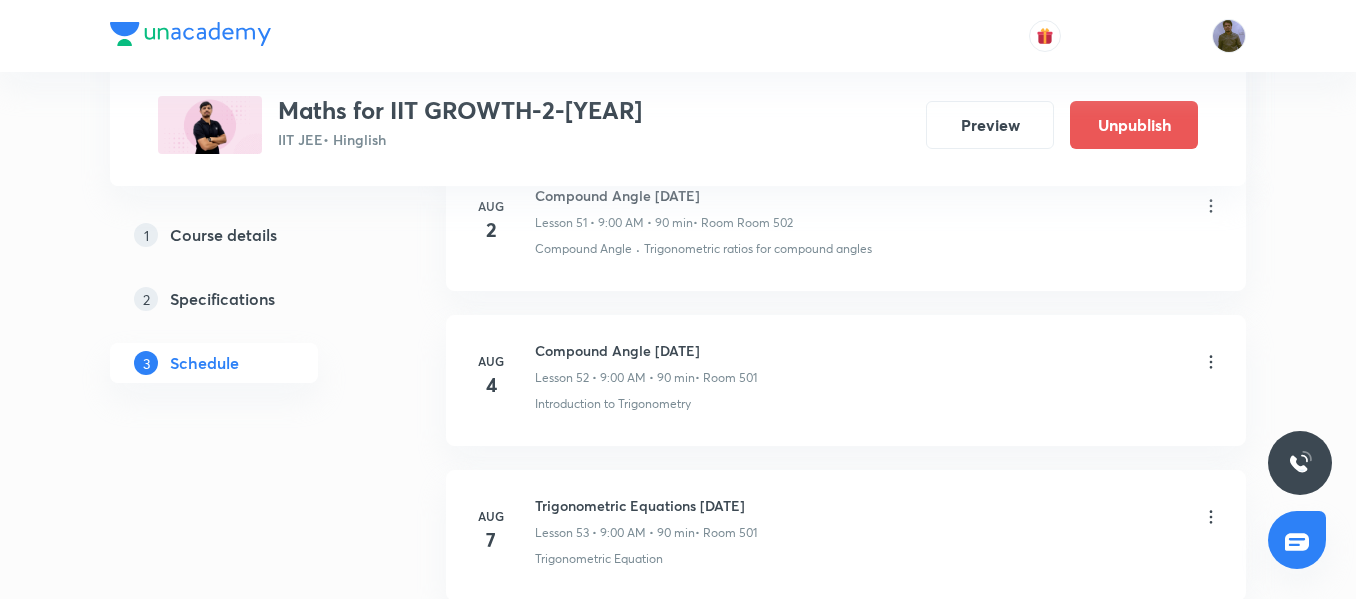 click on "Introduction to Trigonometry" at bounding box center (613, 404) 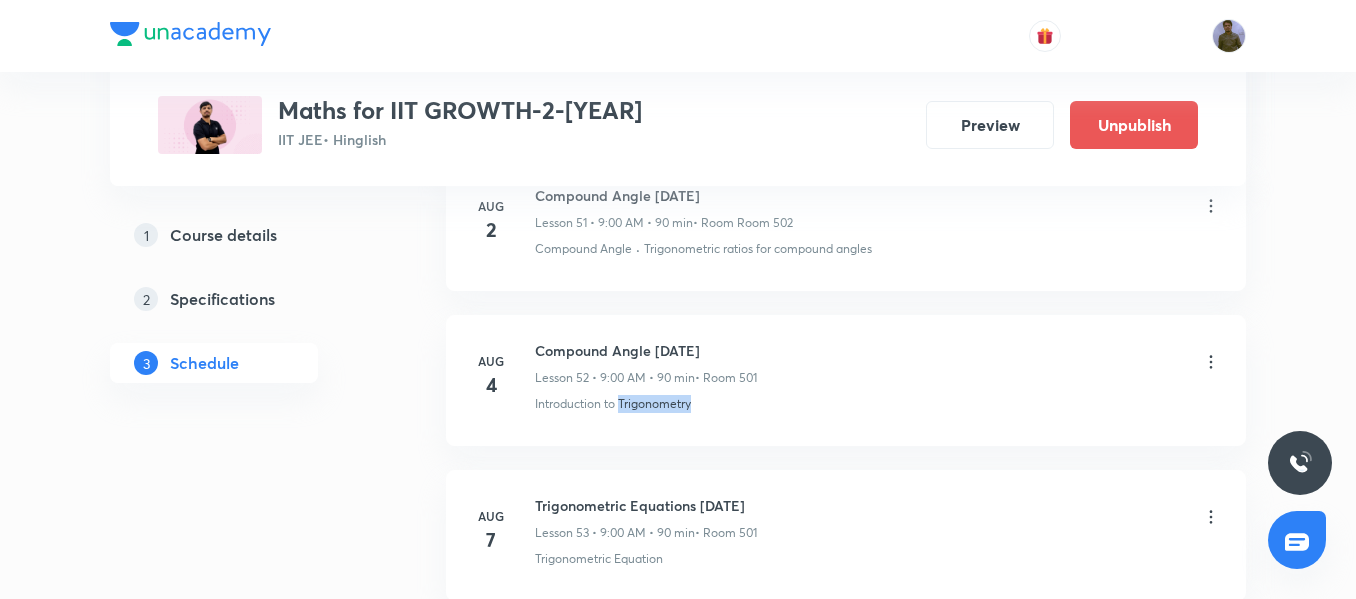 click on "Introduction to Trigonometry" at bounding box center (613, 404) 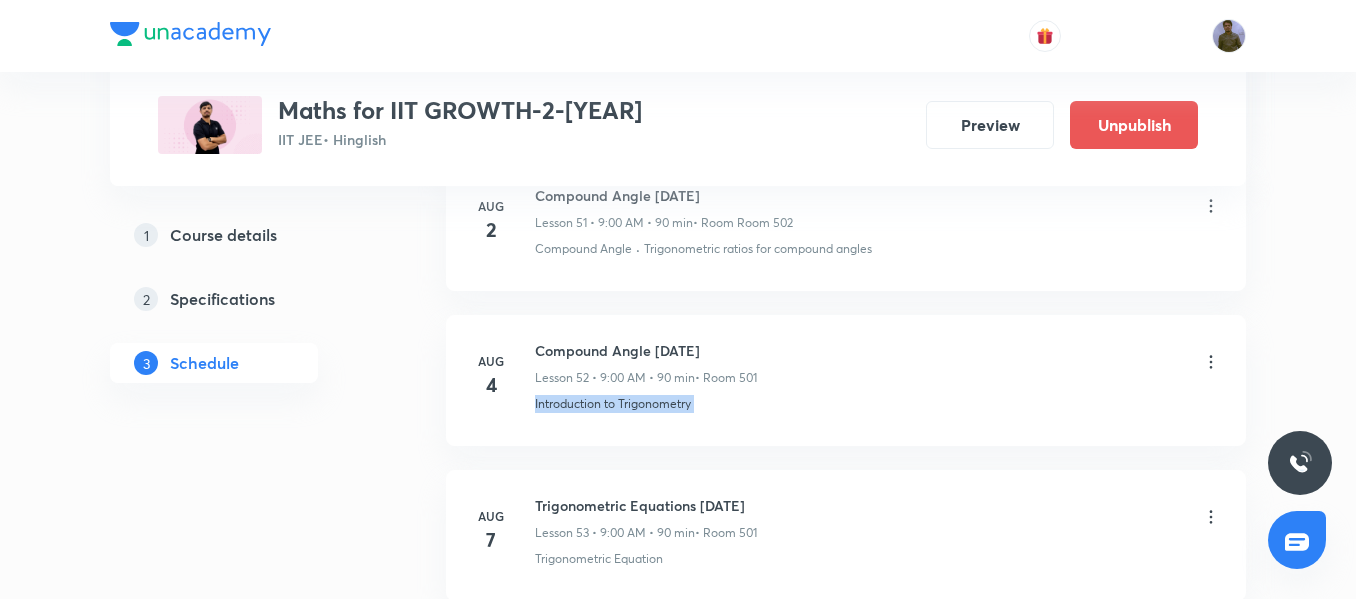 click on "Introduction to Trigonometry" at bounding box center (613, 404) 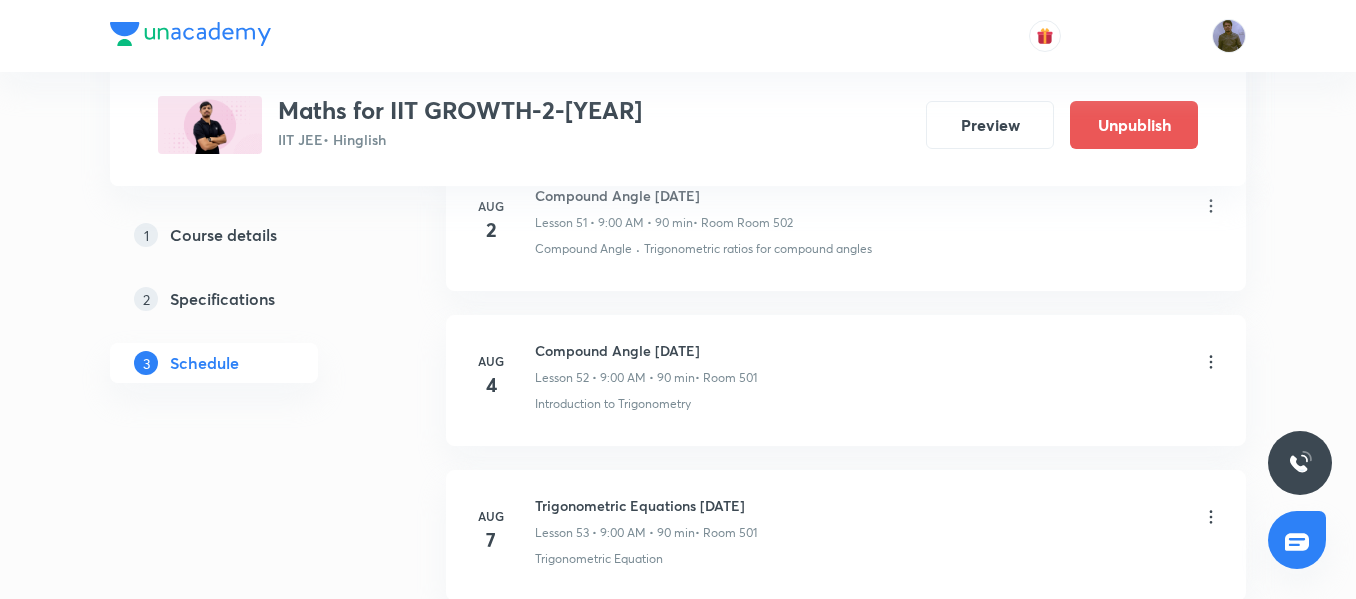 click on "Lesson 52 • 9:00 AM • 90 min" at bounding box center (615, 378) 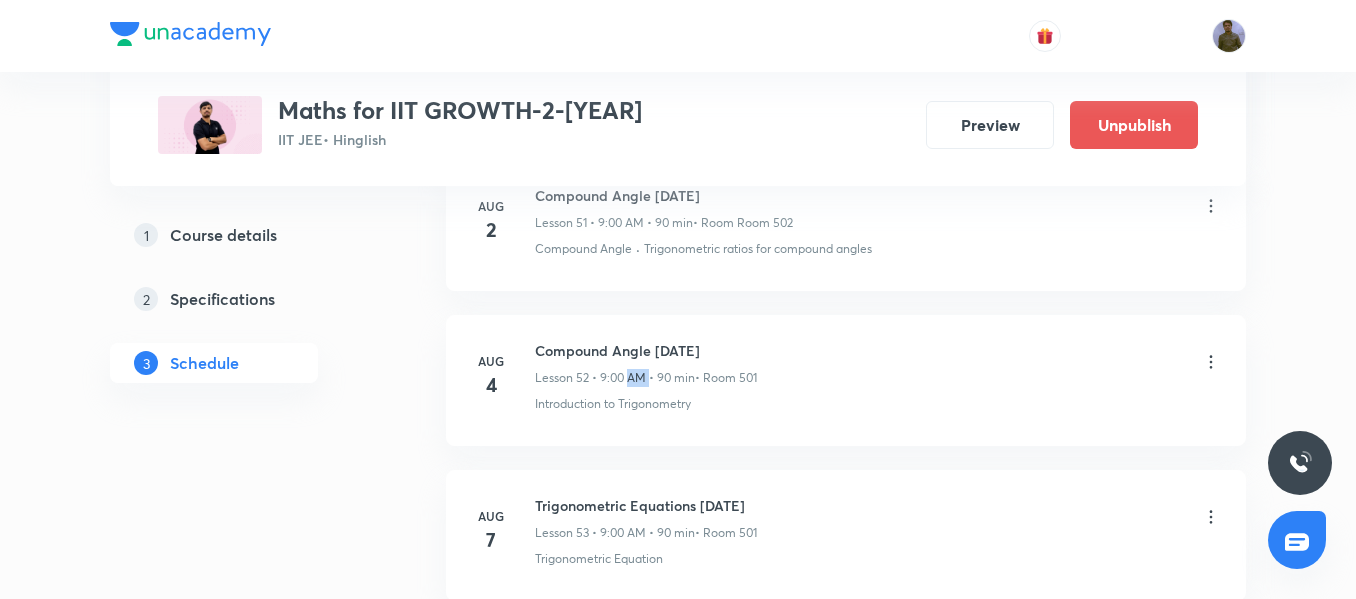 click on "Lesson 52 • 9:00 AM • 90 min" at bounding box center (615, 378) 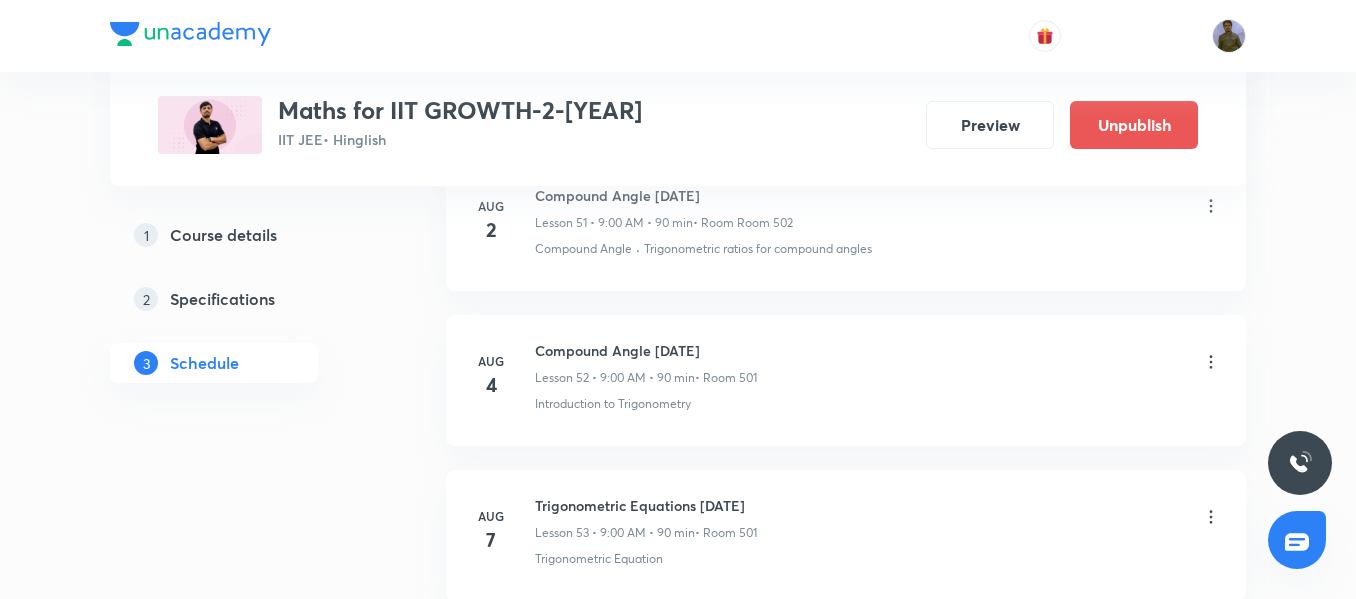 click on "Aug 4 Compound Angle 13/13 Lesson 52 • 9:00 AM • 90 min  • Room 501 Introduction to Trigonometry" at bounding box center (846, 380) 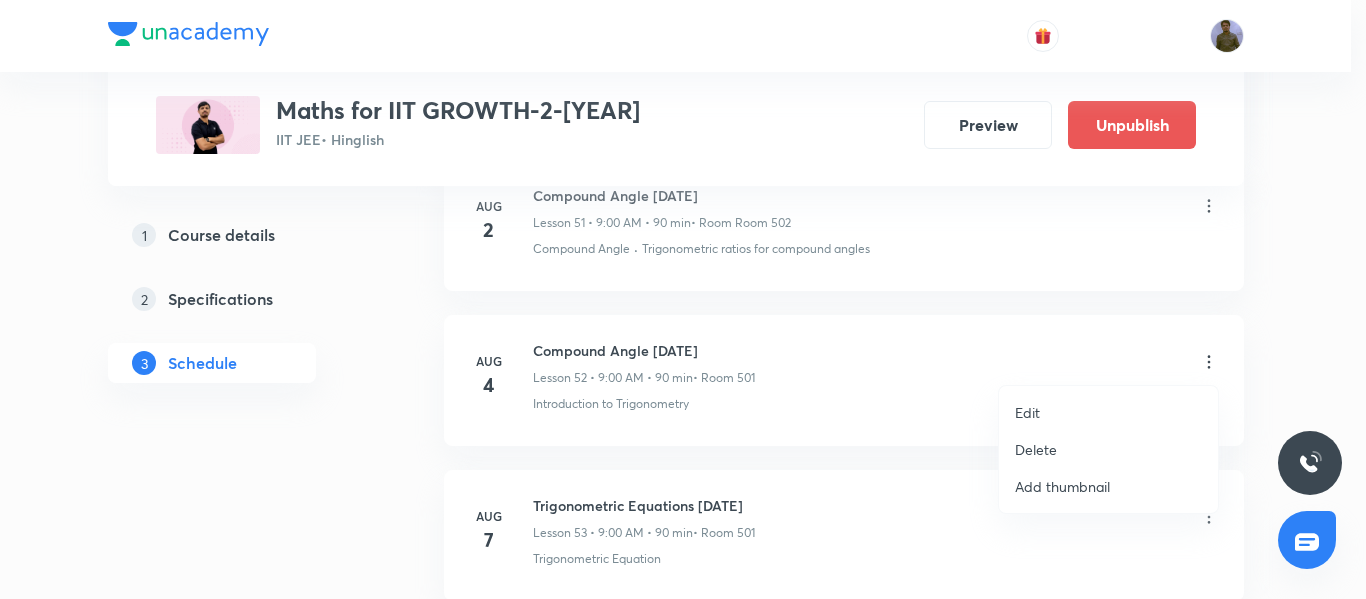 click on "Edit" at bounding box center (1108, 412) 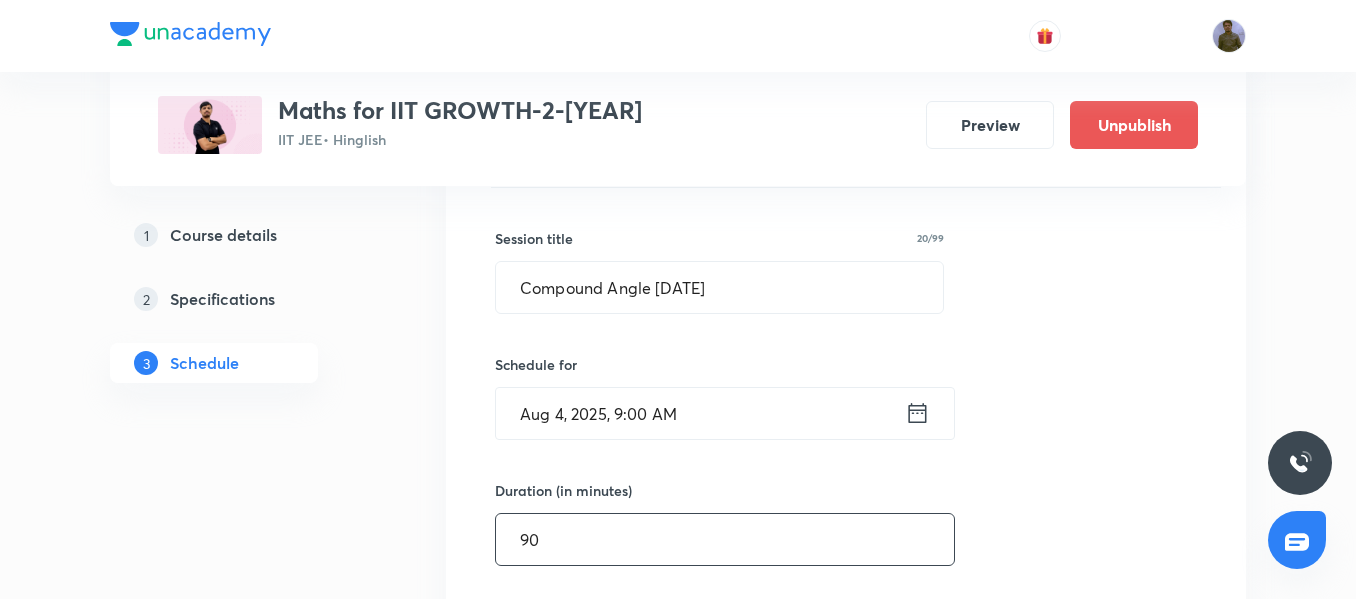 scroll, scrollTop: 8231, scrollLeft: 0, axis: vertical 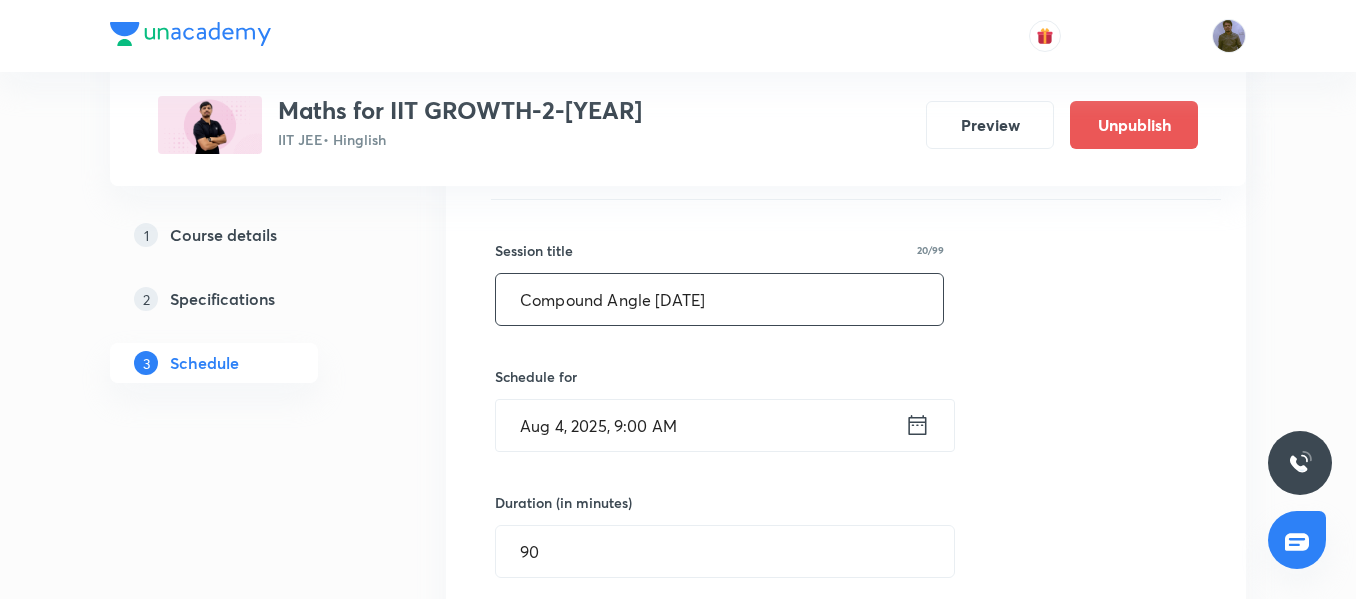 click on "Compound Angle 13/13" at bounding box center [719, 299] 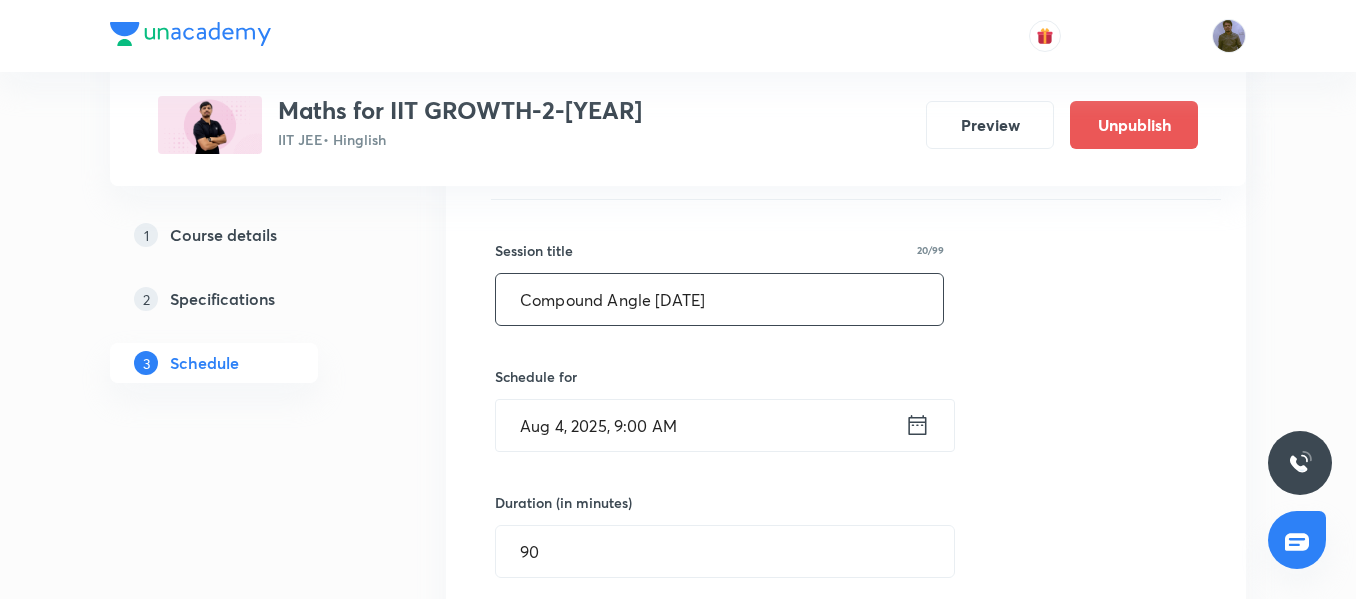 drag, startPoint x: 514, startPoint y: 304, endPoint x: 609, endPoint y: 326, distance: 97.5141 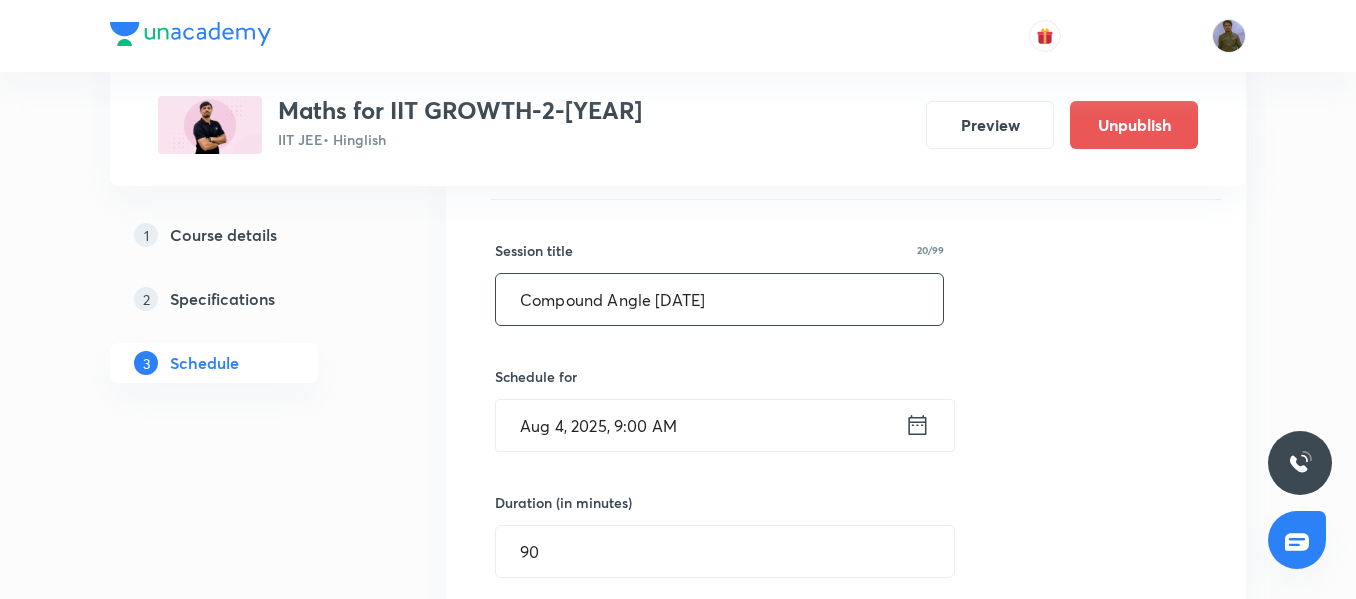 click on "Session title 20/99 Compound Angle 13/13 ​ Schedule for Aug 4, 2025, 9:00 AM ​ Duration (in minutes) 90 ​   Session type Online Offline Room 501 Sub-concepts Select concepts that wil be covered in this session Save Cancel" at bounding box center [846, 624] 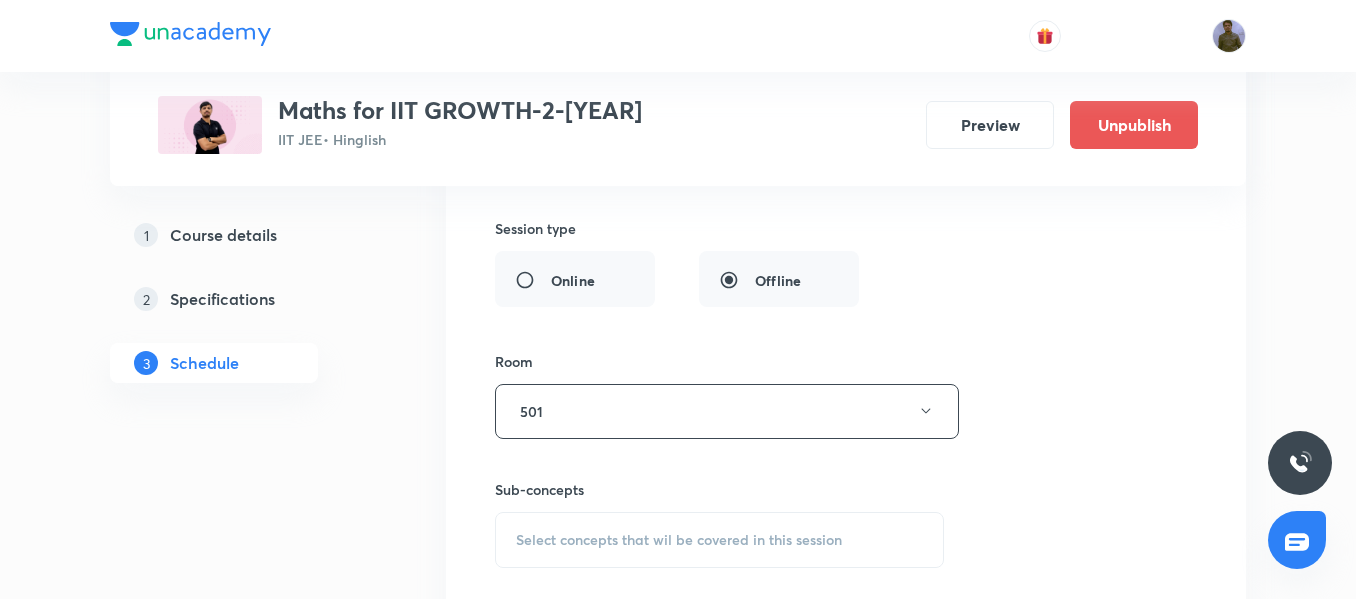 scroll, scrollTop: 8831, scrollLeft: 0, axis: vertical 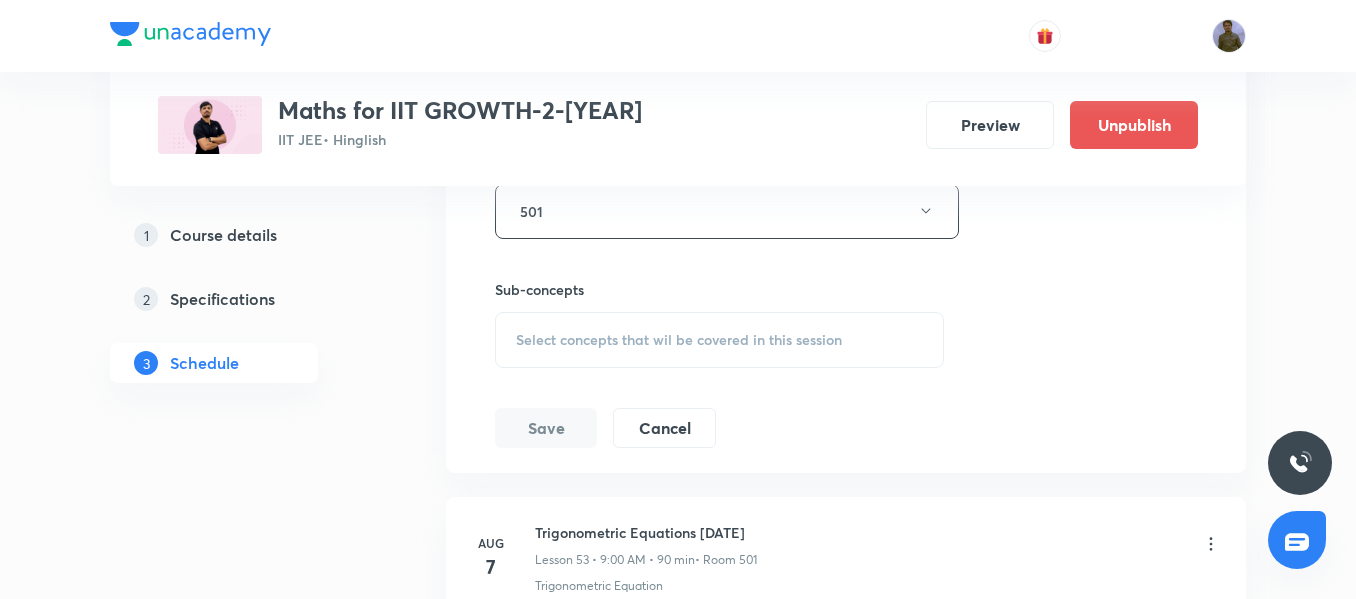 click on "Select concepts that wil be covered in this session" at bounding box center [679, 340] 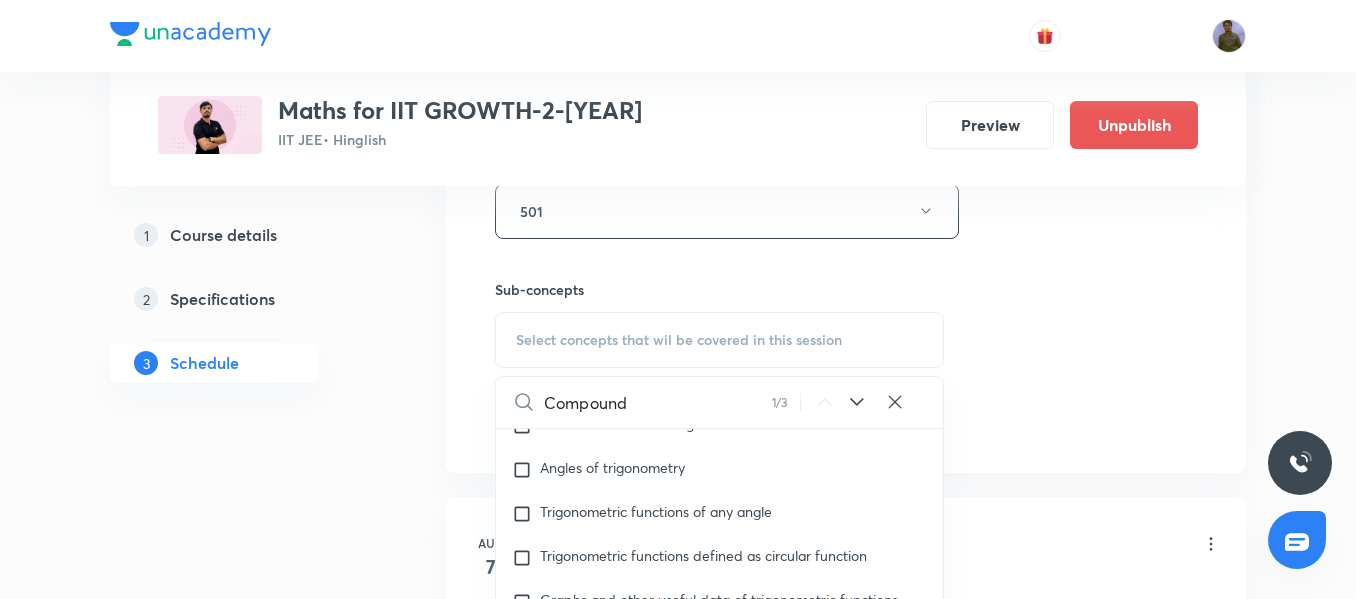 scroll, scrollTop: 205, scrollLeft: 0, axis: vertical 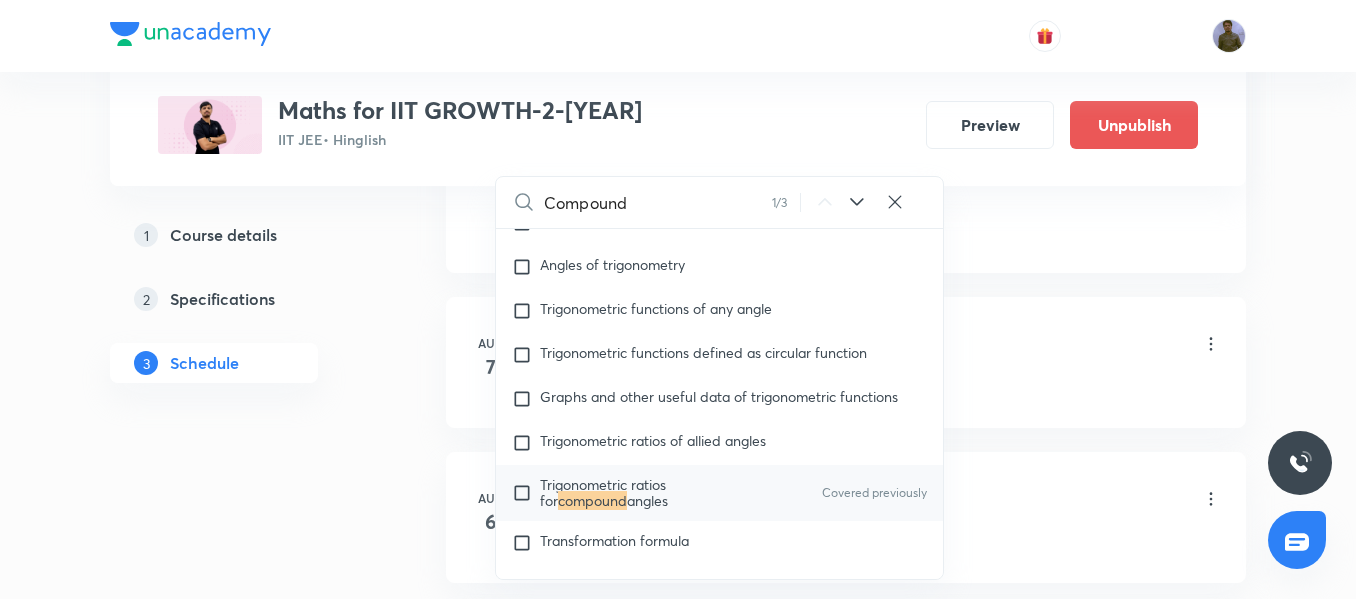 type on "Compound" 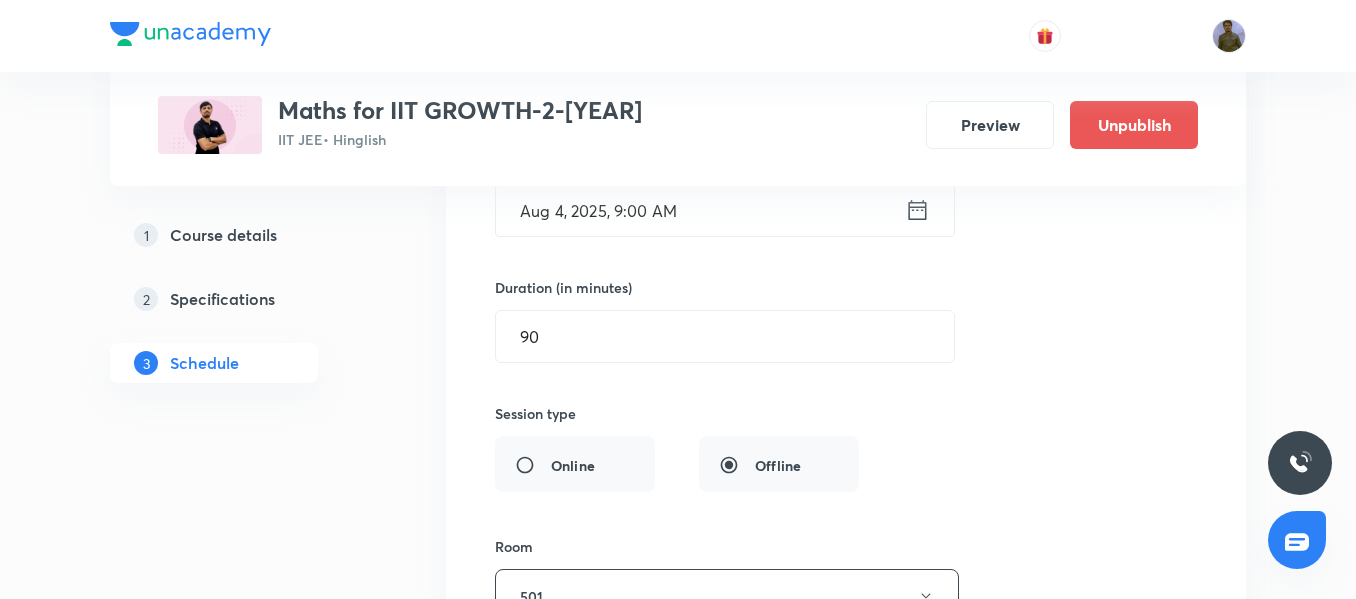 scroll, scrollTop: 8331, scrollLeft: 0, axis: vertical 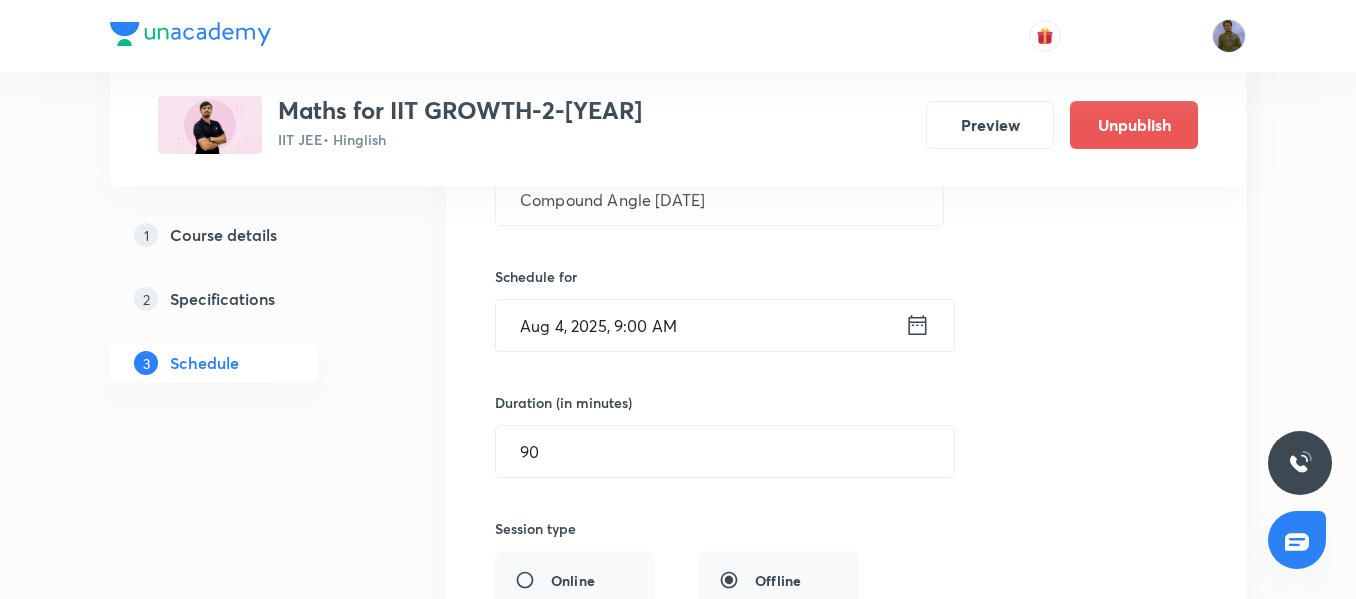 click on "Aug 4, 2025, 9:00 AM" at bounding box center (700, 325) 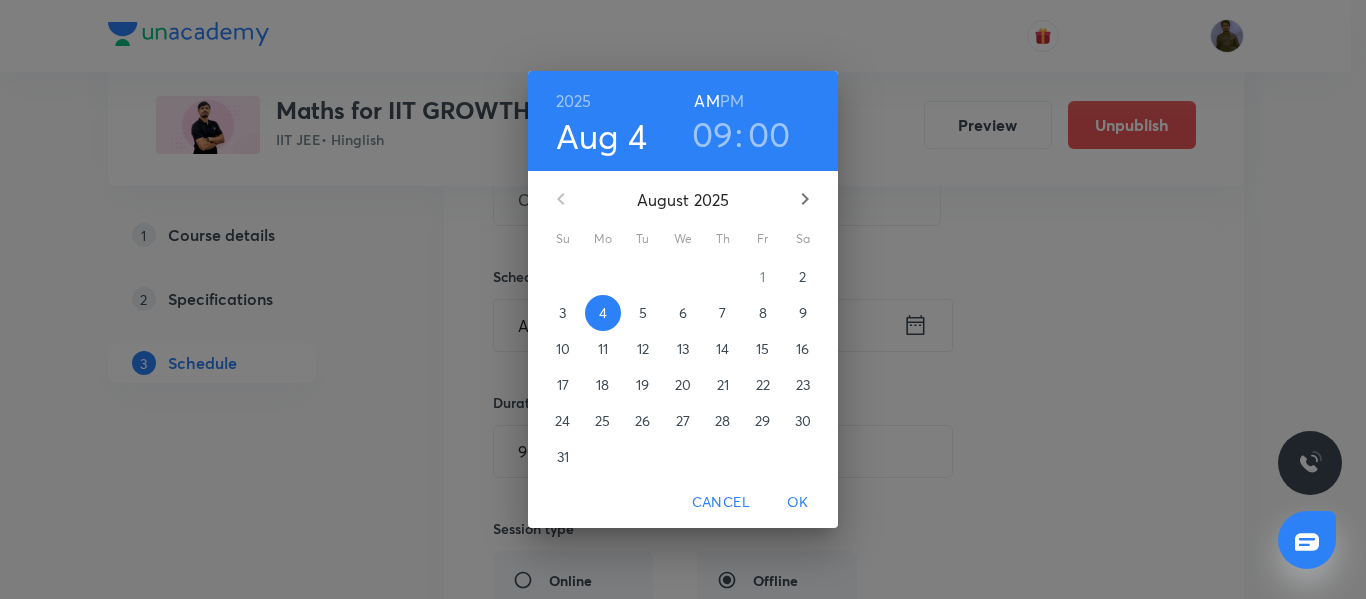 click on "09" at bounding box center (713, 134) 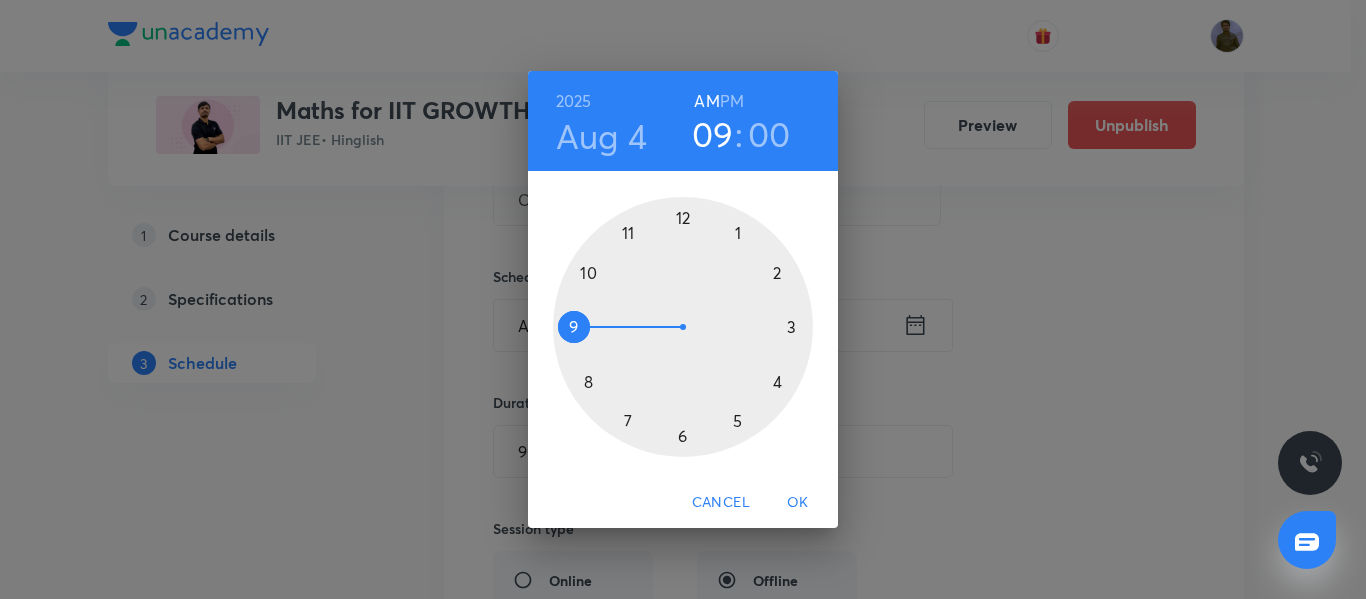 click at bounding box center [683, 327] 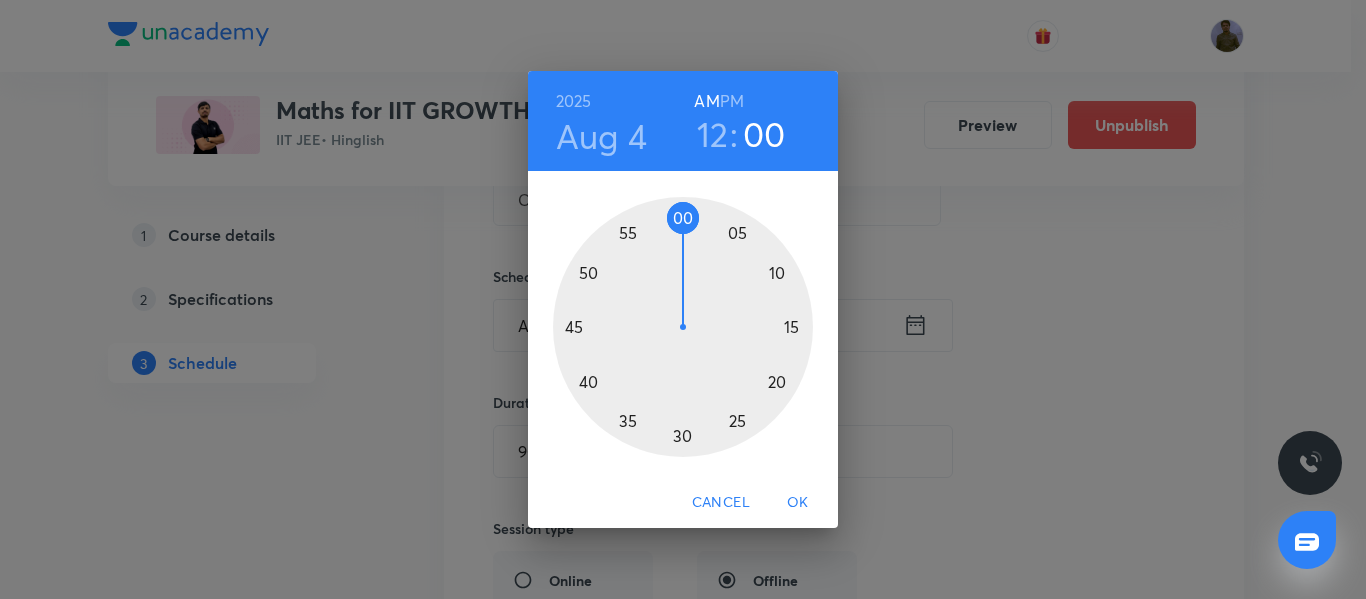 click on "PM" at bounding box center [732, 101] 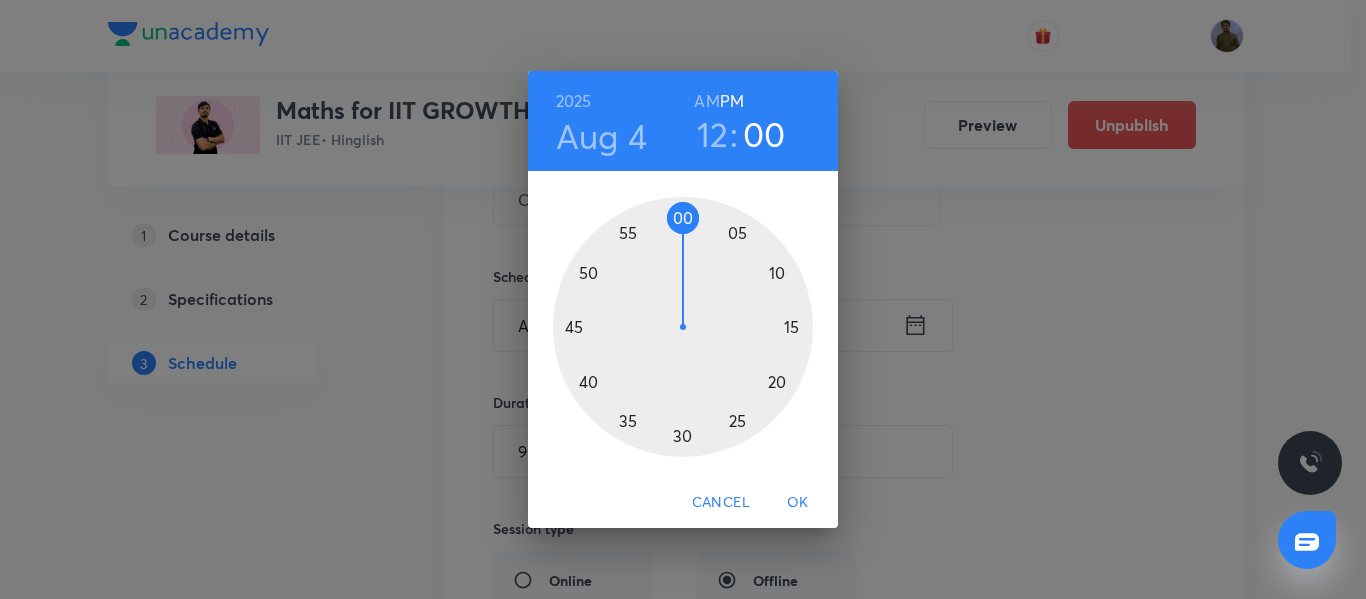 click at bounding box center [683, 327] 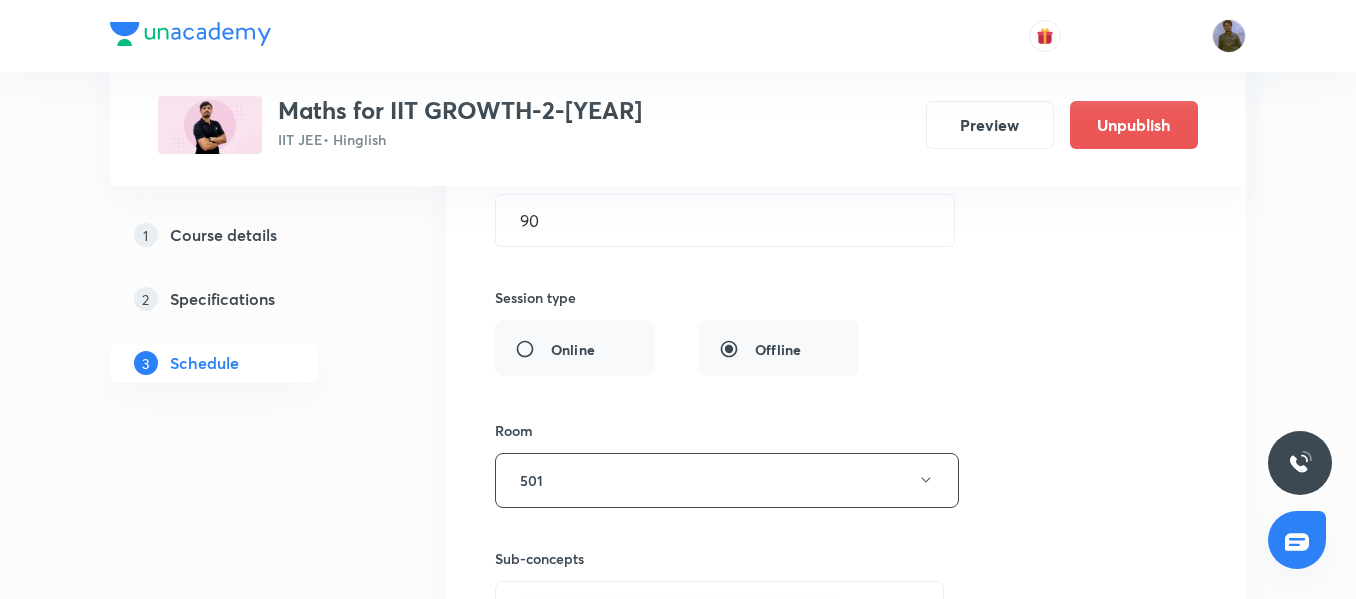 scroll, scrollTop: 8831, scrollLeft: 0, axis: vertical 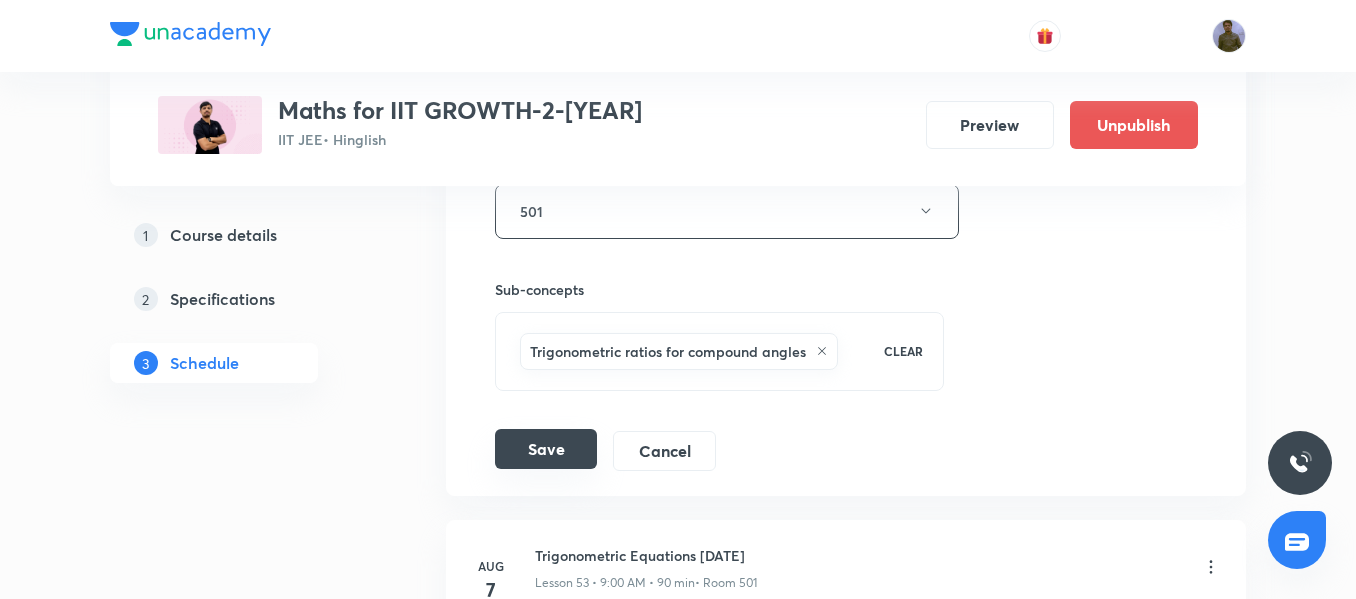 click on "Save" at bounding box center [546, 449] 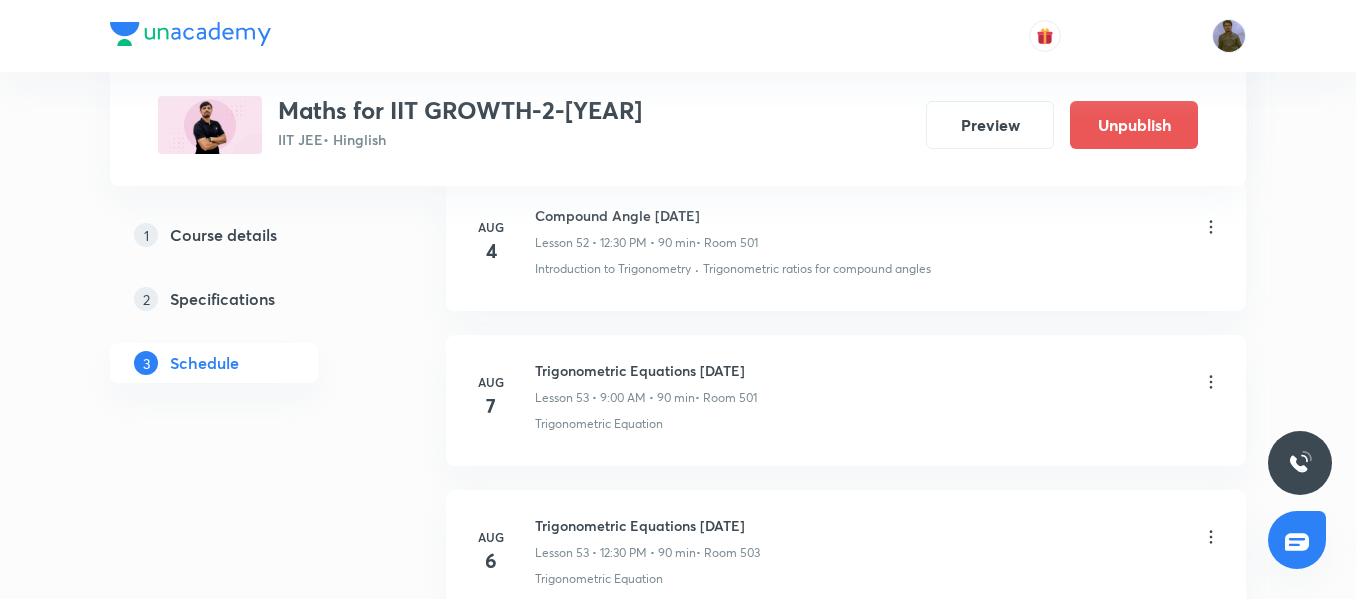 scroll, scrollTop: 8212, scrollLeft: 0, axis: vertical 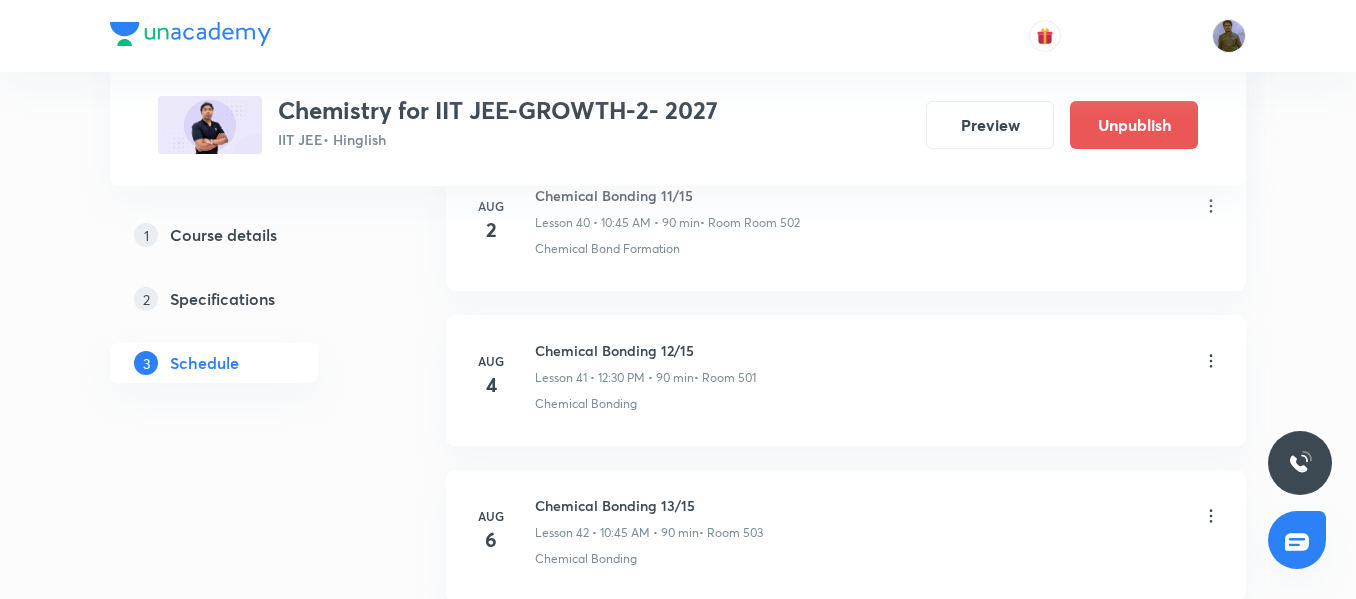 click on "Chemical Bonding 12/15 Lesson 41 • [TIME] • [DURATION]  • Room [ROOM] Chemical Bonding" at bounding box center (878, 376) 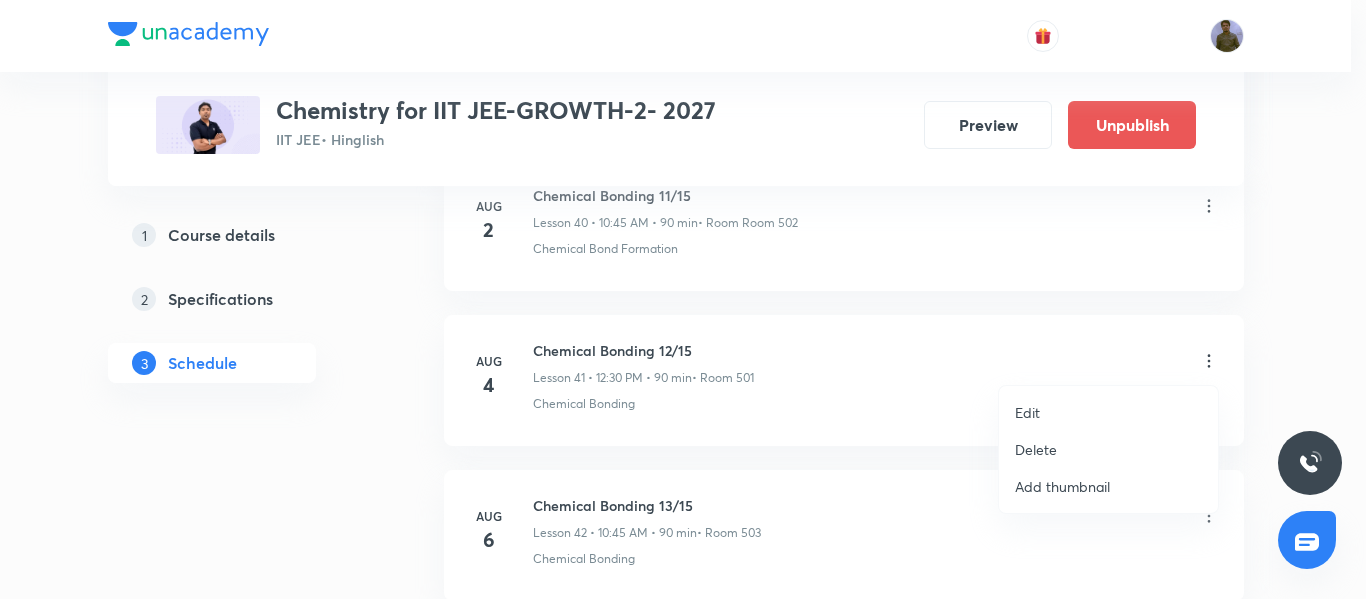 click on "Edit" at bounding box center (1108, 412) 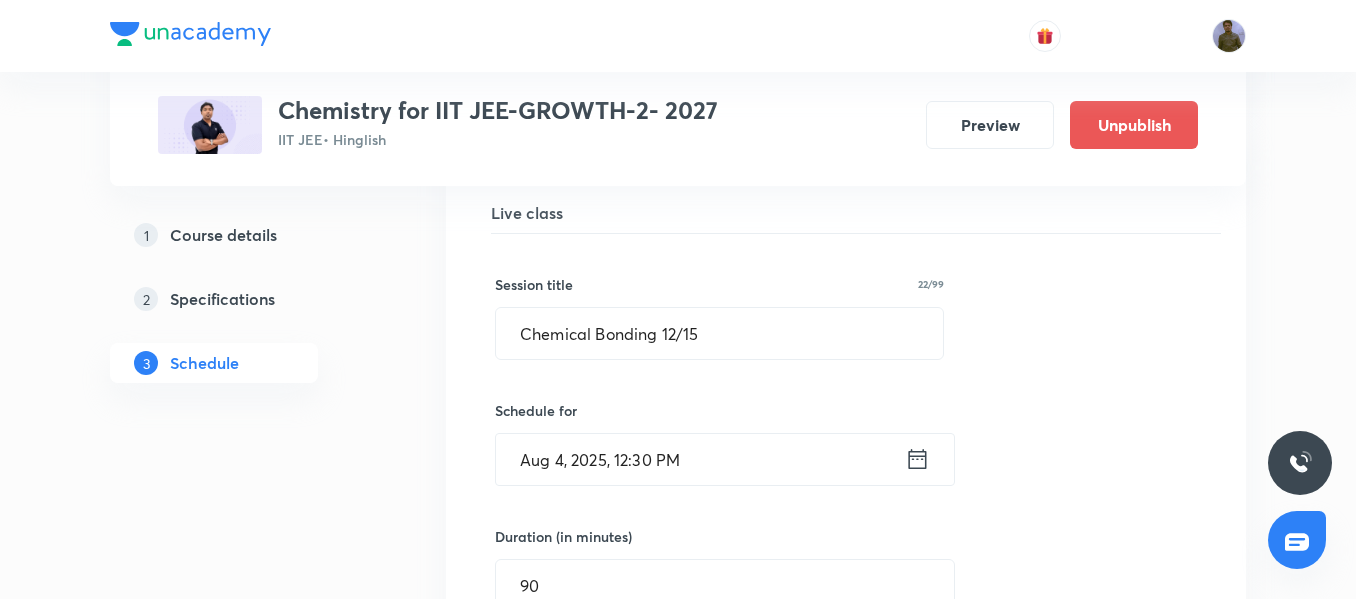 scroll, scrollTop: 6326, scrollLeft: 0, axis: vertical 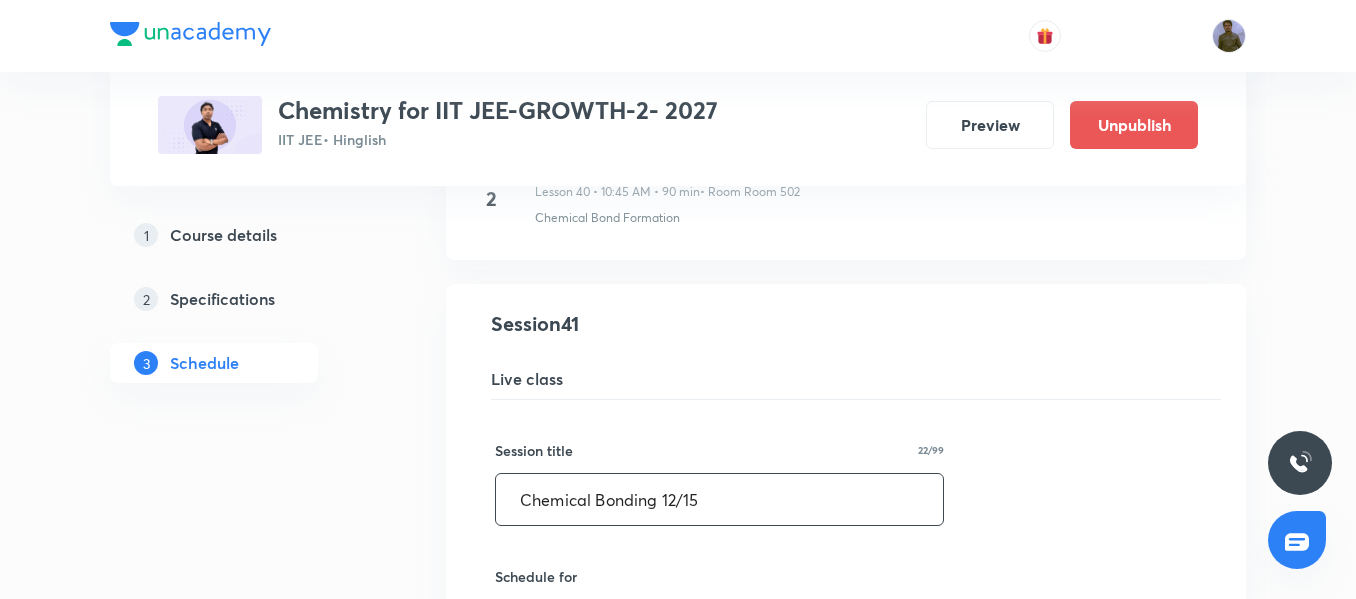 click on "Chemical Bonding 12/15" at bounding box center (719, 499) 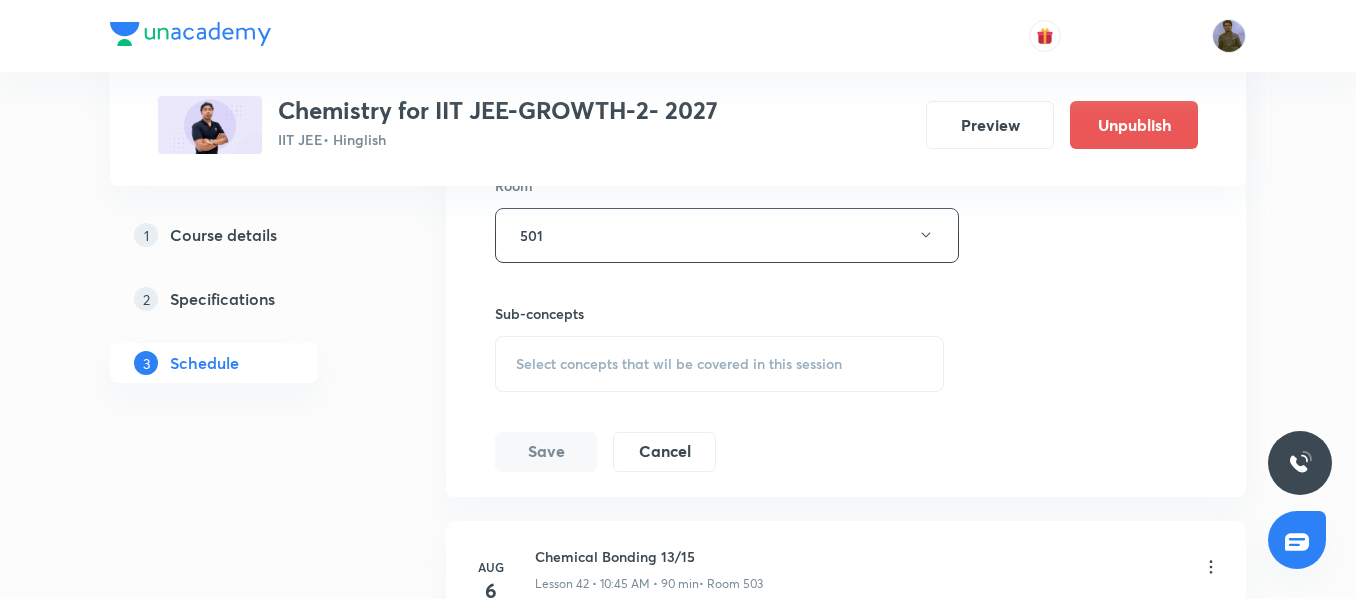 scroll, scrollTop: 7126, scrollLeft: 0, axis: vertical 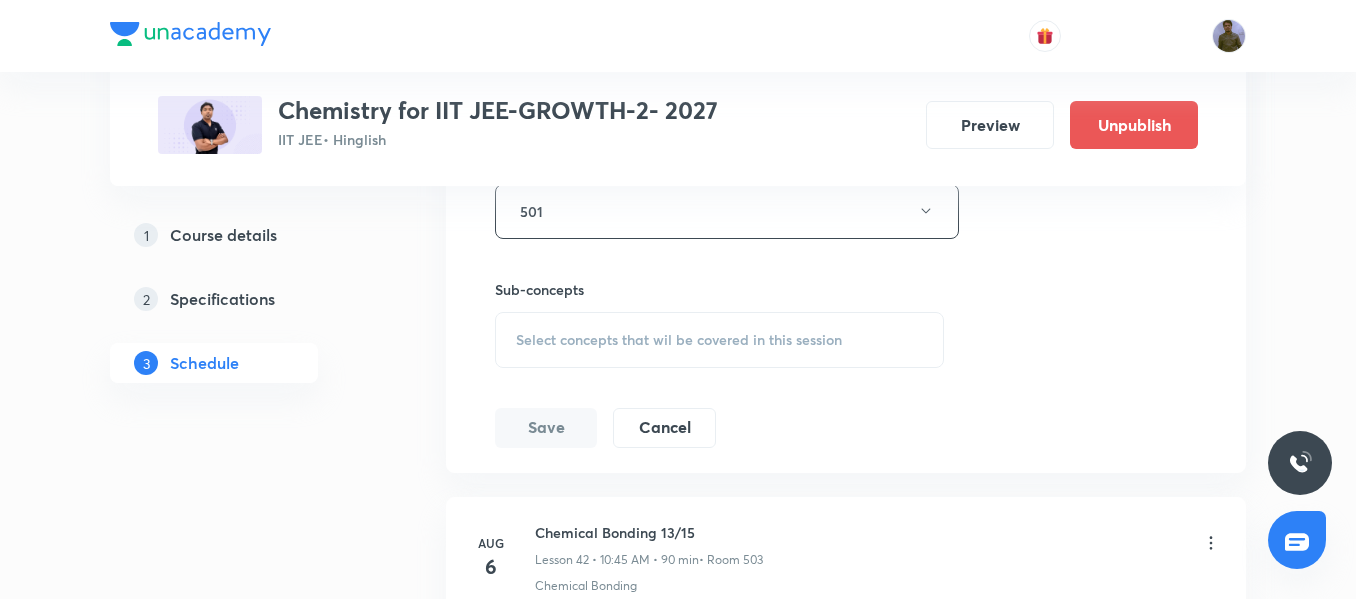 click on "Select concepts that wil be covered in this session" at bounding box center [719, 340] 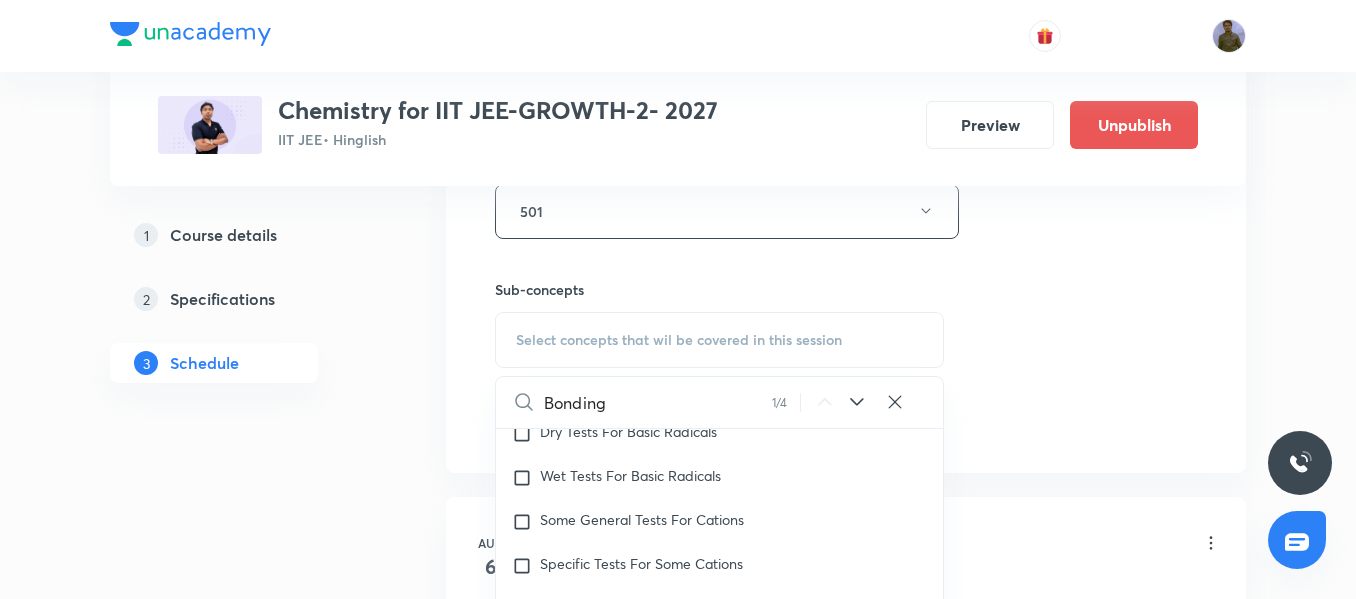 scroll, scrollTop: 22276, scrollLeft: 0, axis: vertical 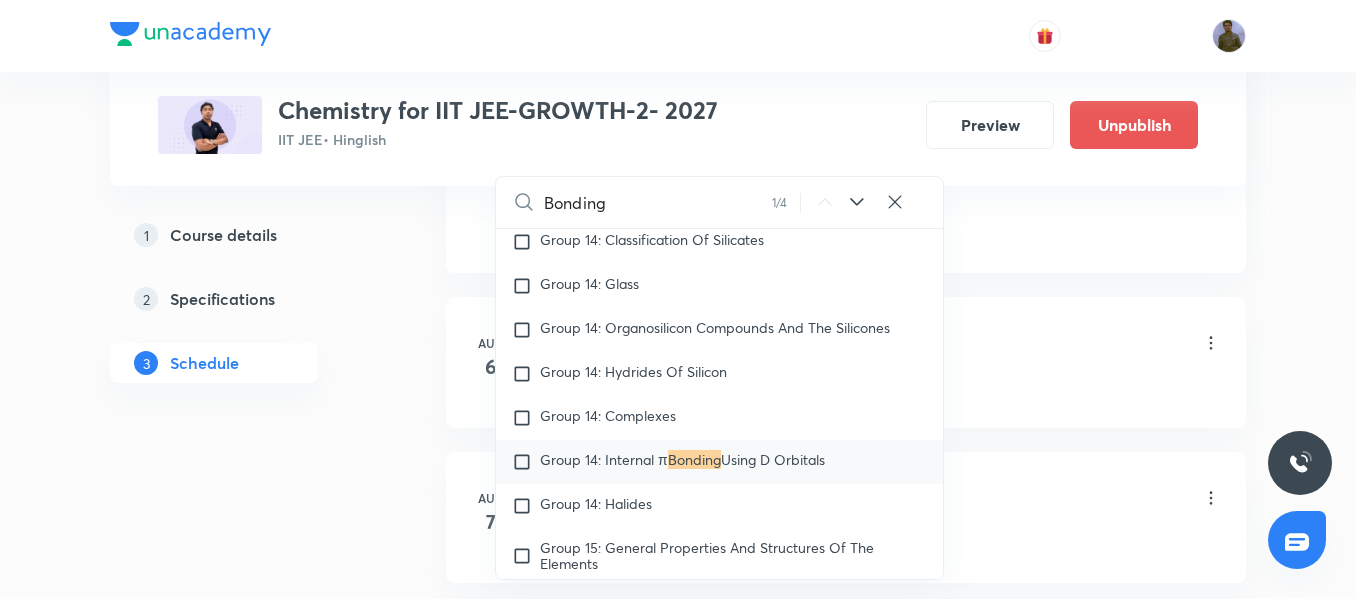 type on "Bonding" 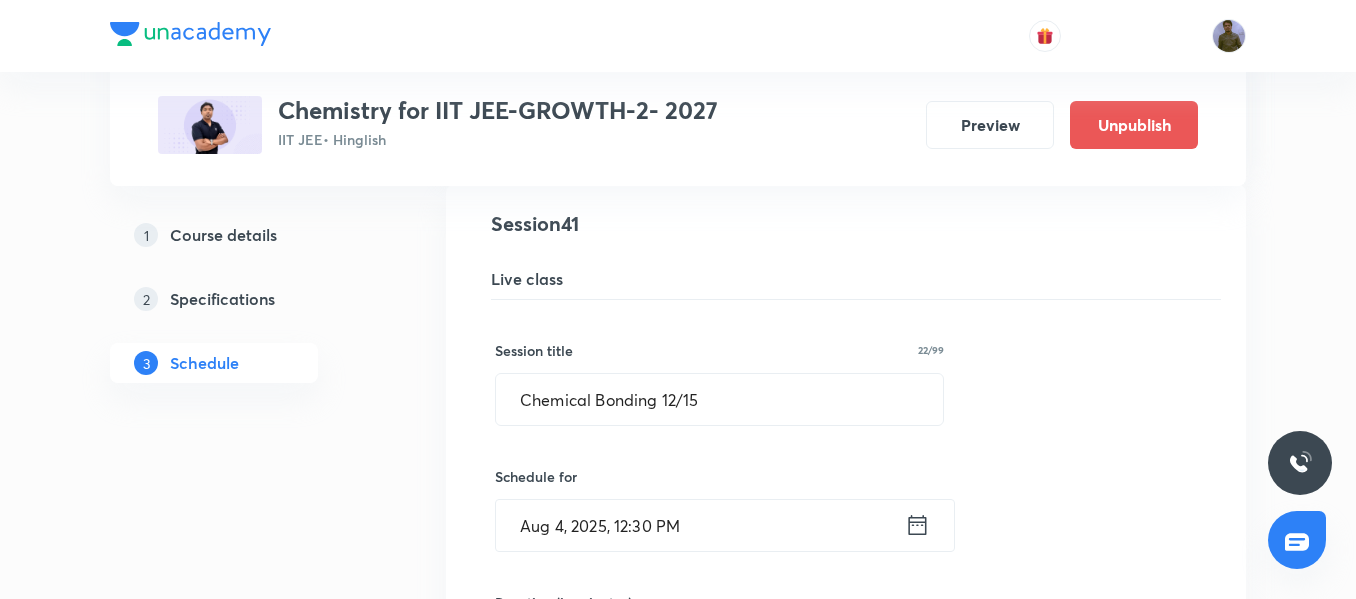 scroll, scrollTop: 6526, scrollLeft: 0, axis: vertical 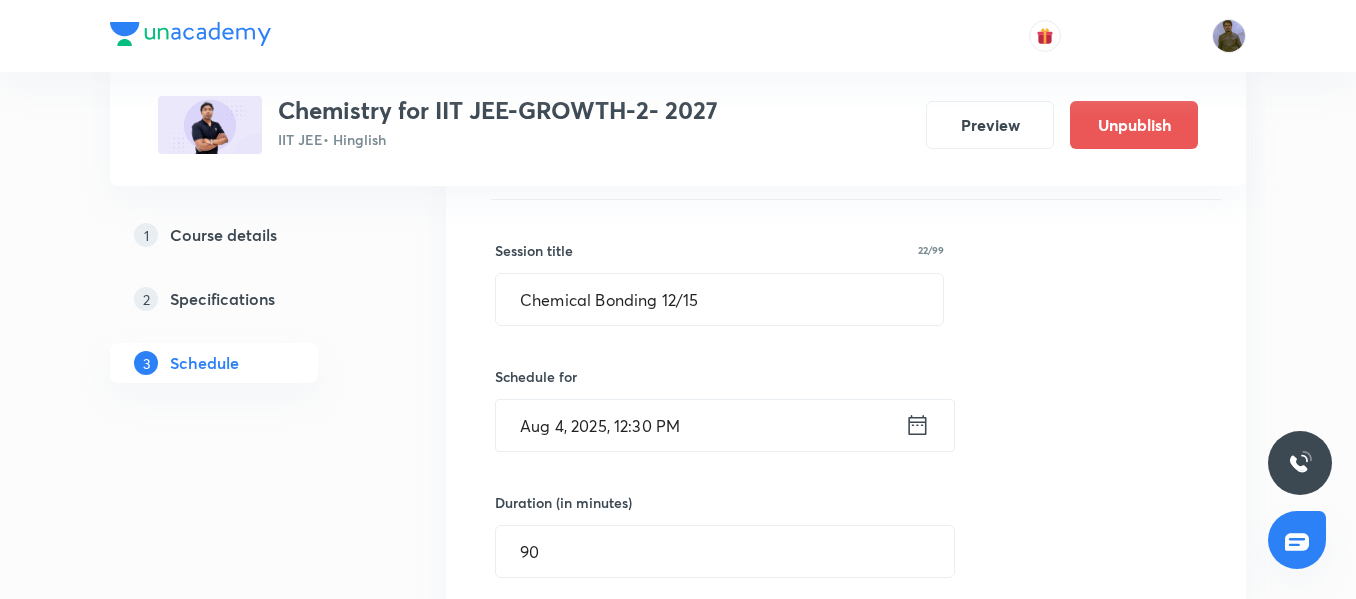 click on "Aug 4, 2025, 12:30 PM" at bounding box center (700, 425) 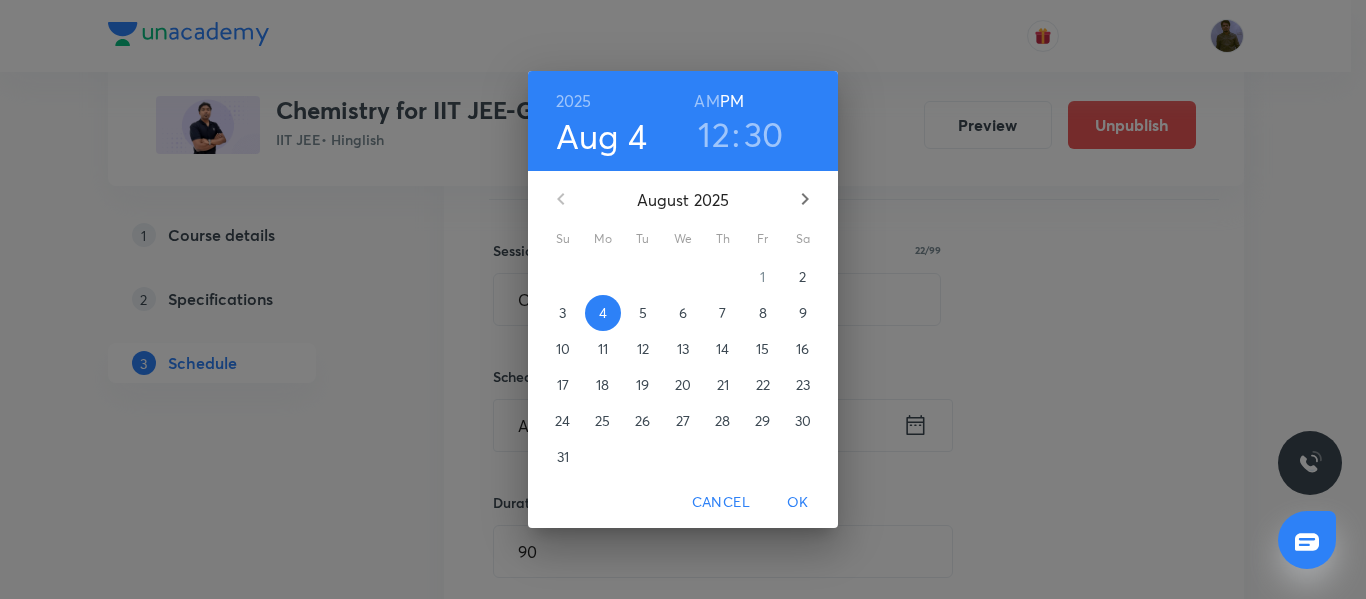 click on "12" at bounding box center [714, 134] 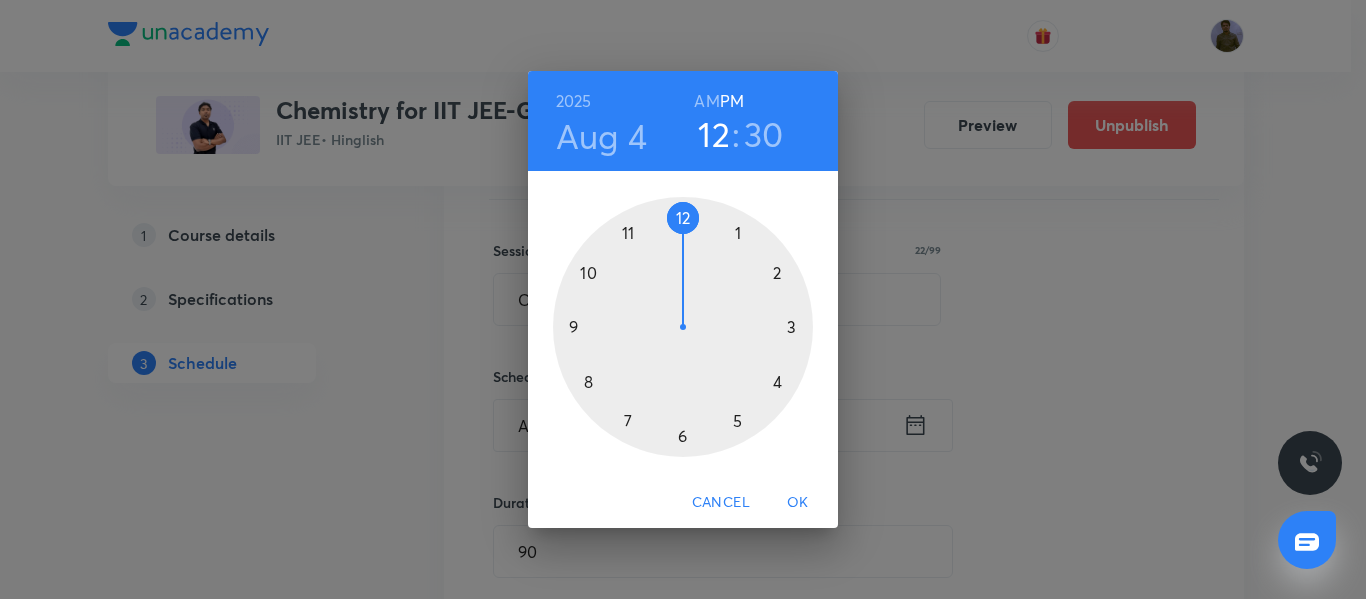 click at bounding box center [683, 327] 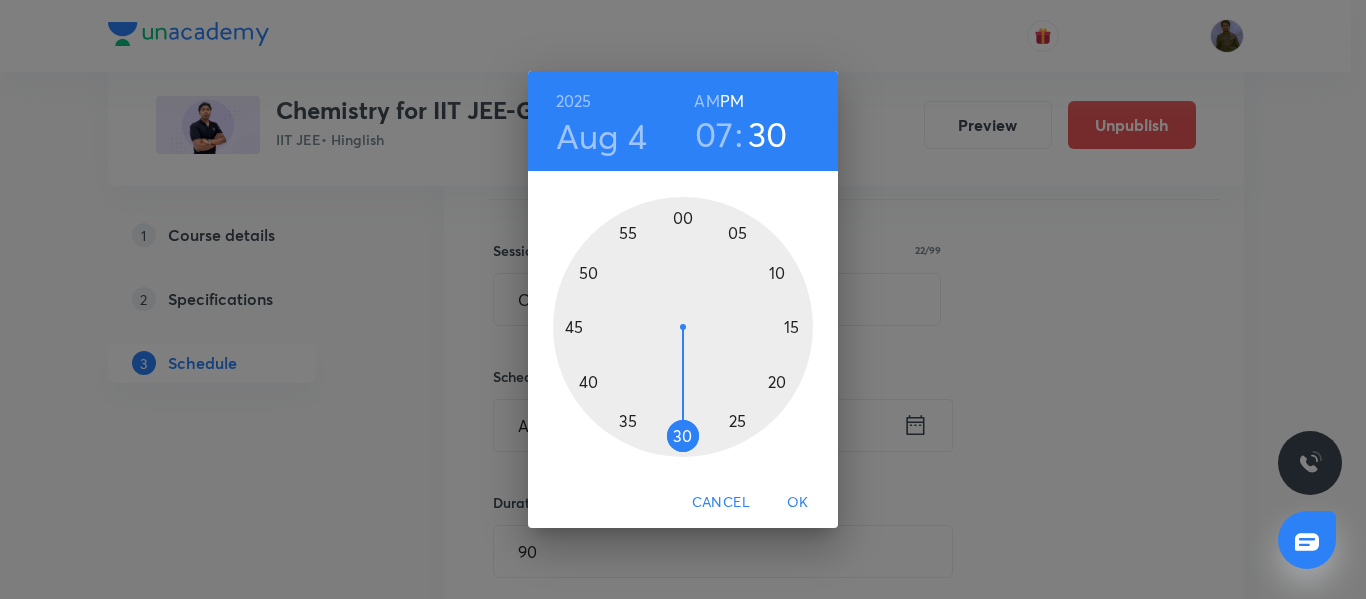 click on "AM" at bounding box center (706, 101) 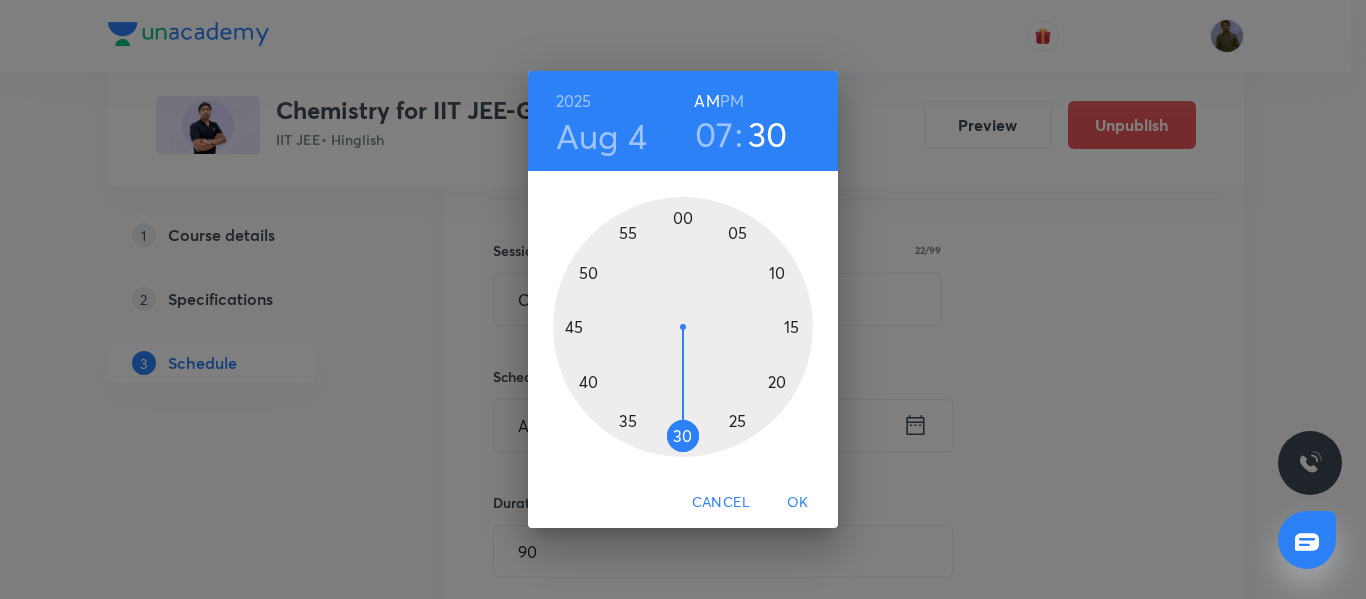 click at bounding box center [683, 327] 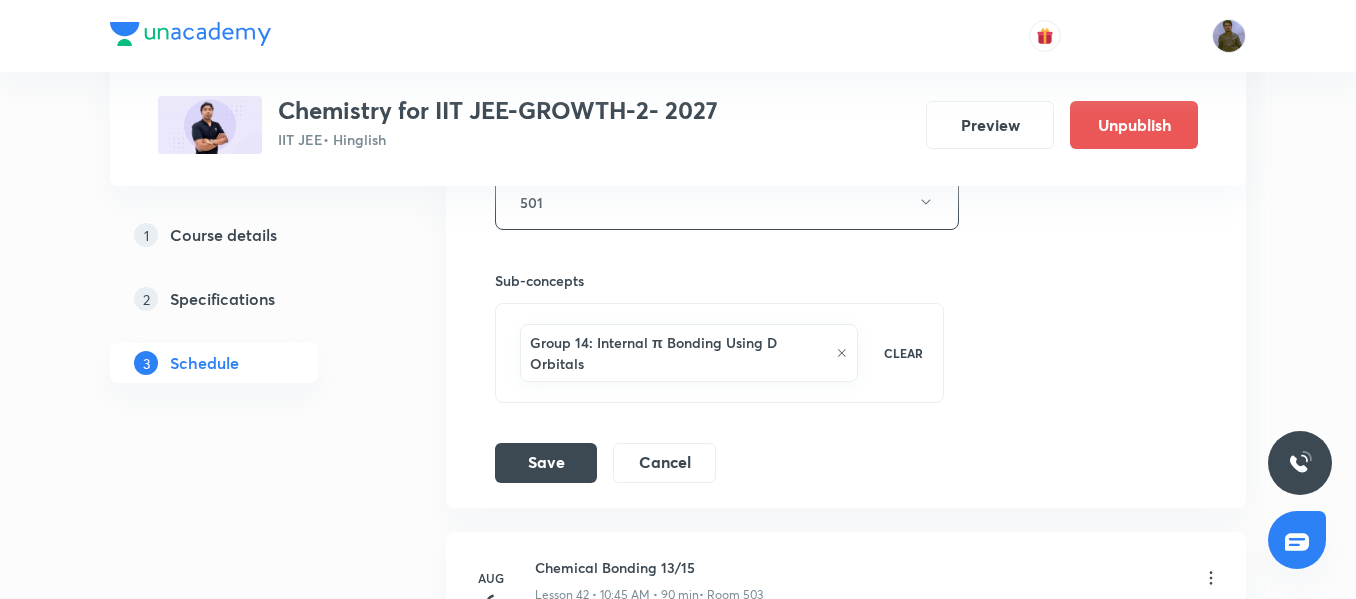 scroll, scrollTop: 7226, scrollLeft: 0, axis: vertical 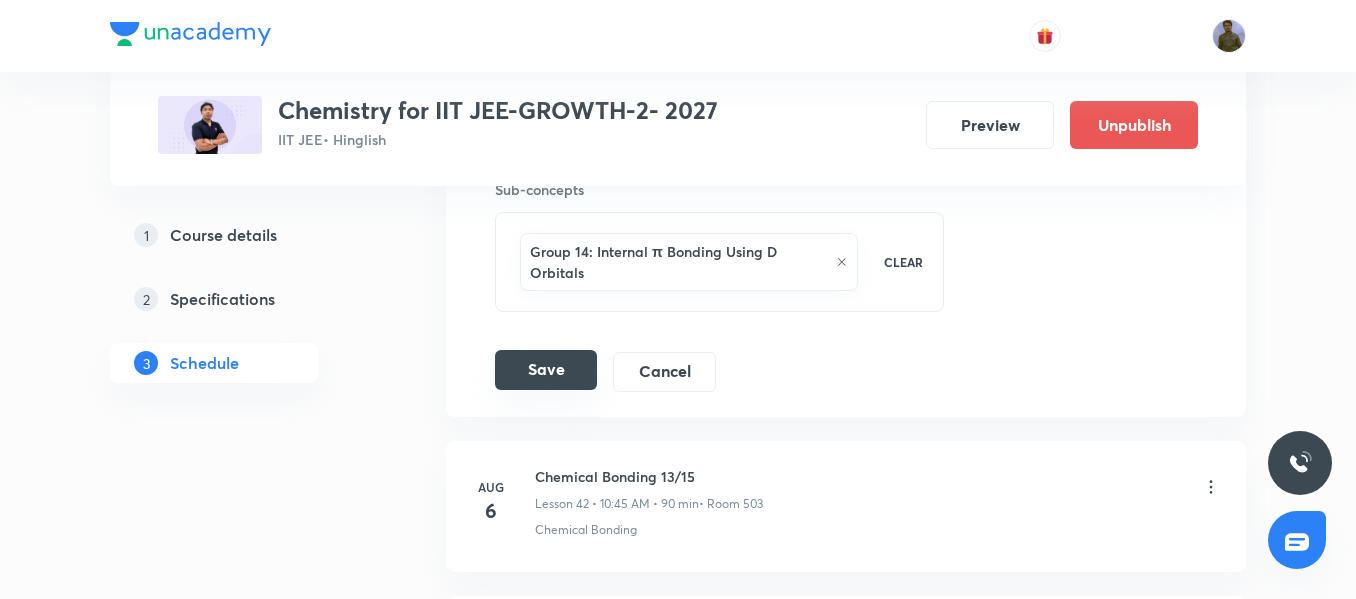 click on "Save" at bounding box center [546, 370] 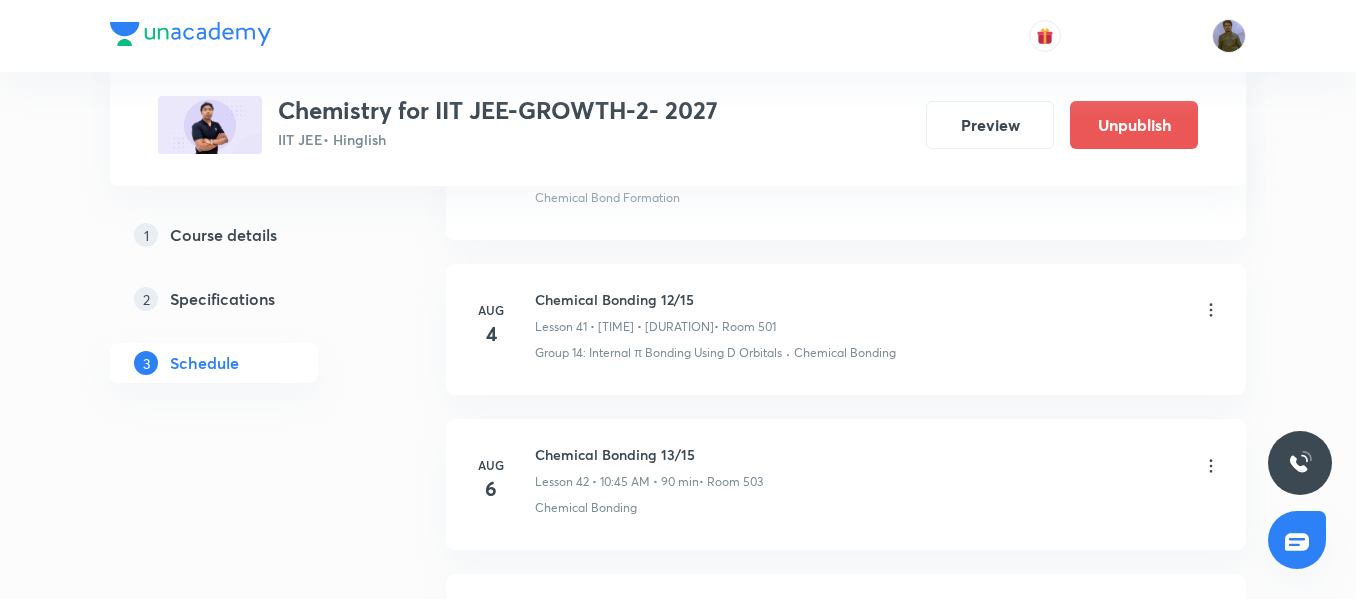 scroll, scrollTop: 6426, scrollLeft: 0, axis: vertical 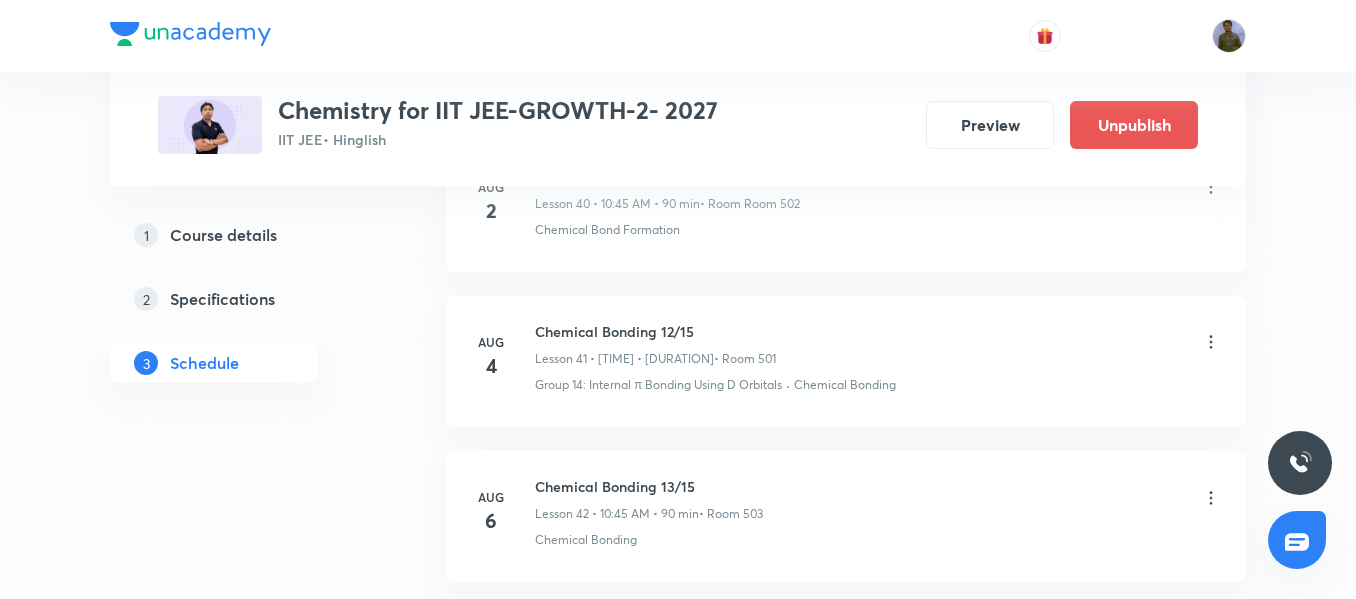 click 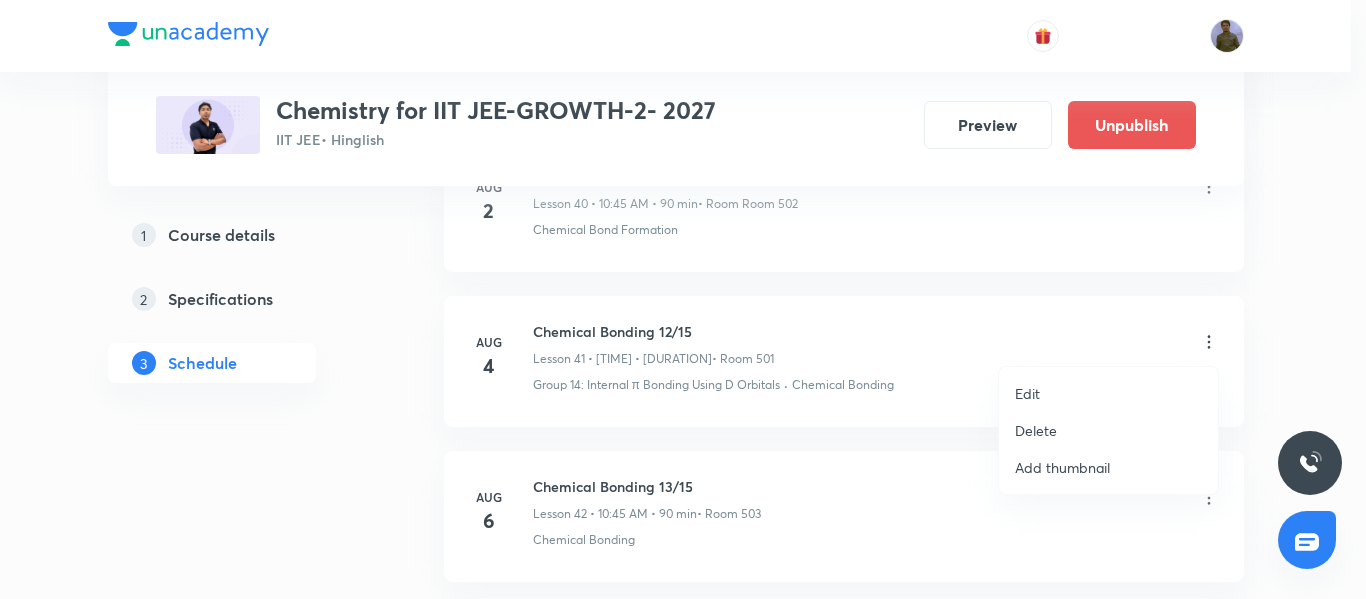 click on "Edit" at bounding box center (1027, 393) 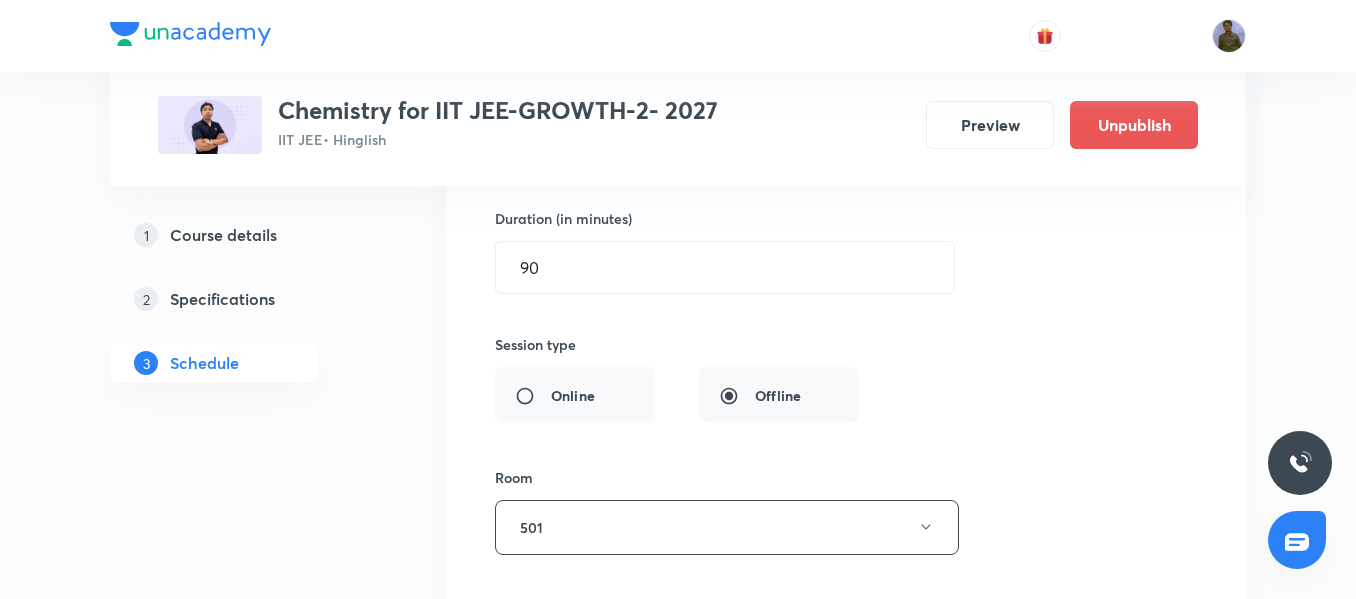 scroll, scrollTop: 6526, scrollLeft: 0, axis: vertical 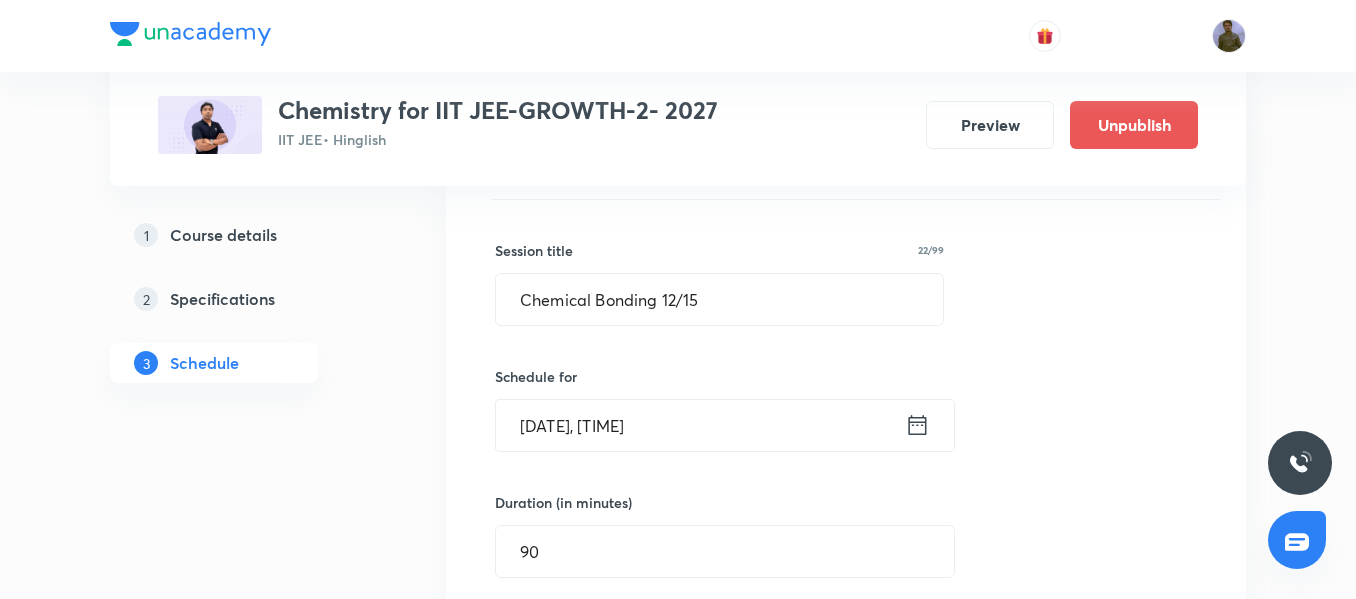 click on "[DATE], [TIME]" at bounding box center (700, 425) 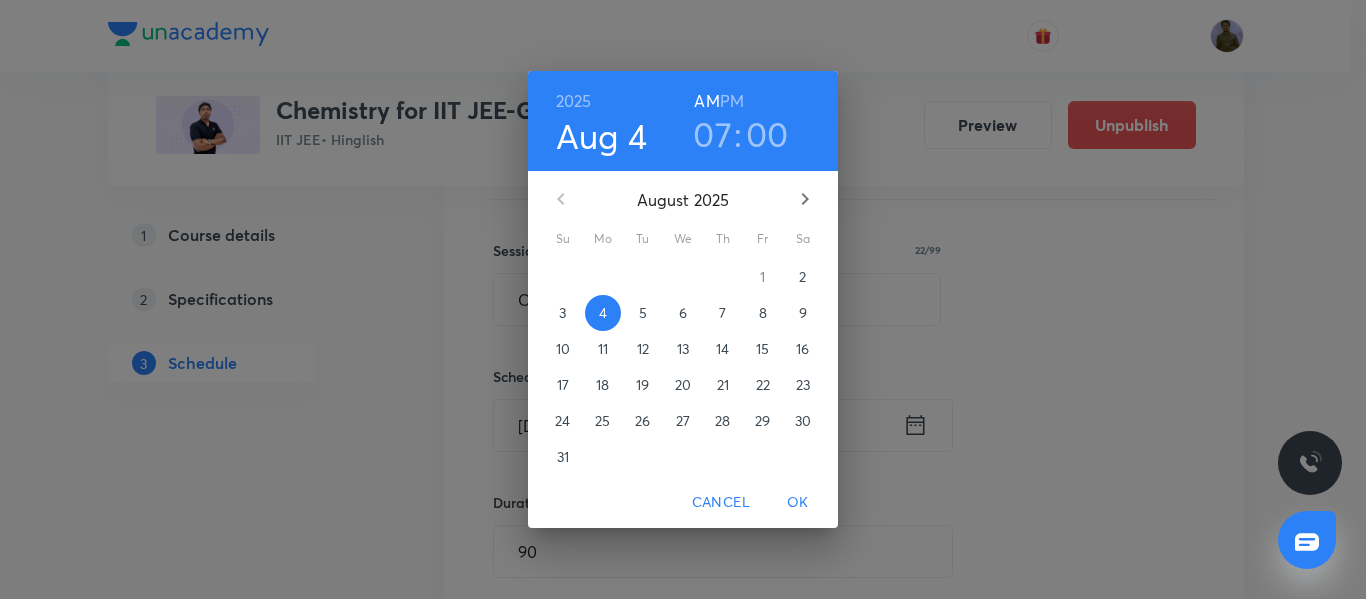 click on "07" at bounding box center [712, 134] 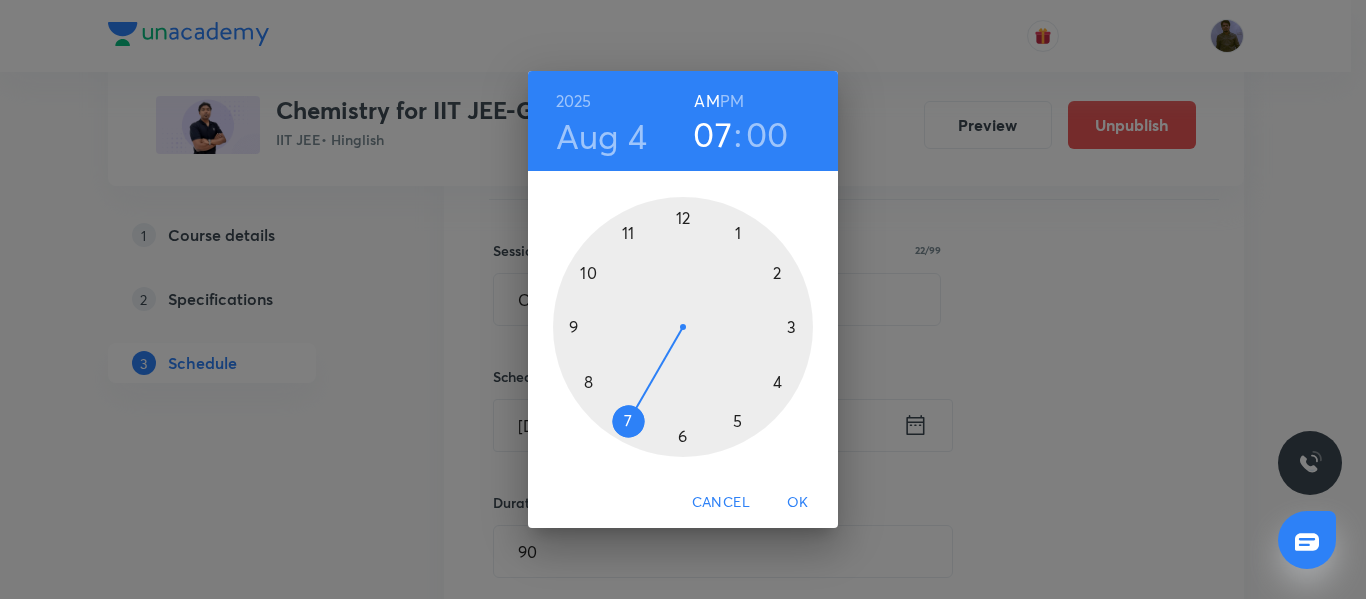 click at bounding box center (683, 327) 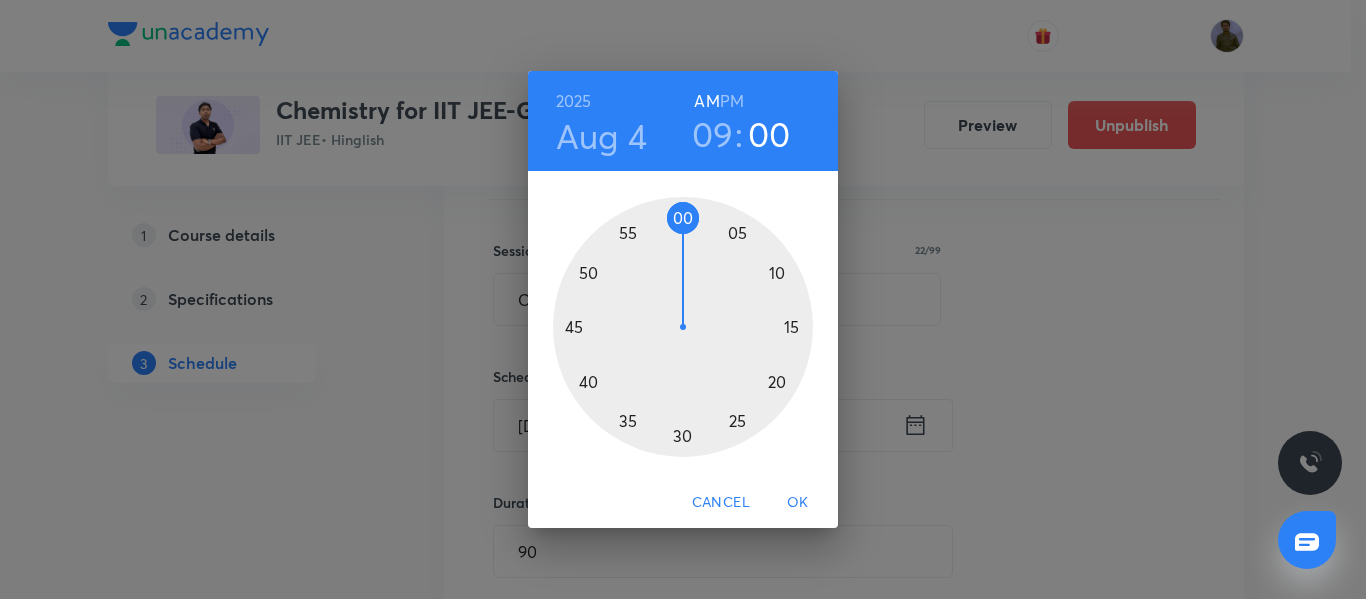 click on "OK" at bounding box center (798, 502) 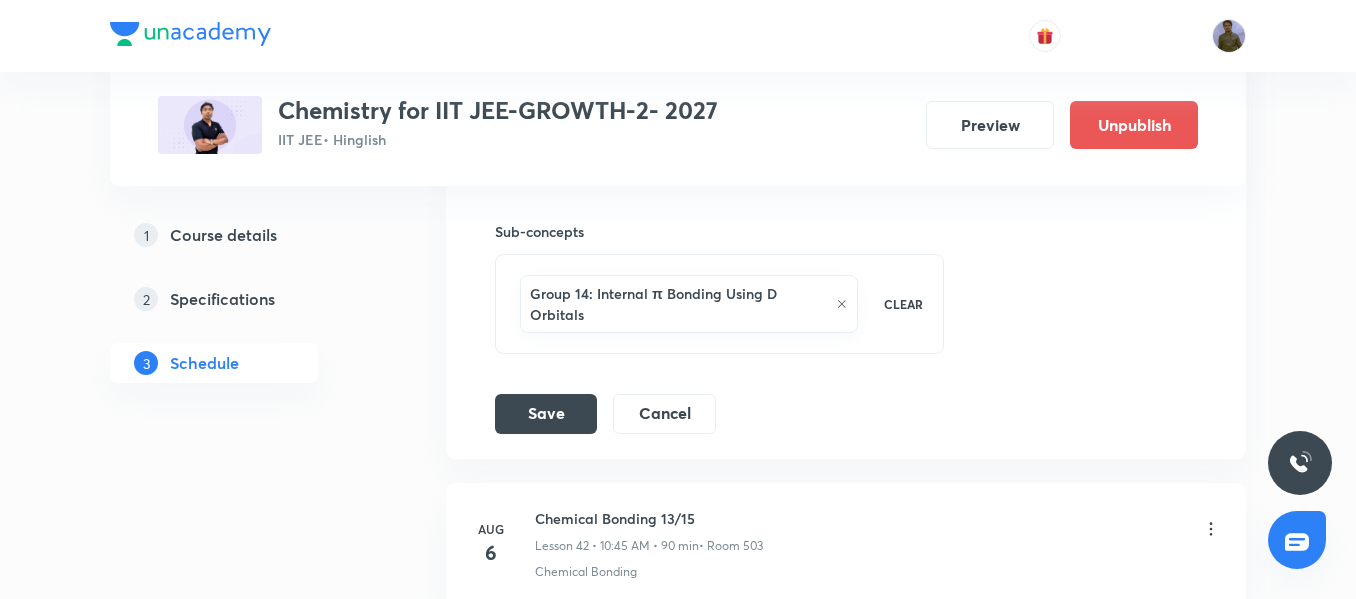 scroll, scrollTop: 7226, scrollLeft: 0, axis: vertical 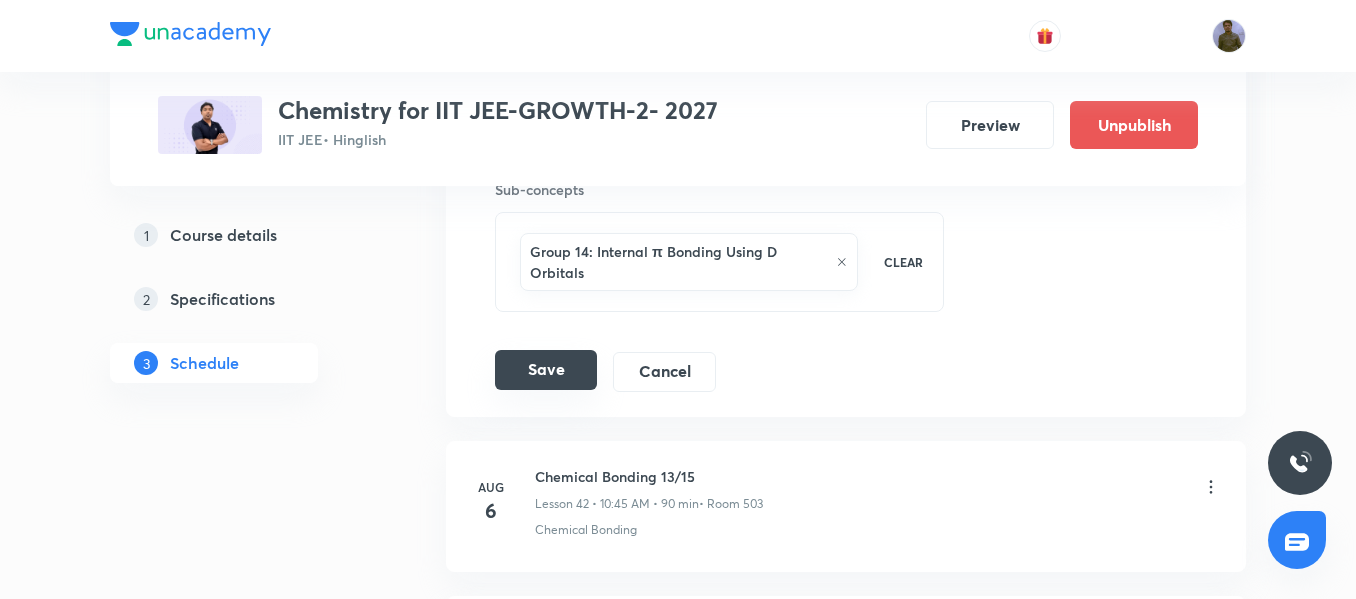 click on "Save" at bounding box center (546, 370) 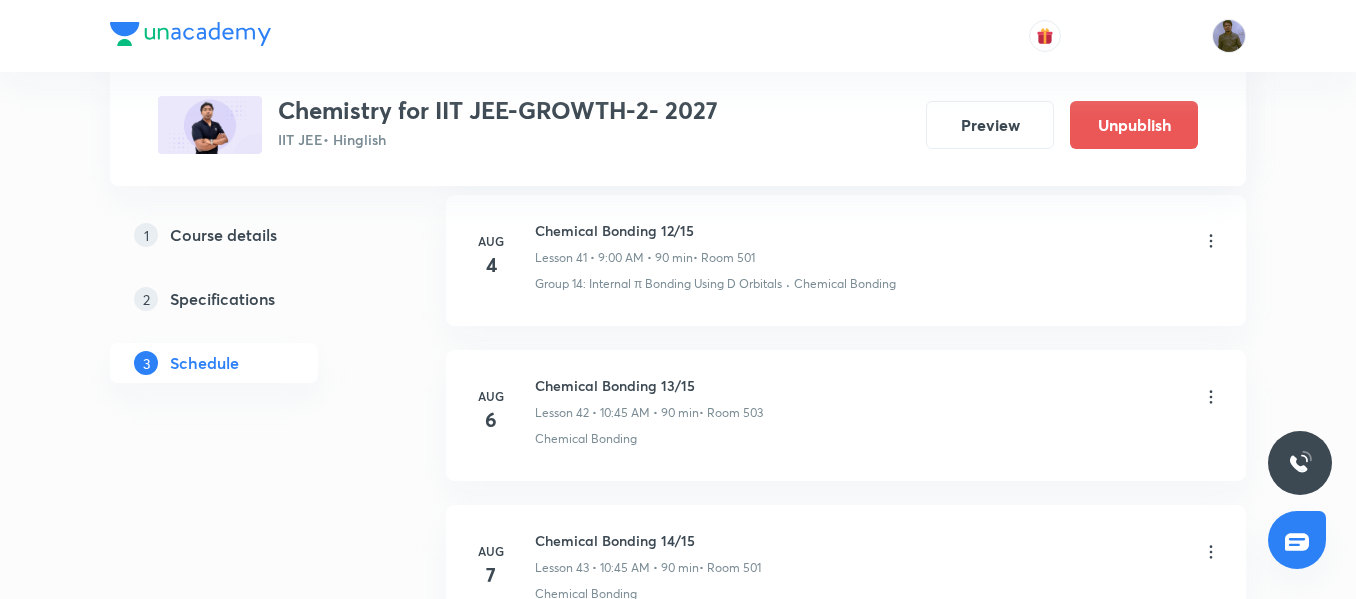 scroll, scrollTop: 6407, scrollLeft: 0, axis: vertical 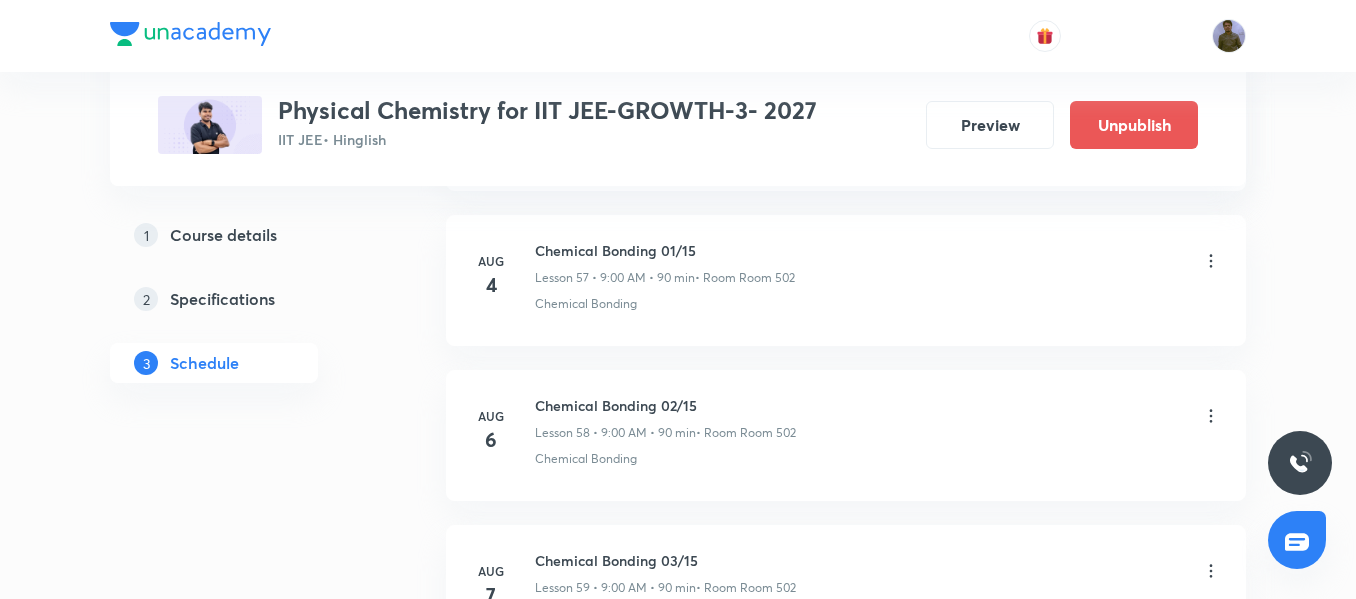 click 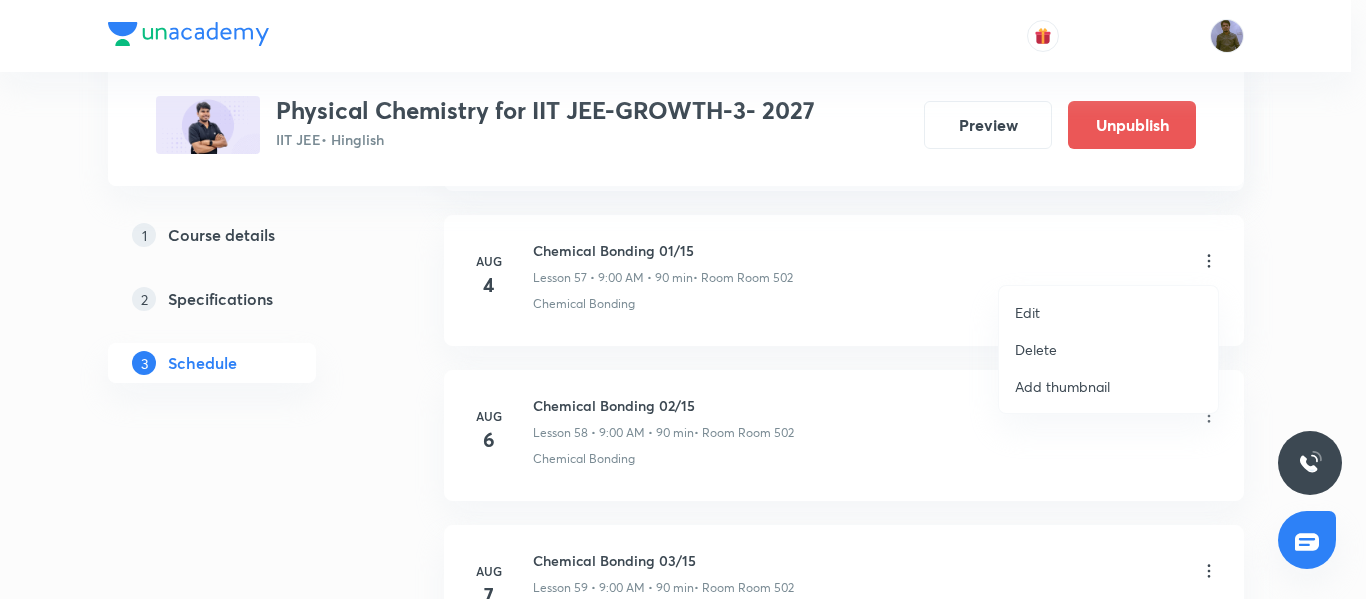 click on "Edit" at bounding box center [1108, 312] 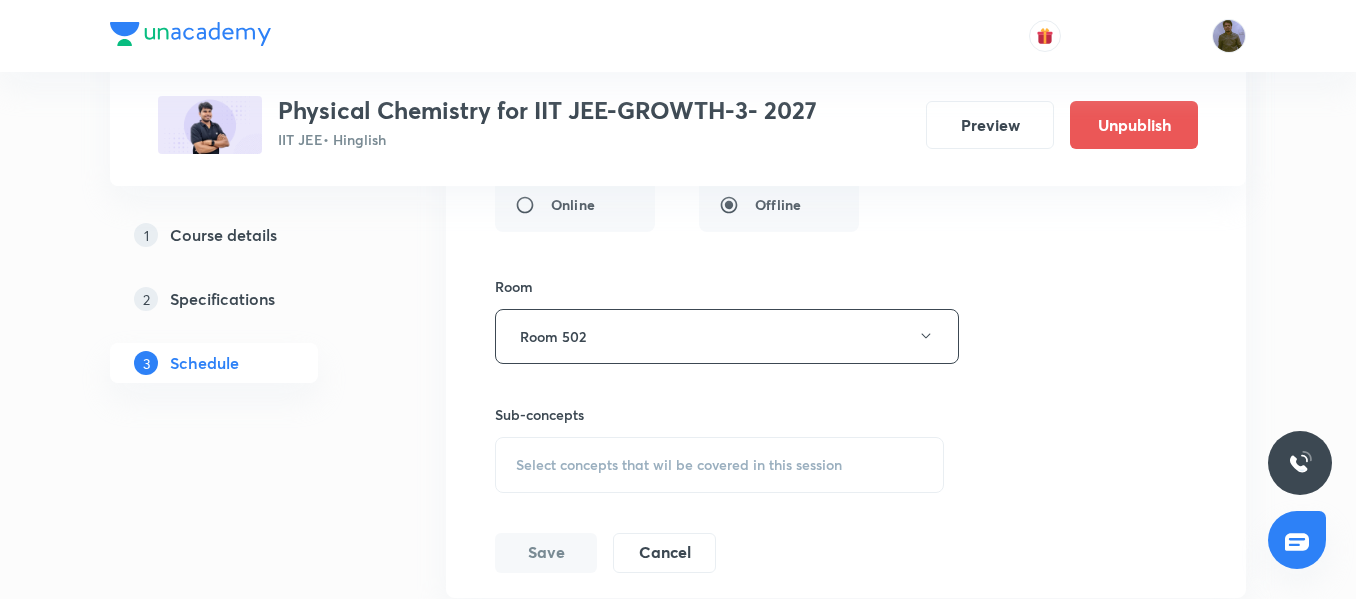 scroll, scrollTop: 9606, scrollLeft: 0, axis: vertical 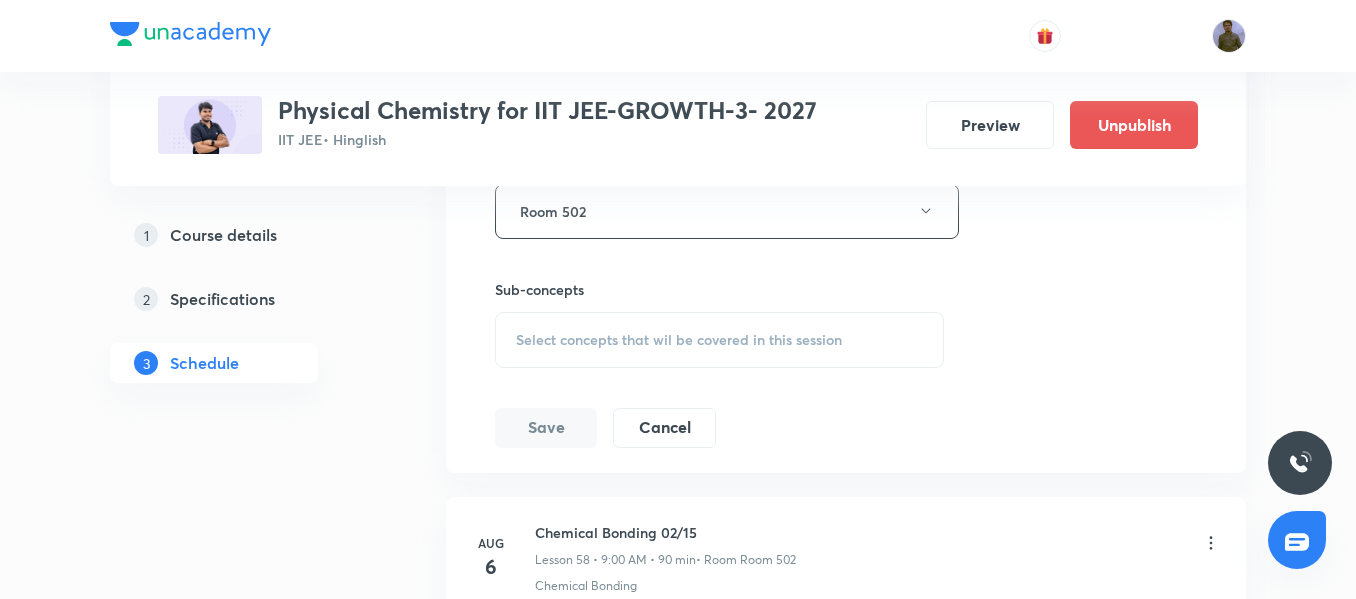 click on "Select concepts that wil be covered in this session" at bounding box center [679, 340] 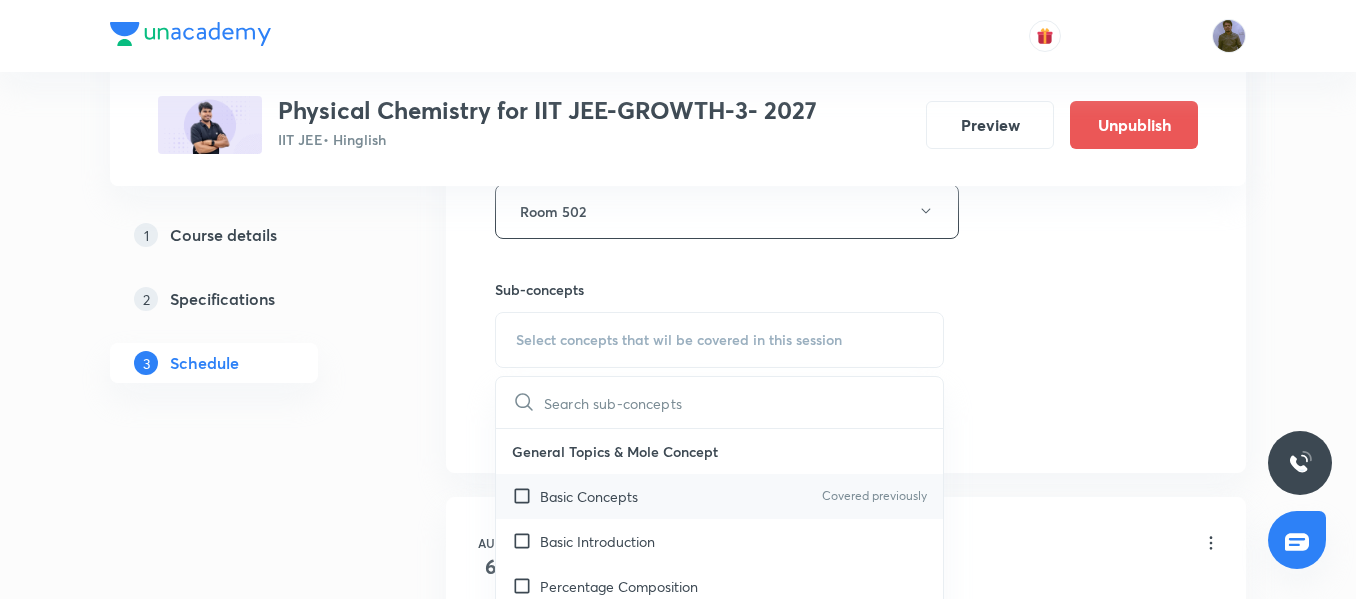 click on "Basic Concepts" at bounding box center [589, 496] 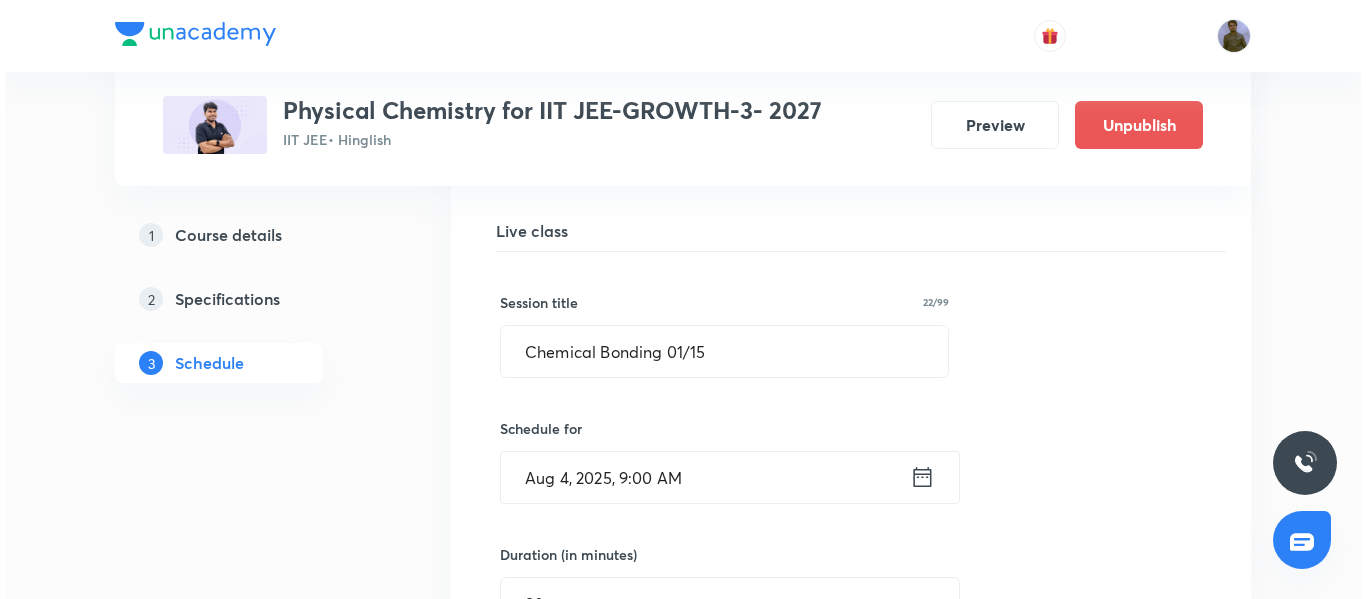 scroll, scrollTop: 8906, scrollLeft: 0, axis: vertical 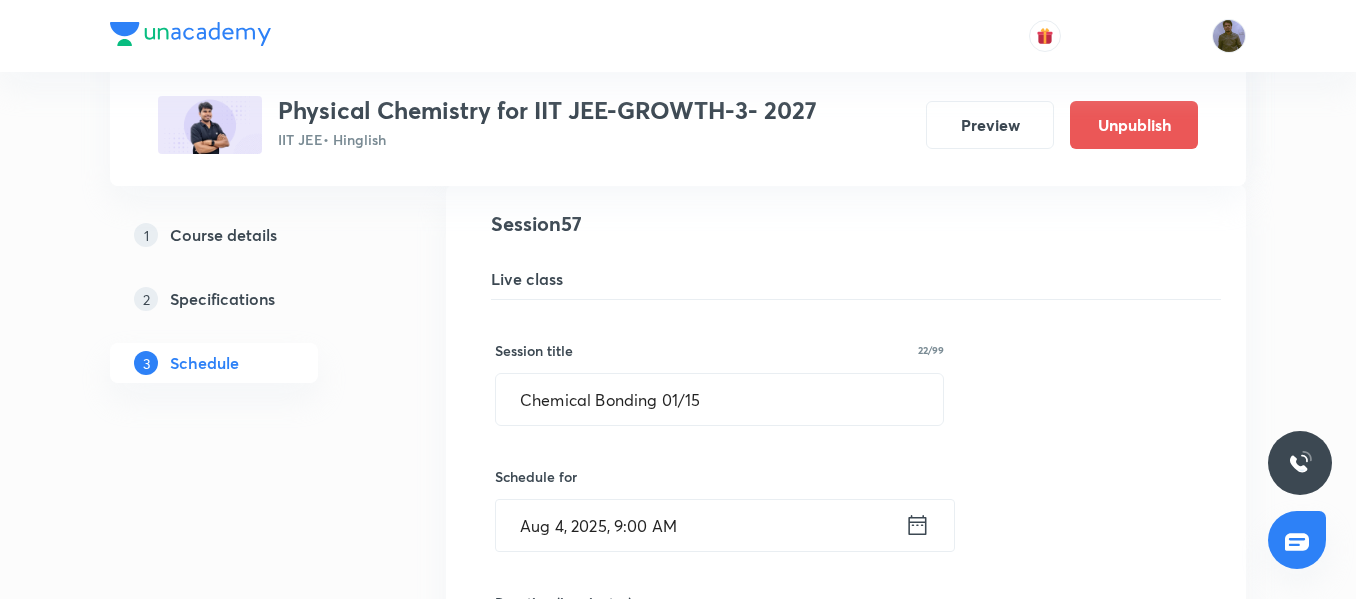 click on "Aug 4, 2025, 9:00 AM" at bounding box center (700, 525) 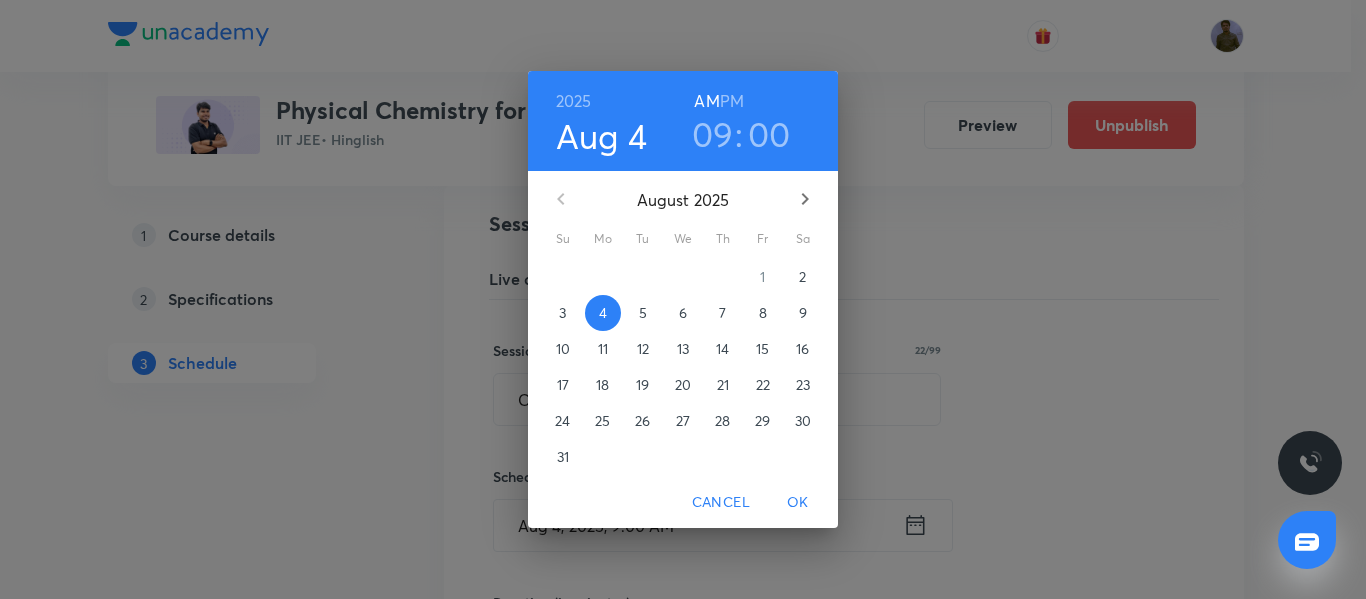 click on "09 : 00" at bounding box center (740, 134) 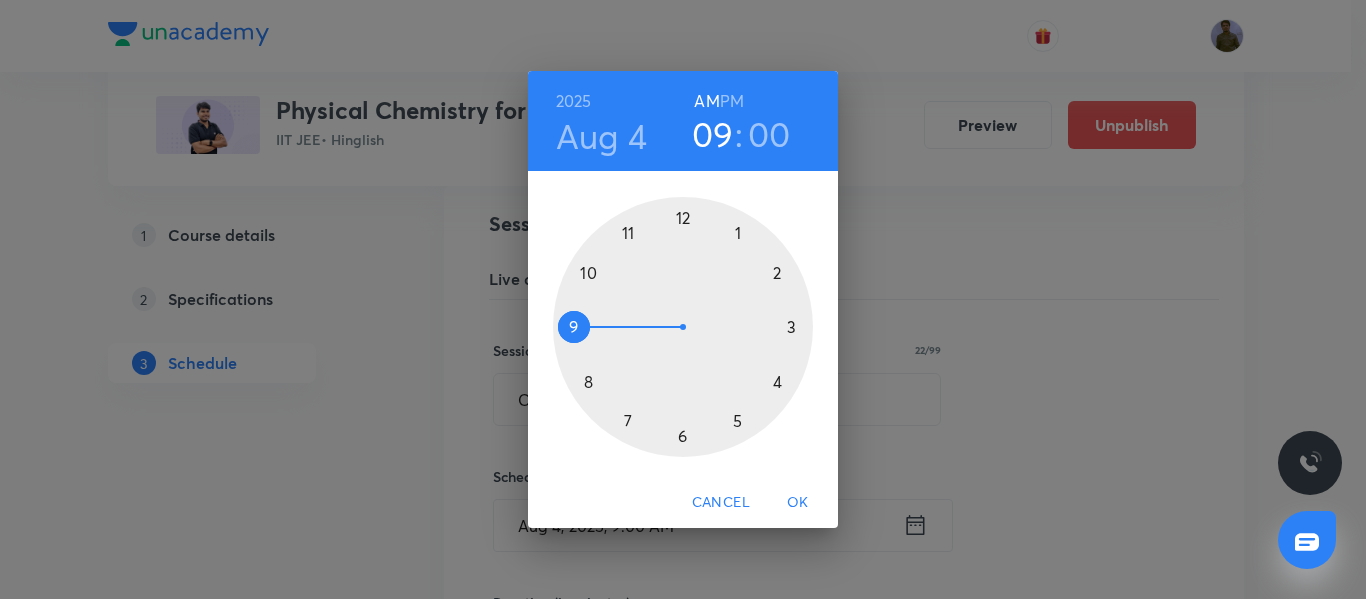 click at bounding box center [683, 327] 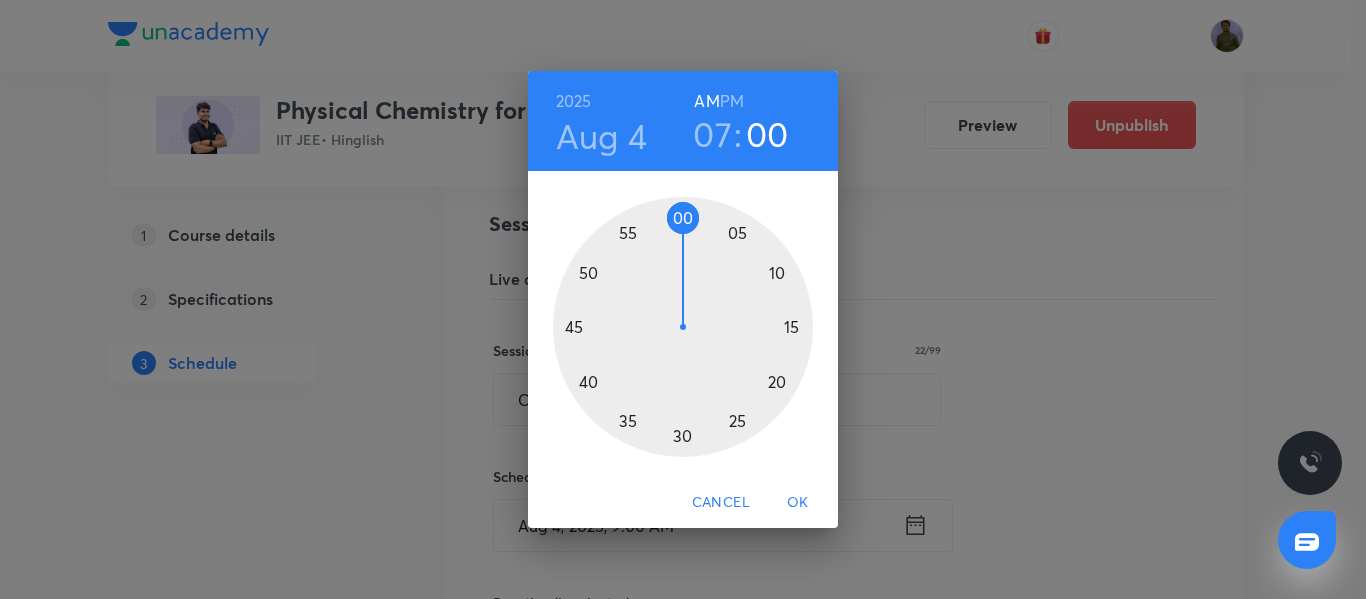 click on "OK" at bounding box center [798, 502] 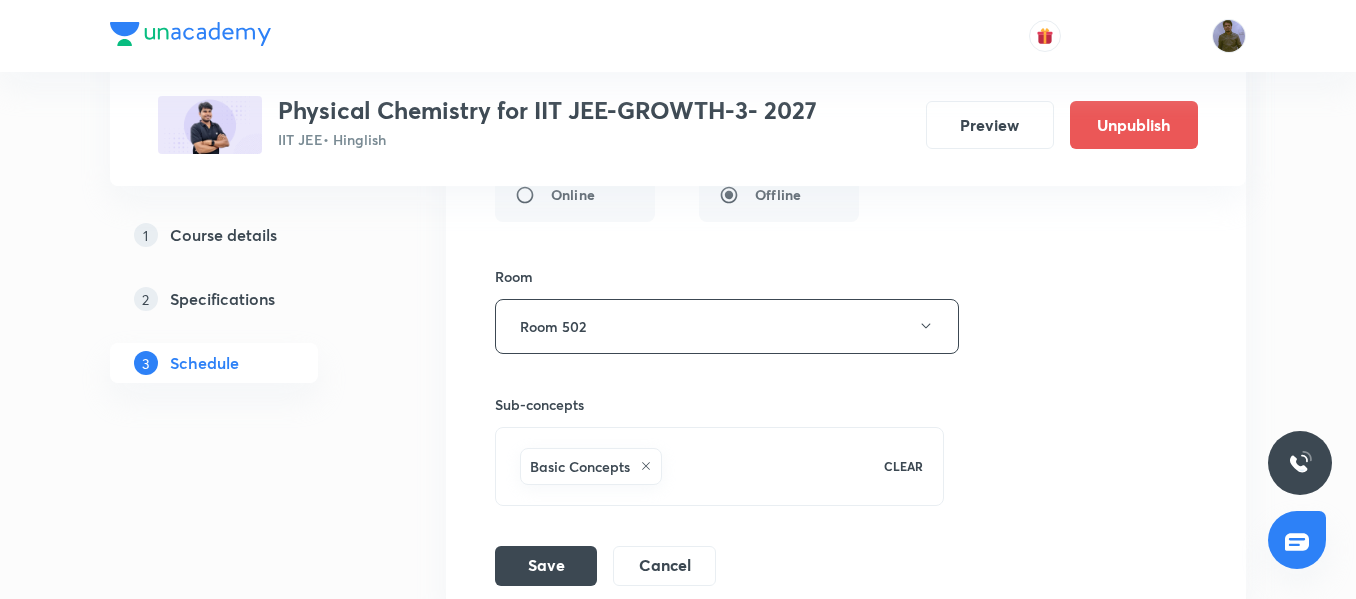 scroll, scrollTop: 9506, scrollLeft: 0, axis: vertical 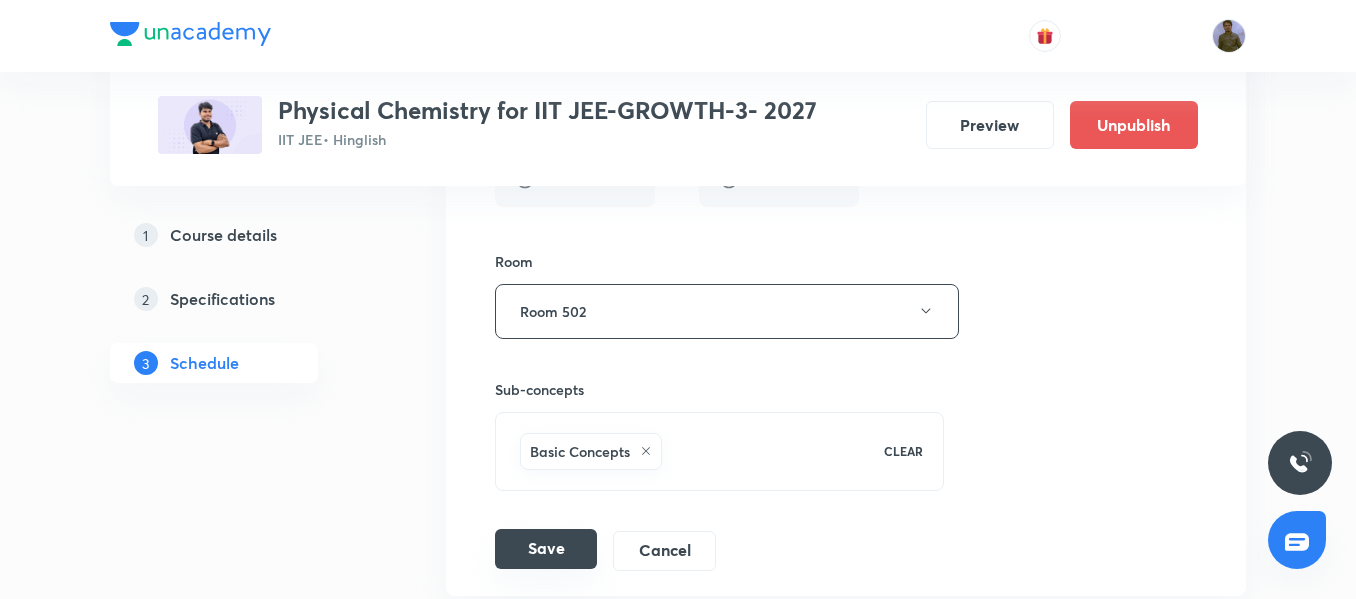 click on "Save" at bounding box center [546, 549] 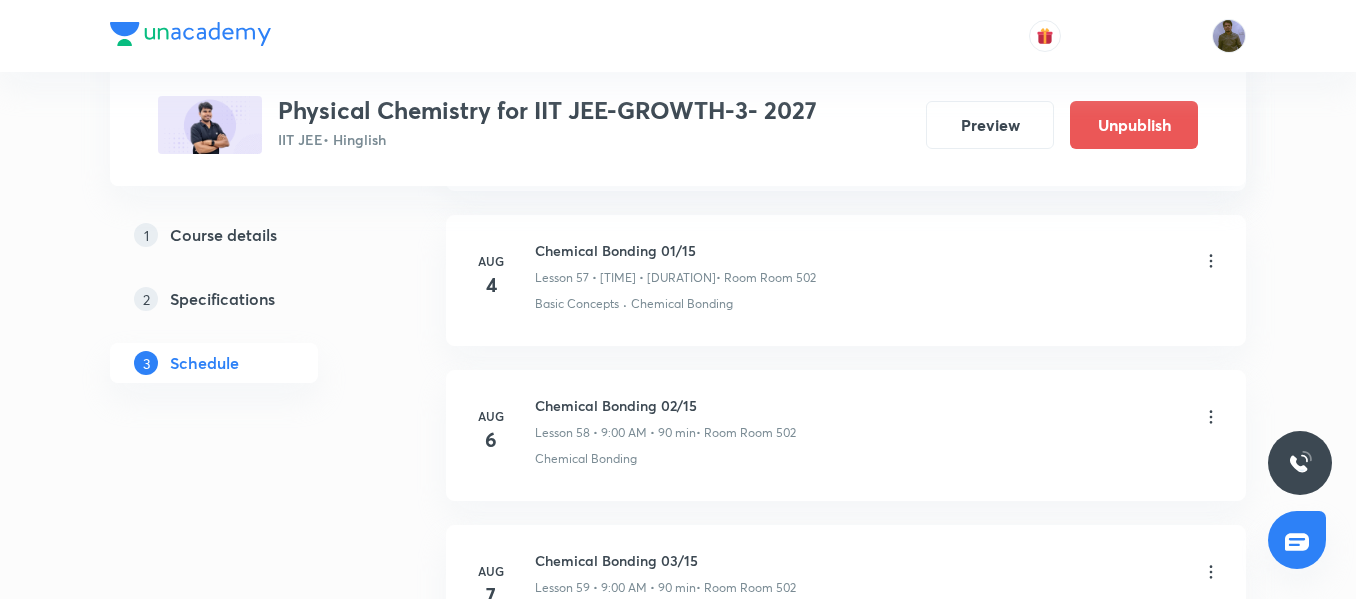 scroll, scrollTop: 8887, scrollLeft: 0, axis: vertical 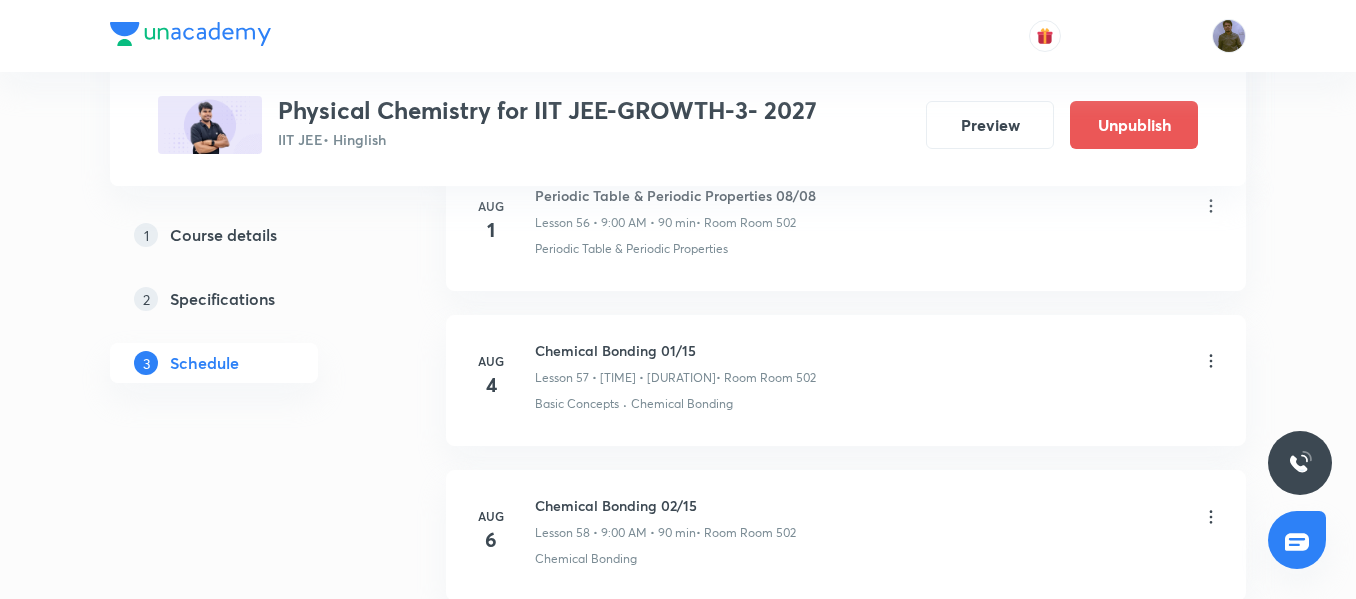 click 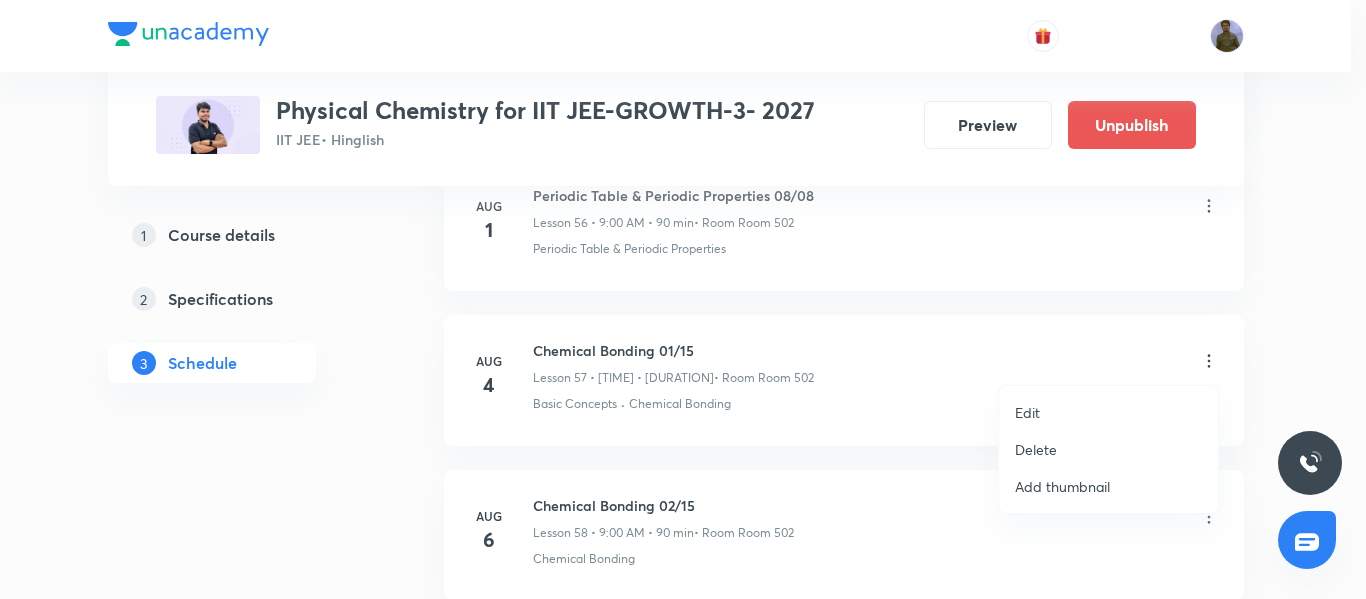 click on "Edit" at bounding box center [1027, 412] 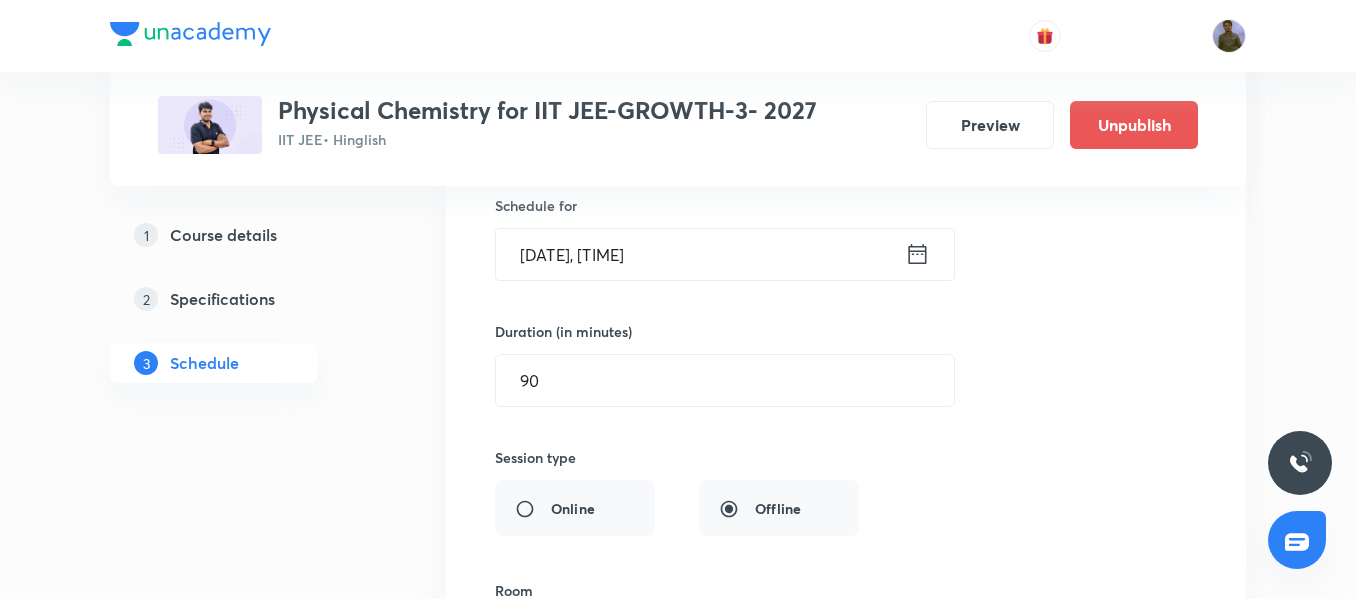 scroll, scrollTop: 8987, scrollLeft: 0, axis: vertical 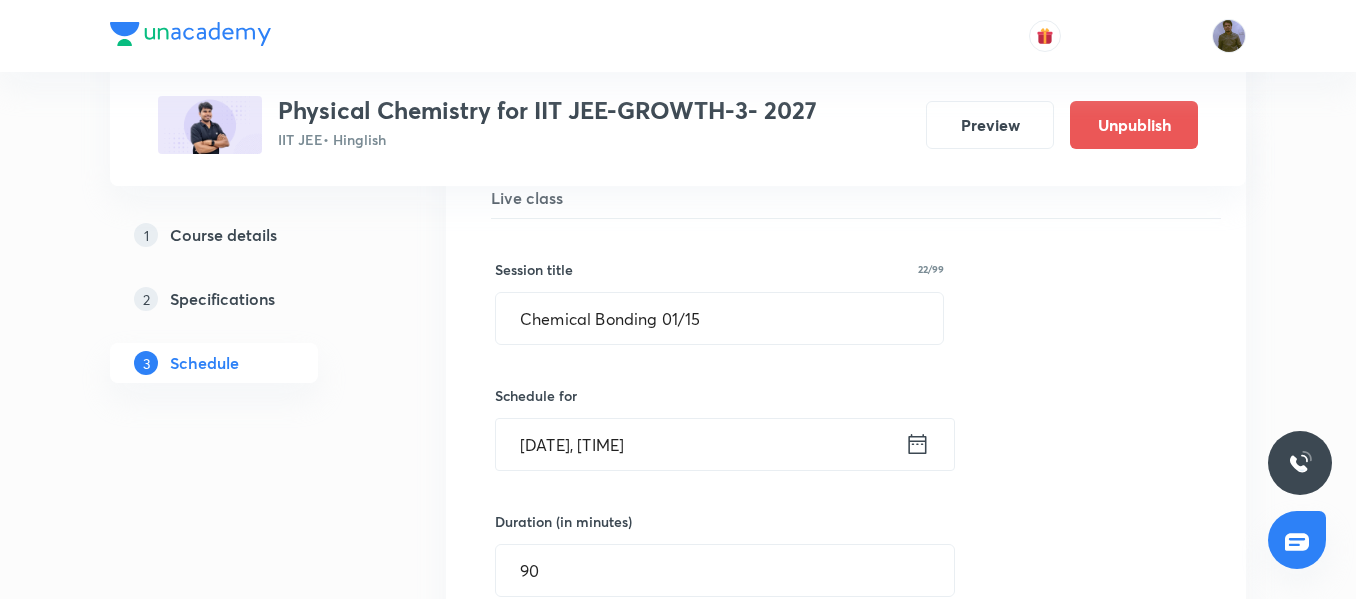 click on "Aug 4, 2025, 7:00 AM" at bounding box center (700, 444) 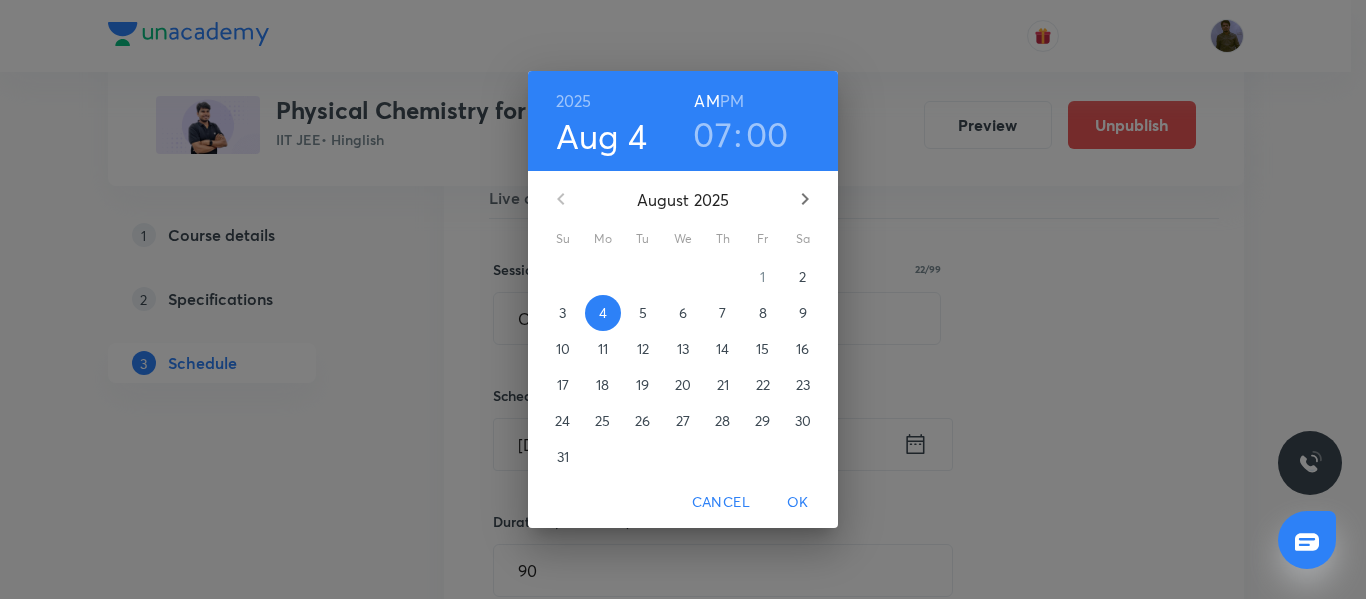 click on "07" at bounding box center [712, 134] 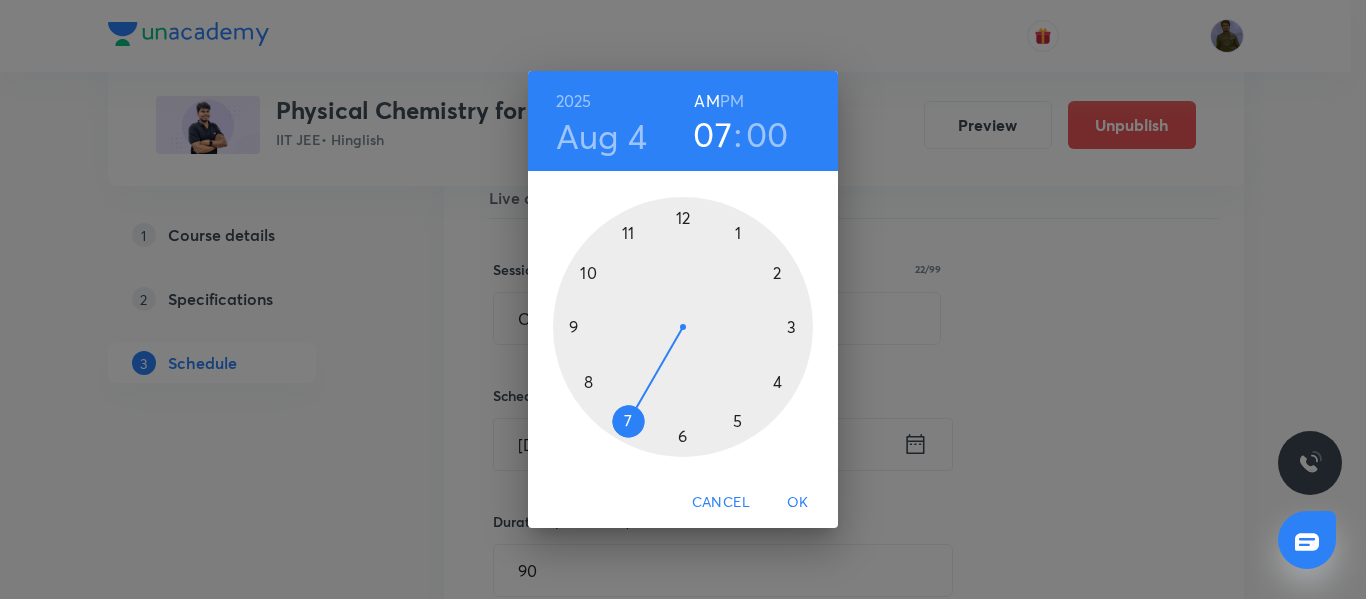 click at bounding box center [683, 327] 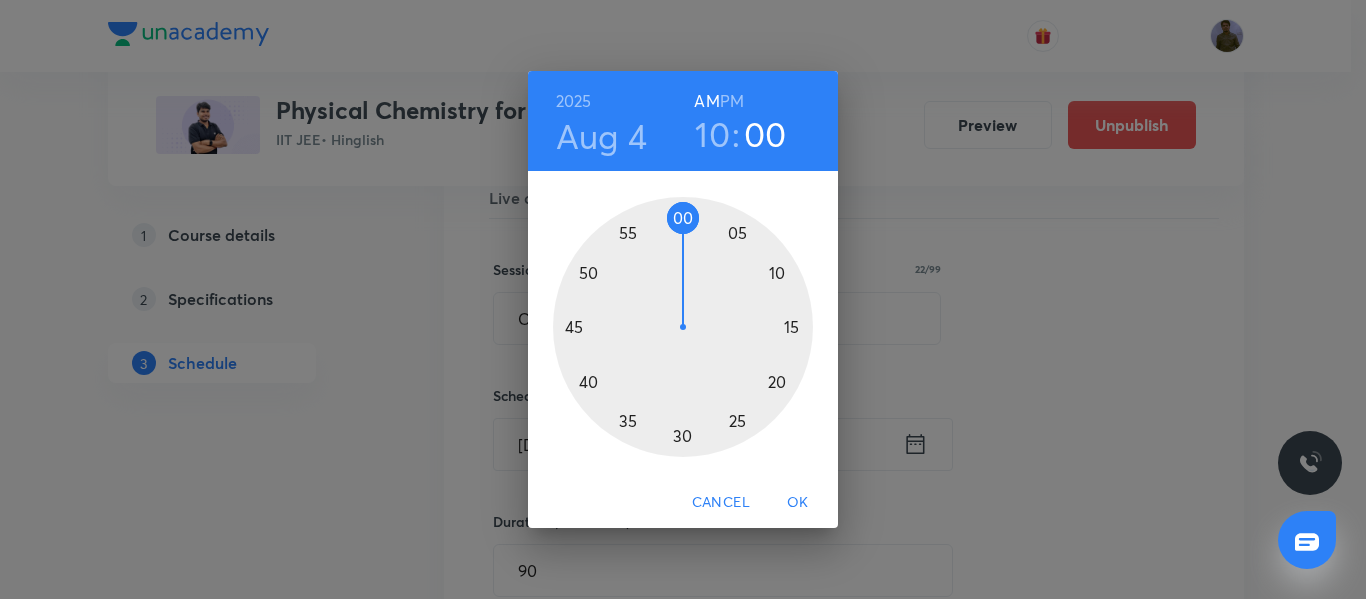 click at bounding box center (683, 327) 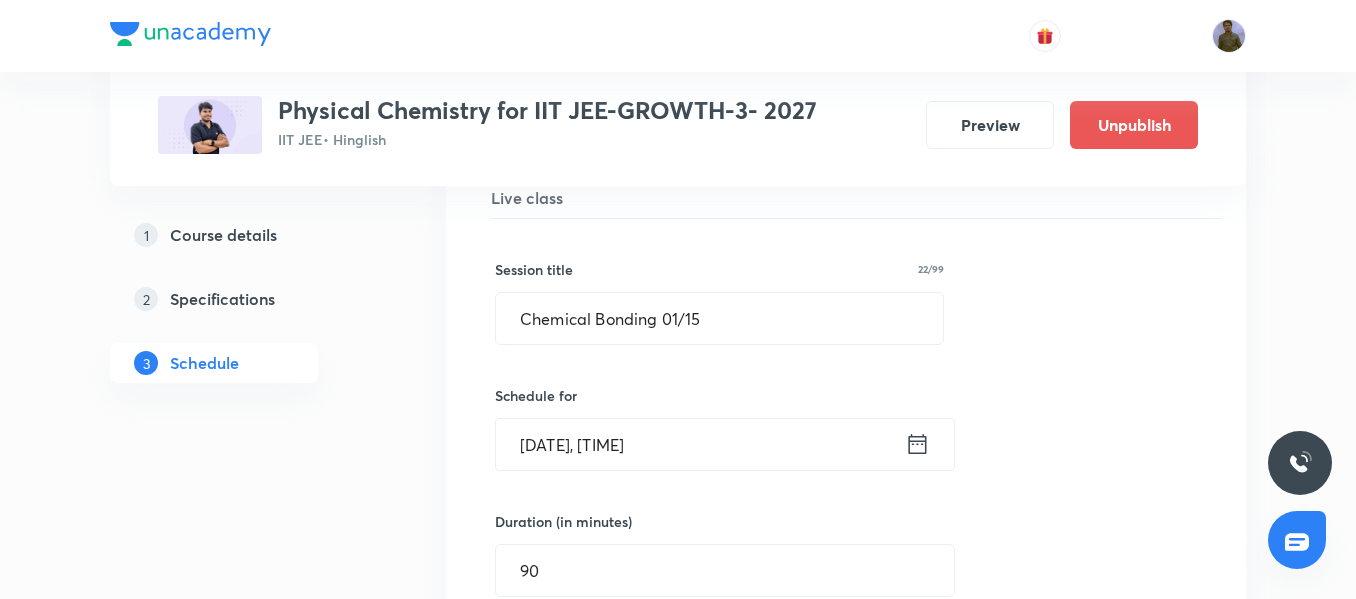 click on "Aug 4, 2025, 10:46 AM" at bounding box center [700, 444] 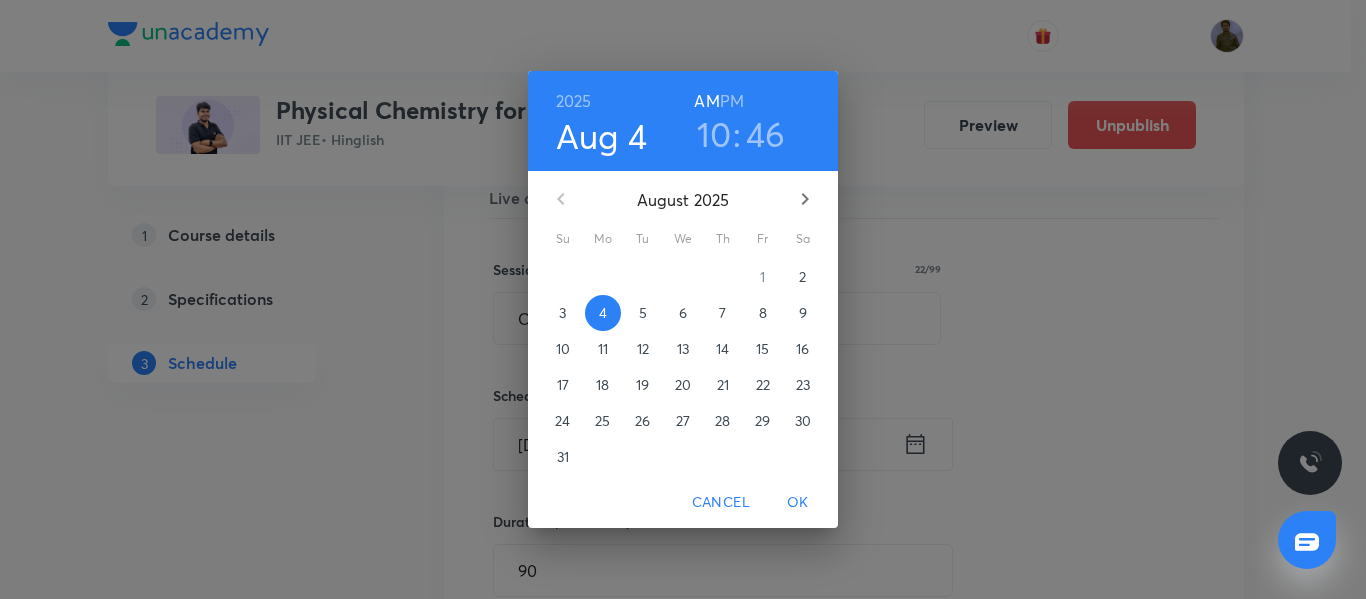 click on "10 : 46" at bounding box center (740, 134) 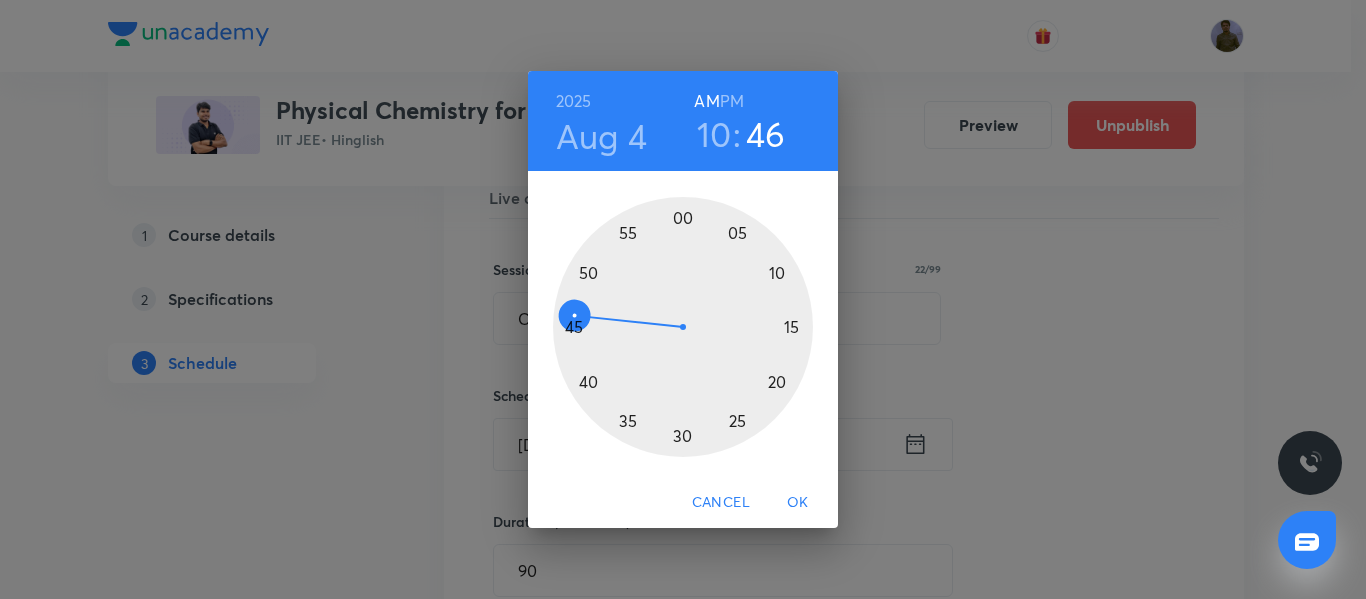 click at bounding box center (683, 327) 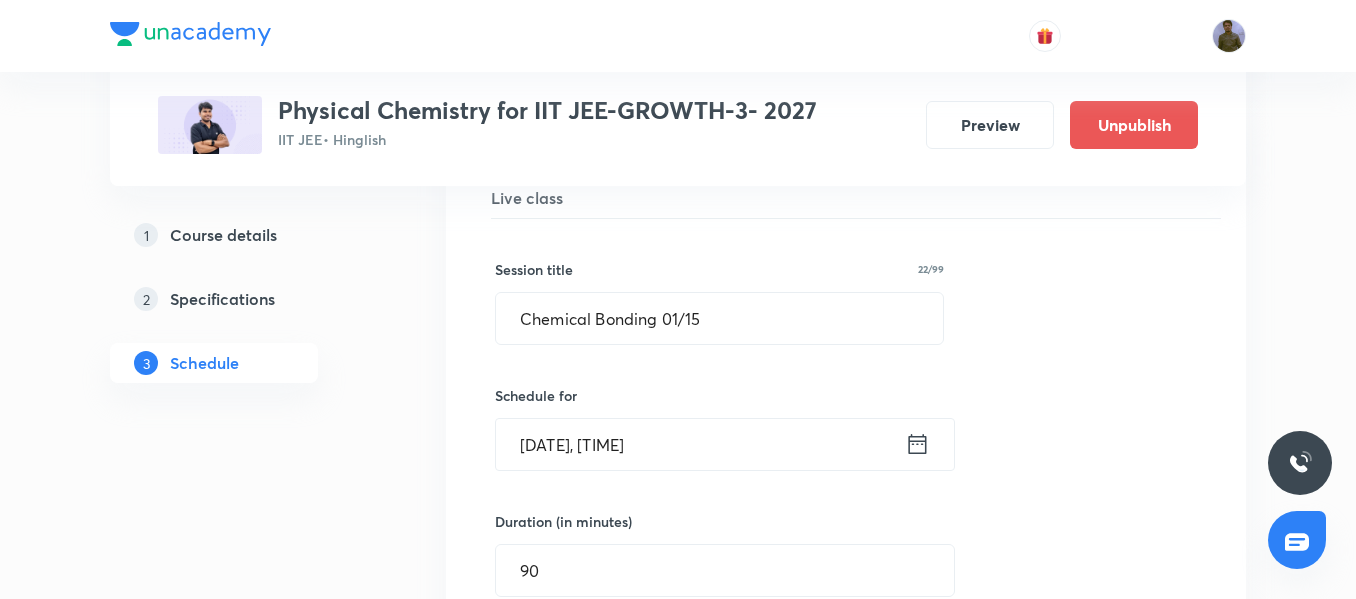 click on "Aug 4, 2025, 10:46 AM" at bounding box center [700, 444] 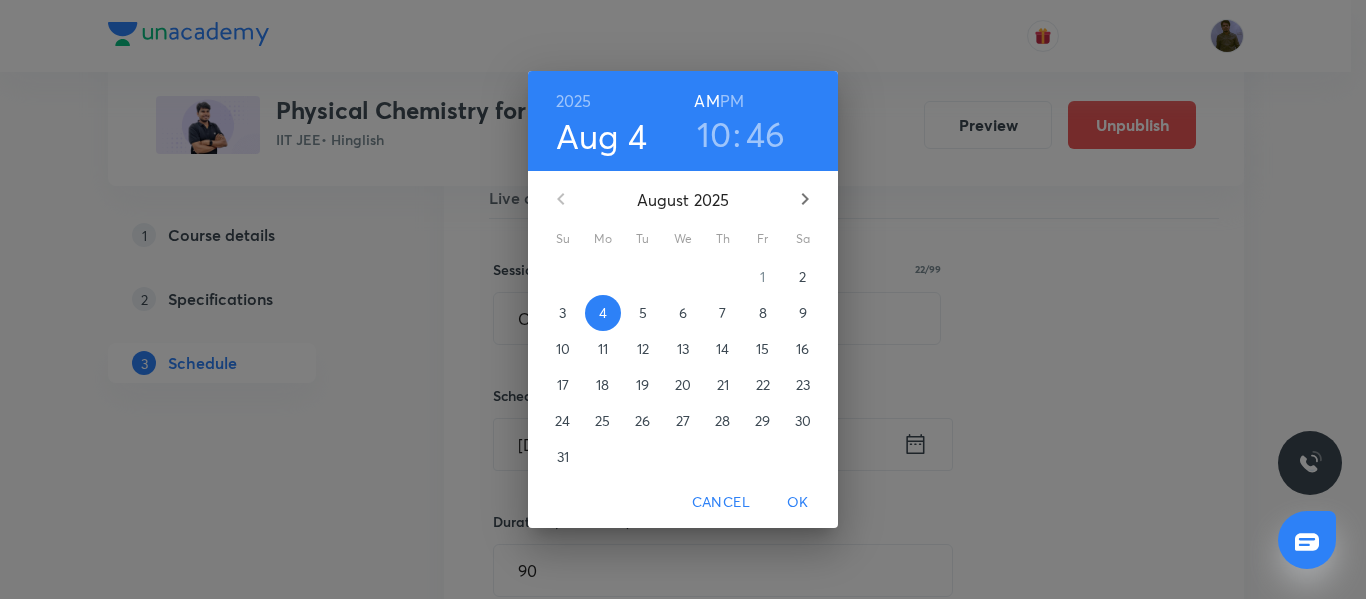 click on "46" at bounding box center (766, 134) 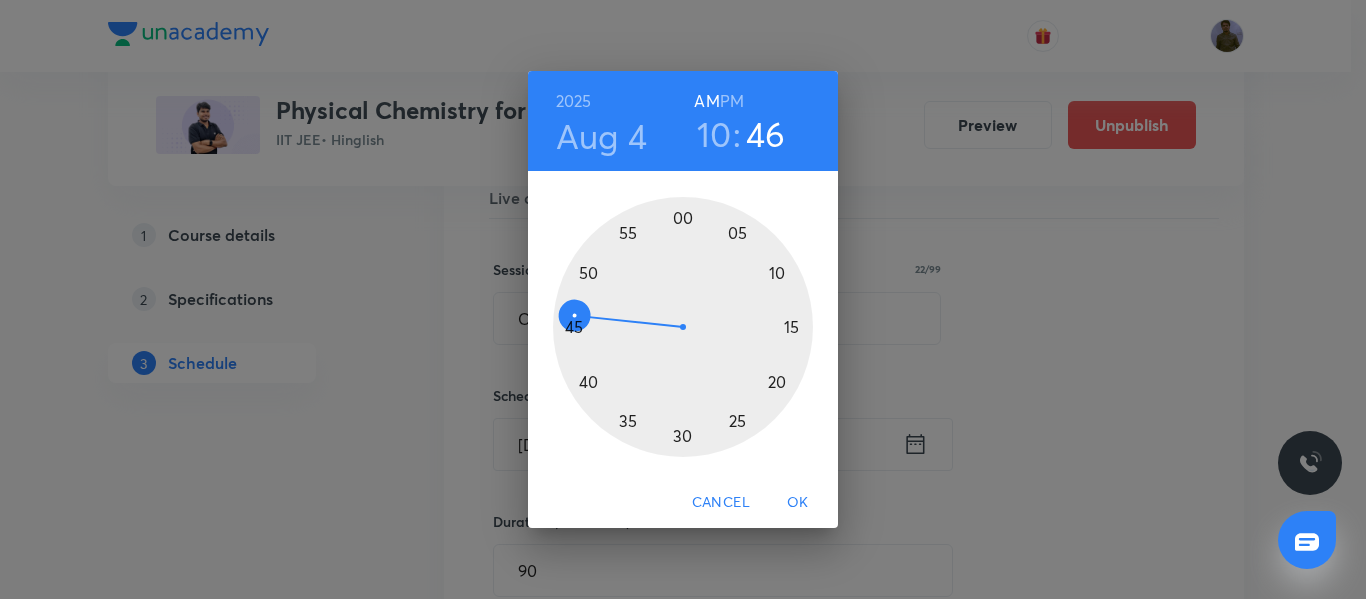click at bounding box center (683, 327) 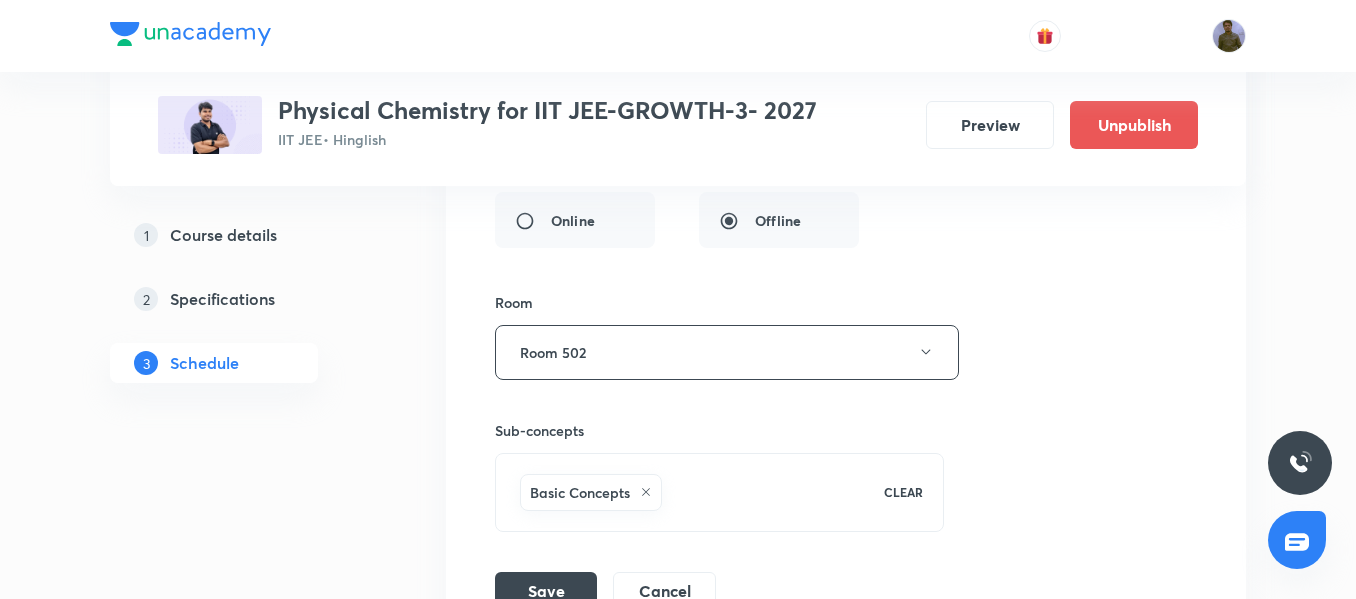 scroll, scrollTop: 9587, scrollLeft: 0, axis: vertical 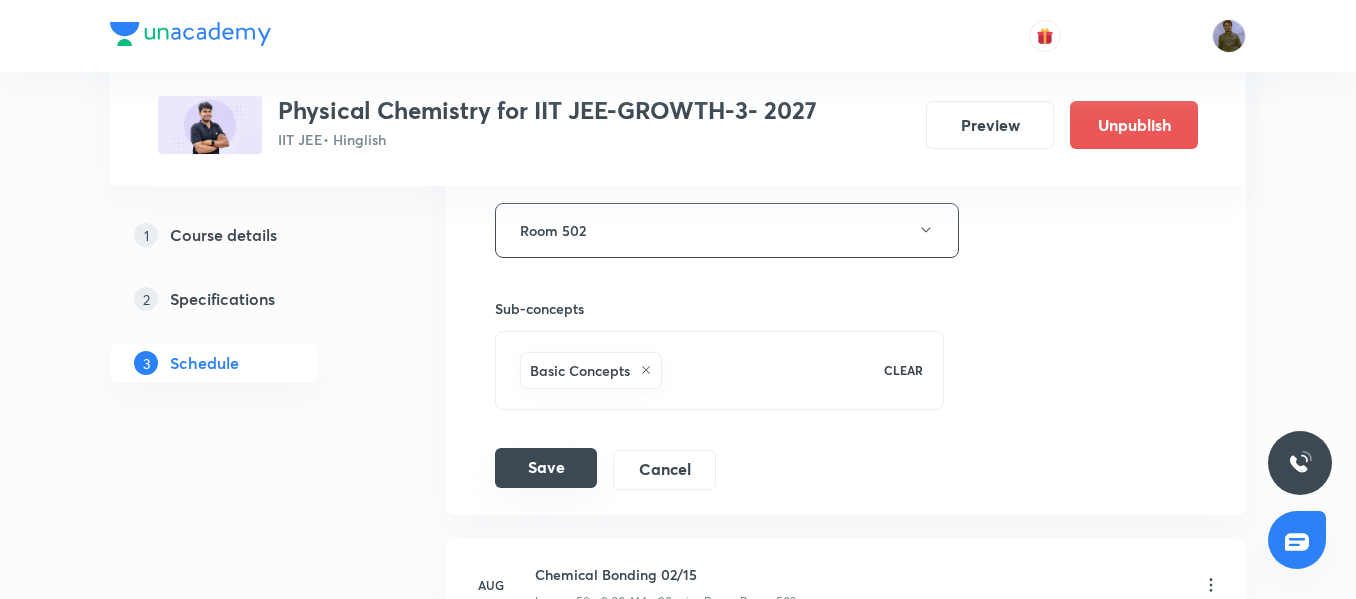 click on "Save" at bounding box center [546, 468] 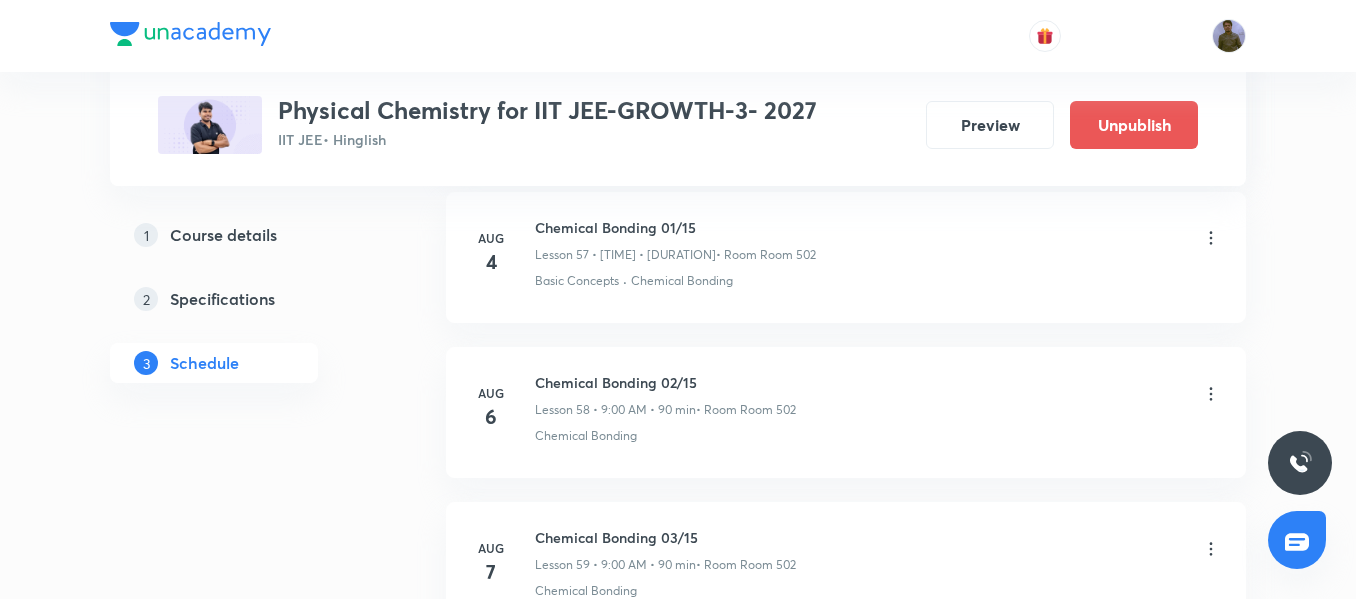 scroll, scrollTop: 8987, scrollLeft: 0, axis: vertical 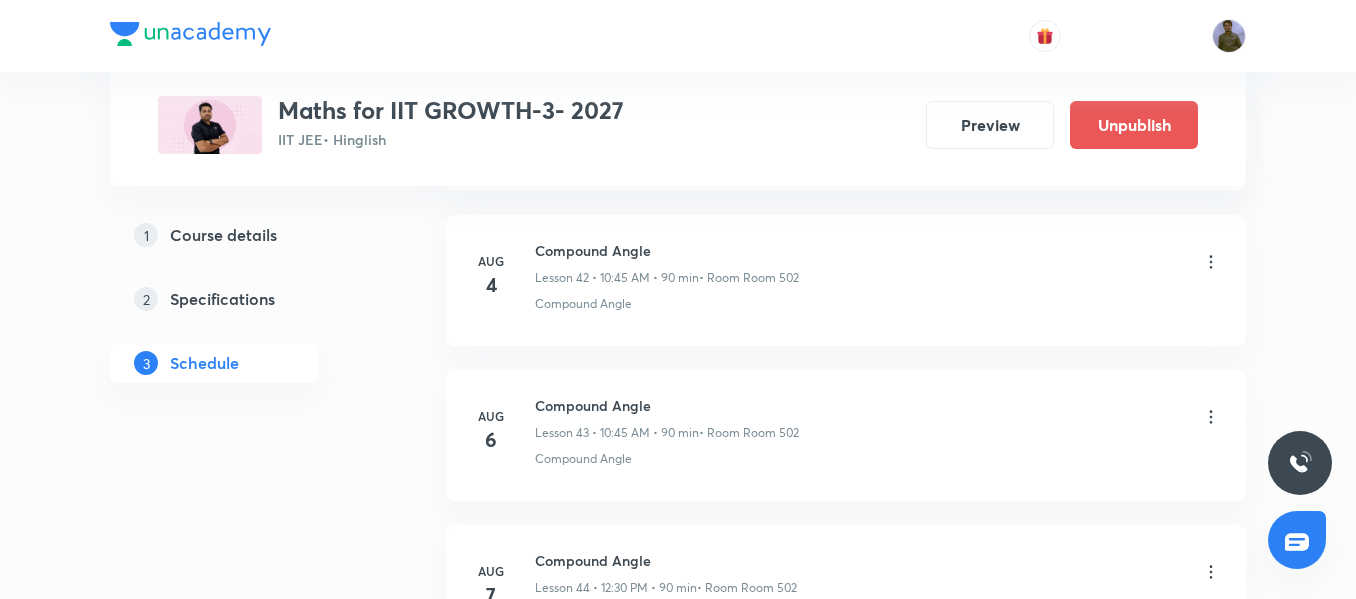 click 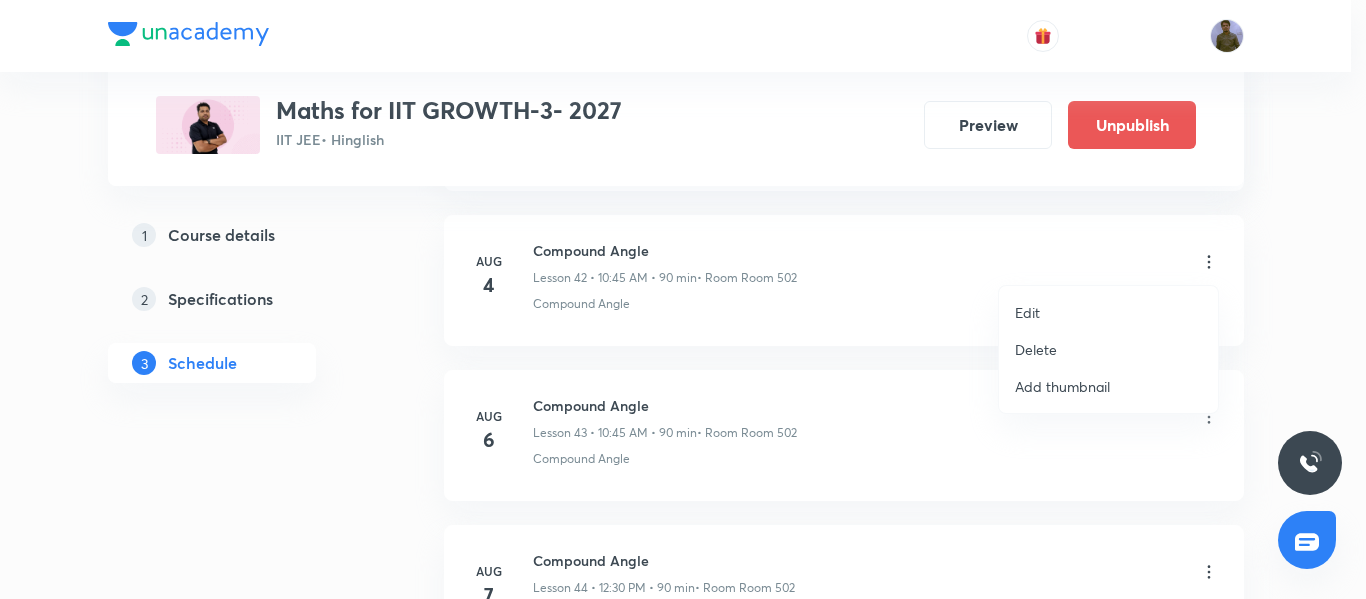 click on "Edit" at bounding box center (1108, 312) 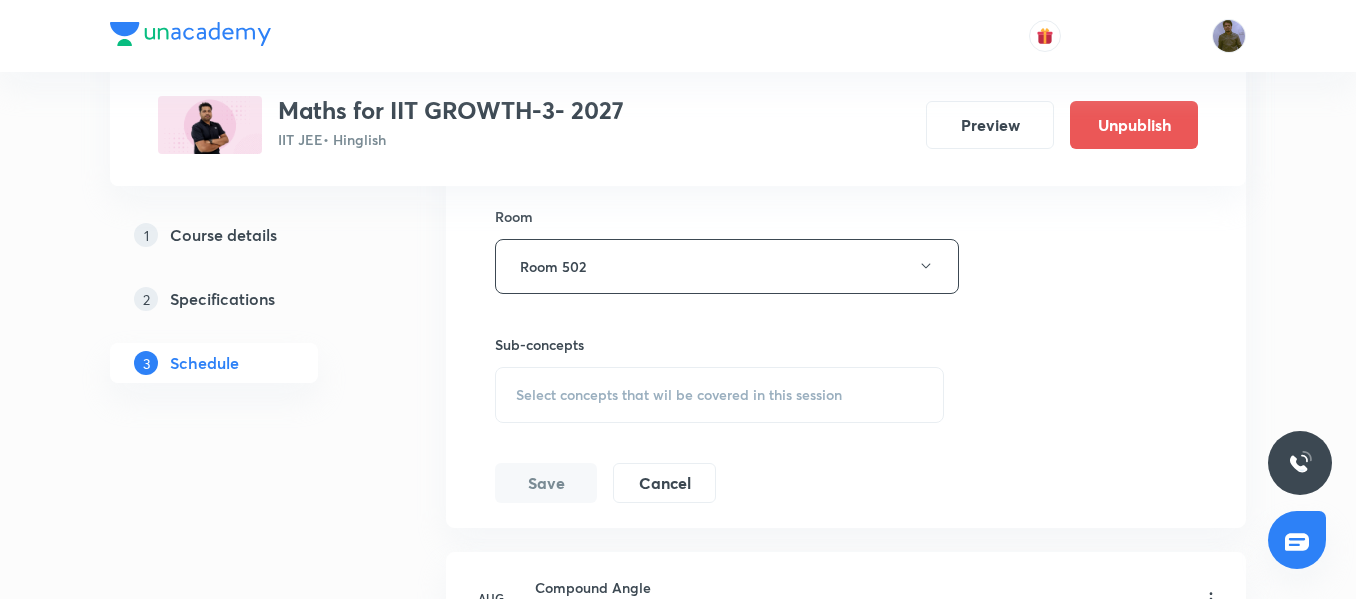 scroll, scrollTop: 7380, scrollLeft: 0, axis: vertical 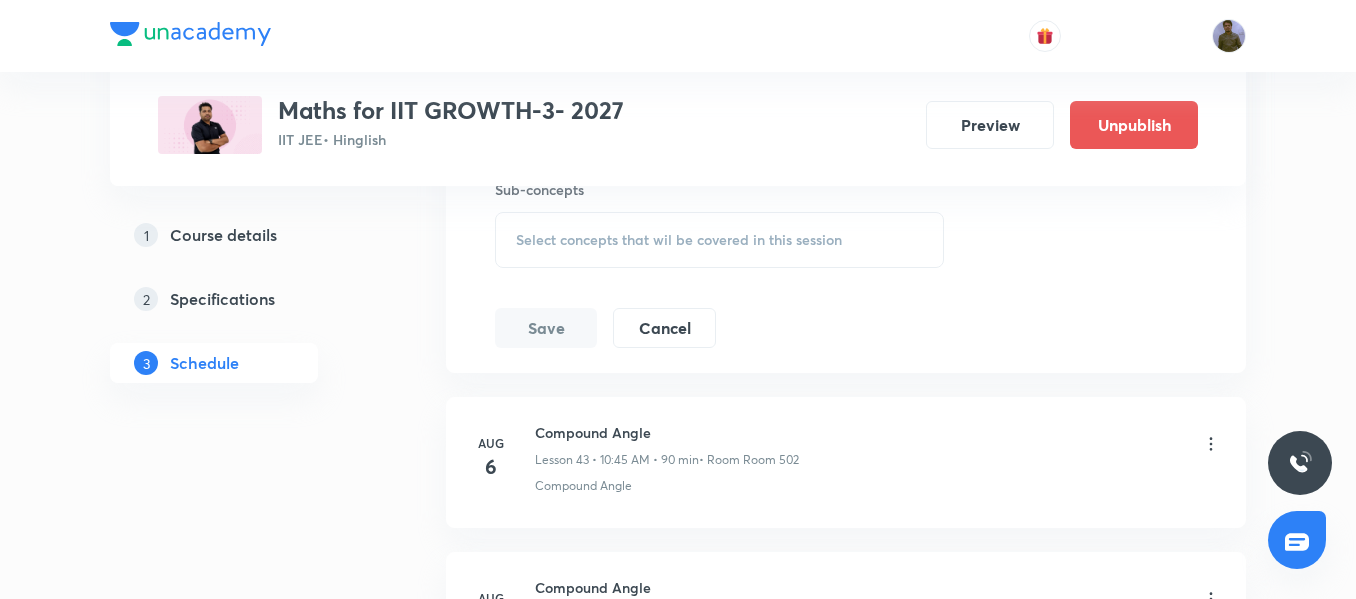 click on "Session title 14/99 Compound Angle ​ Schedule for Aug 4, 2025, 10:45 AM ​ Duration (in minutes) 90 ​   Session type Online Offline Room Room 502 Sub-concepts Select concepts that wil be covered in this session Save Cancel" at bounding box center (846, -76) 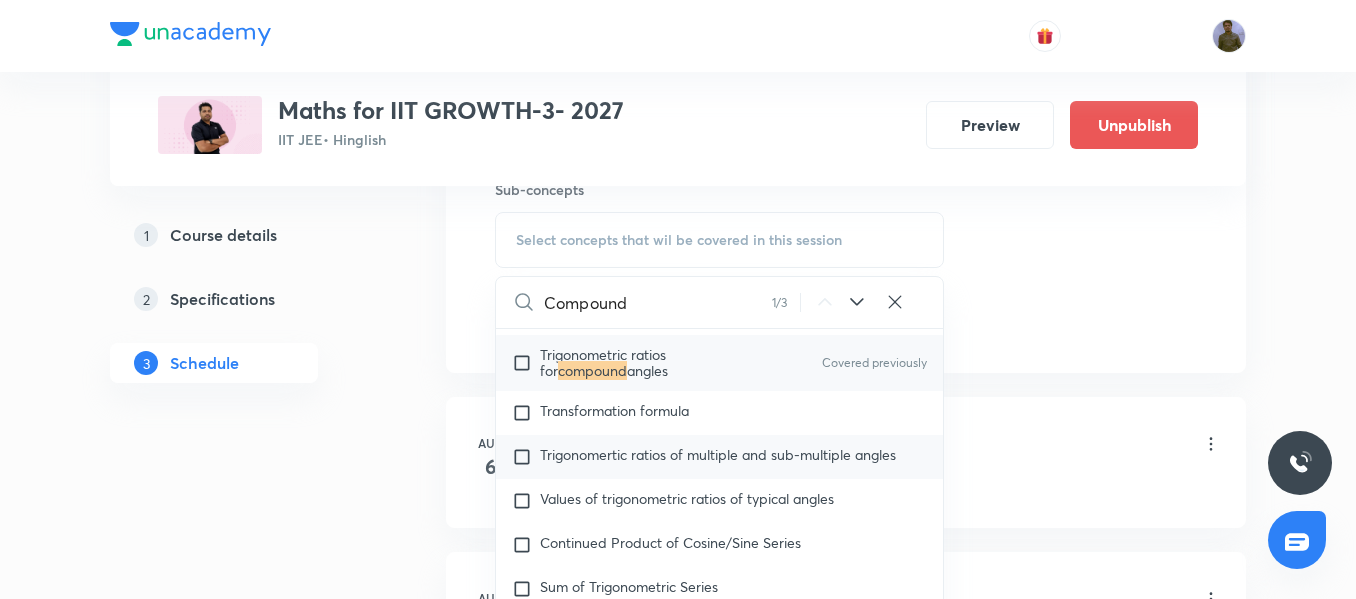 scroll, scrollTop: 405, scrollLeft: 0, axis: vertical 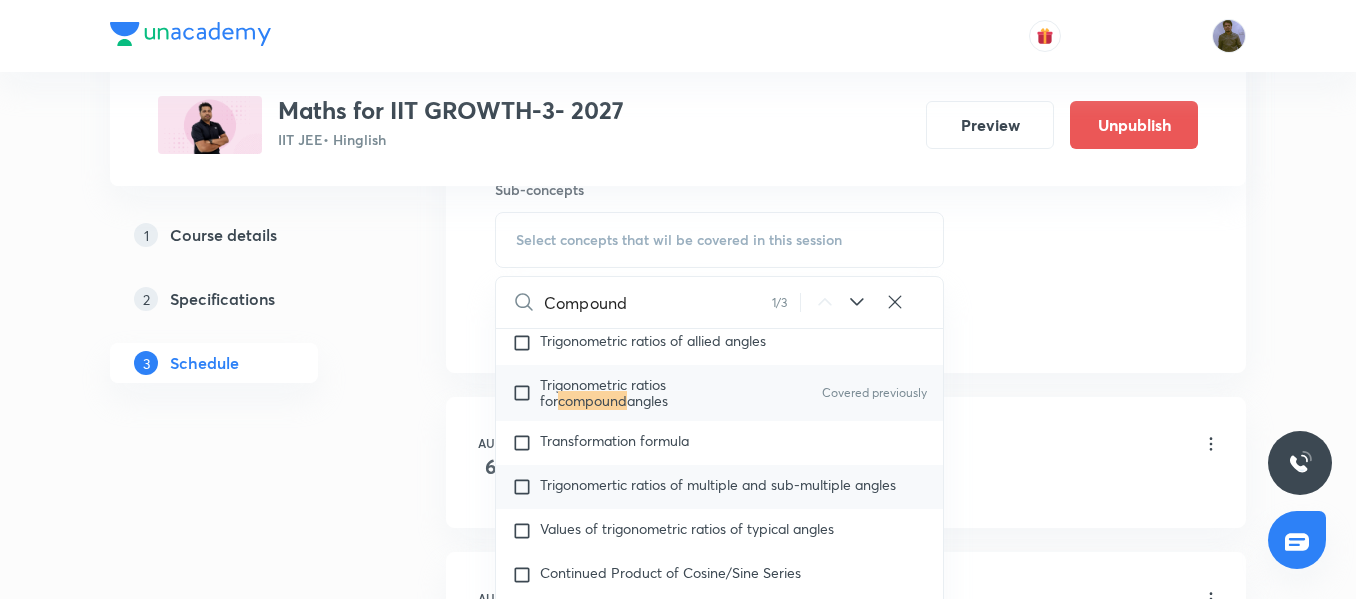 type on "Compound" 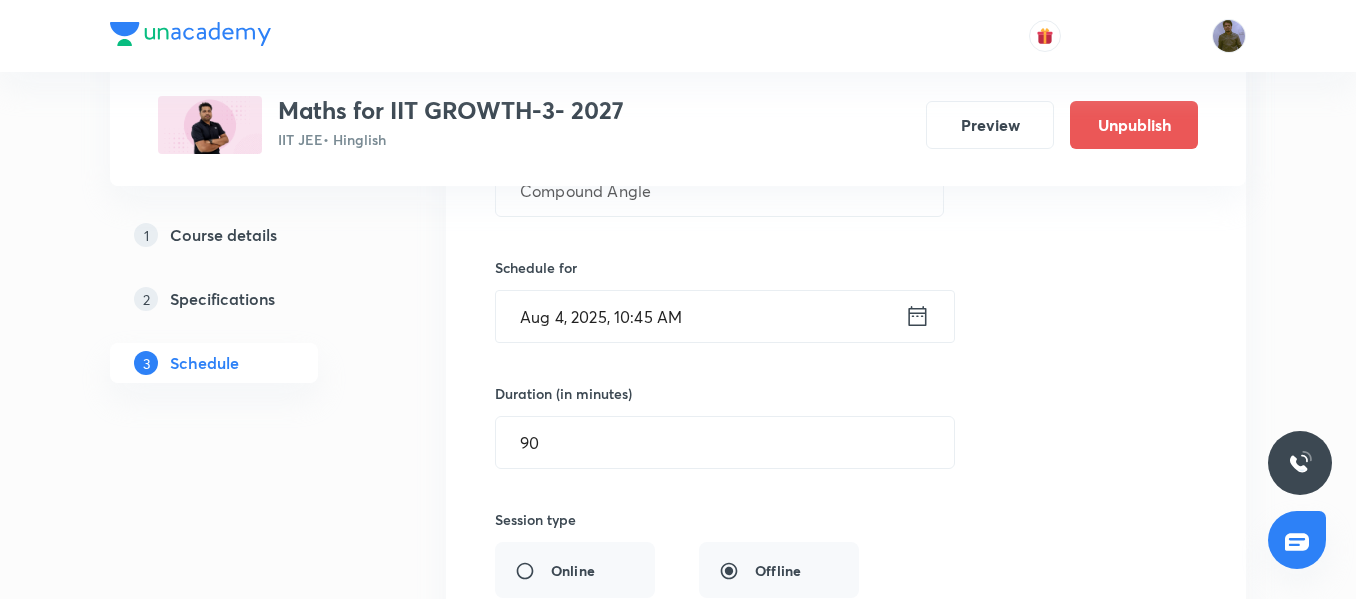scroll, scrollTop: 6680, scrollLeft: 0, axis: vertical 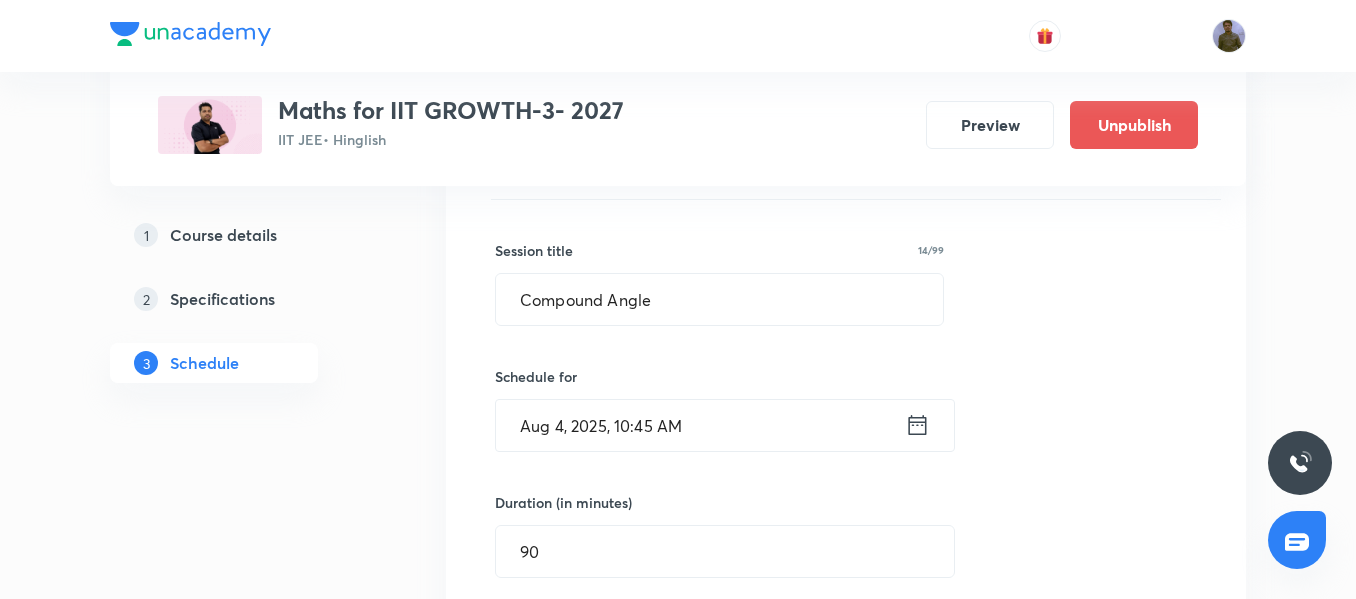 click on "Aug 4, 2025, 10:45 AM" at bounding box center [700, 425] 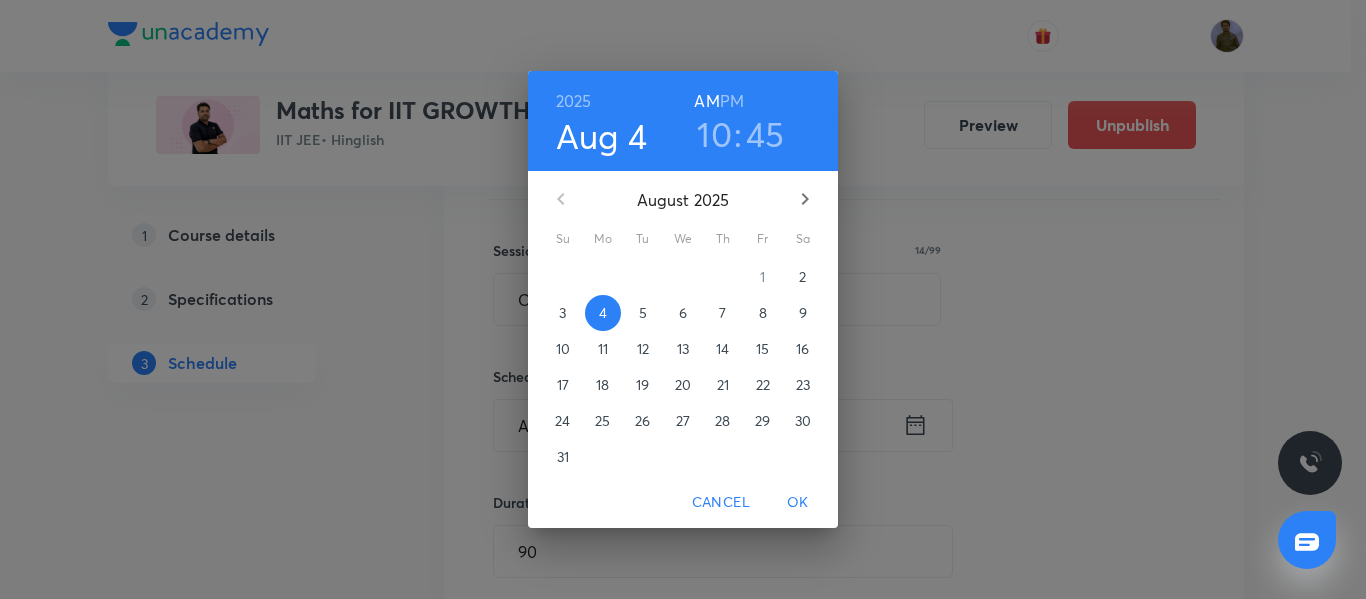 click on "10" at bounding box center [714, 134] 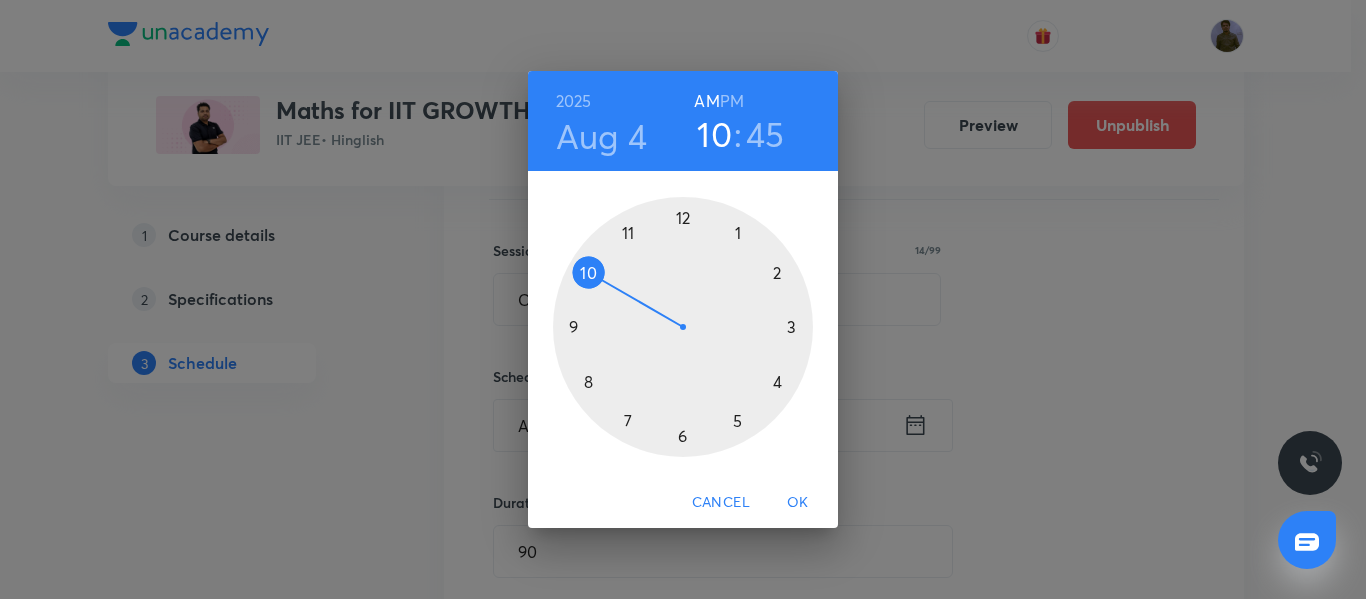 click at bounding box center (683, 327) 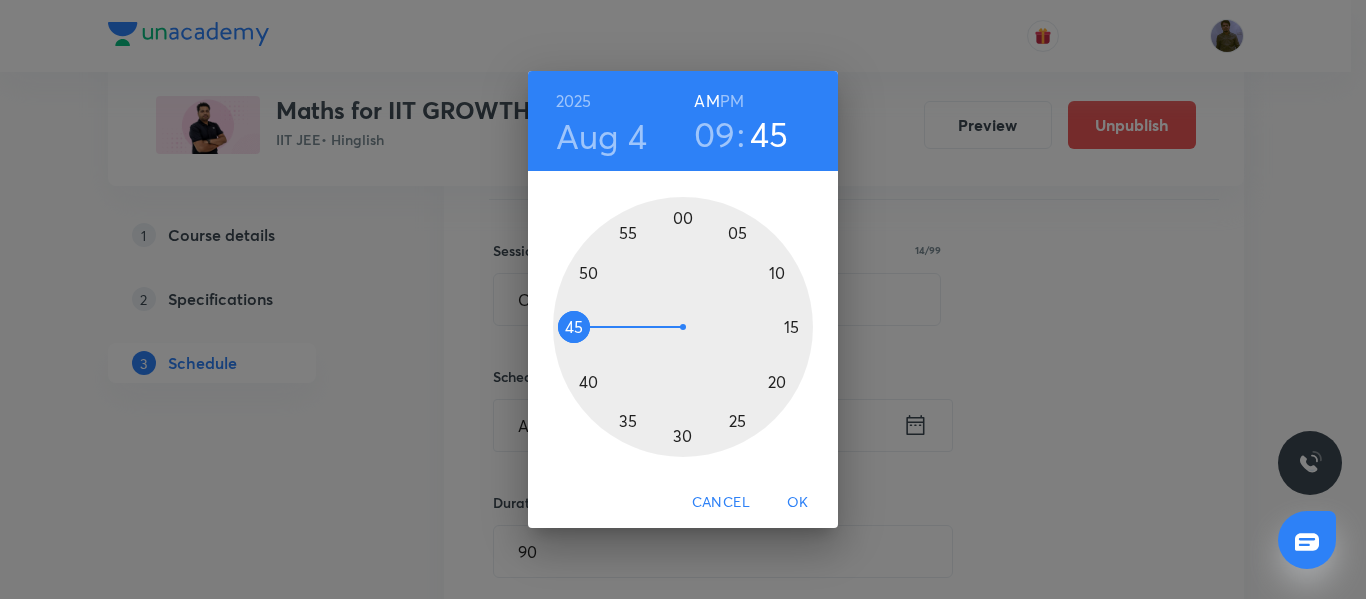 click at bounding box center [683, 327] 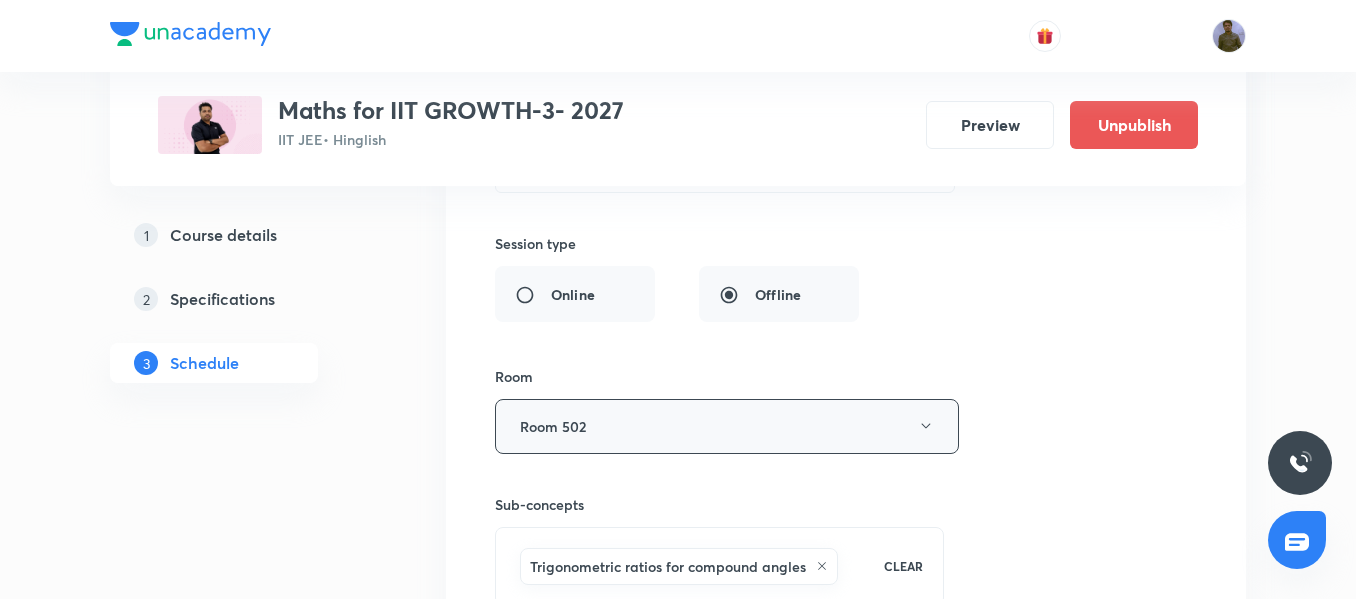 scroll, scrollTop: 7180, scrollLeft: 0, axis: vertical 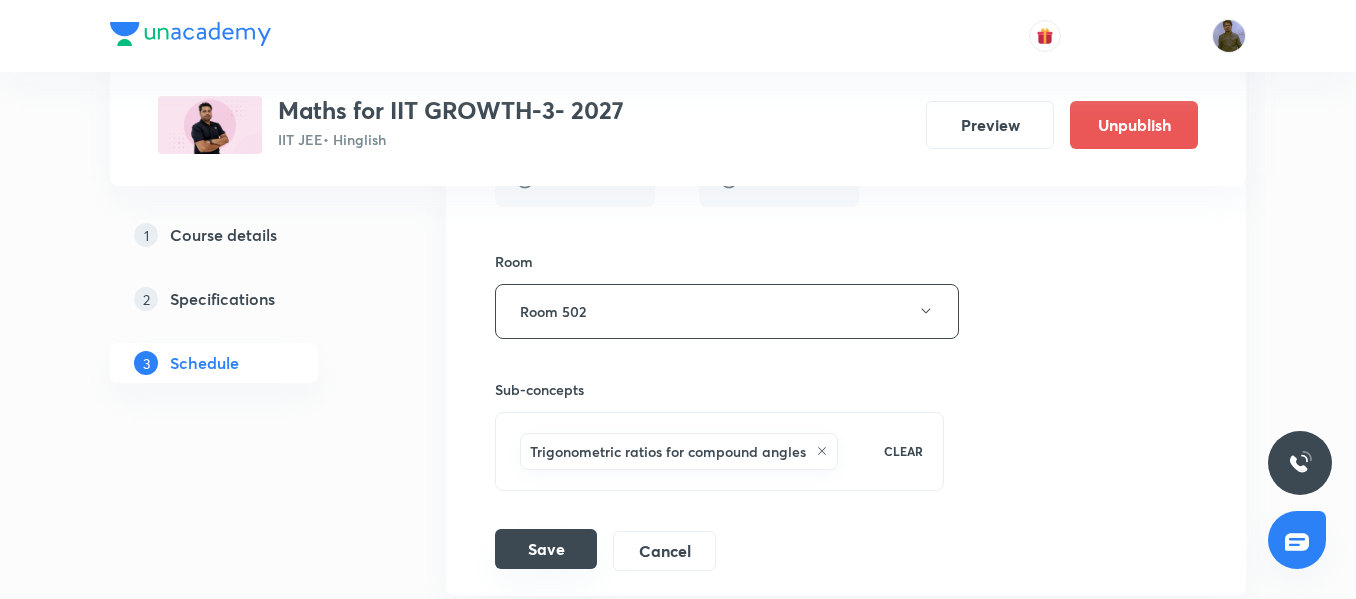 click on "Save" at bounding box center (546, 549) 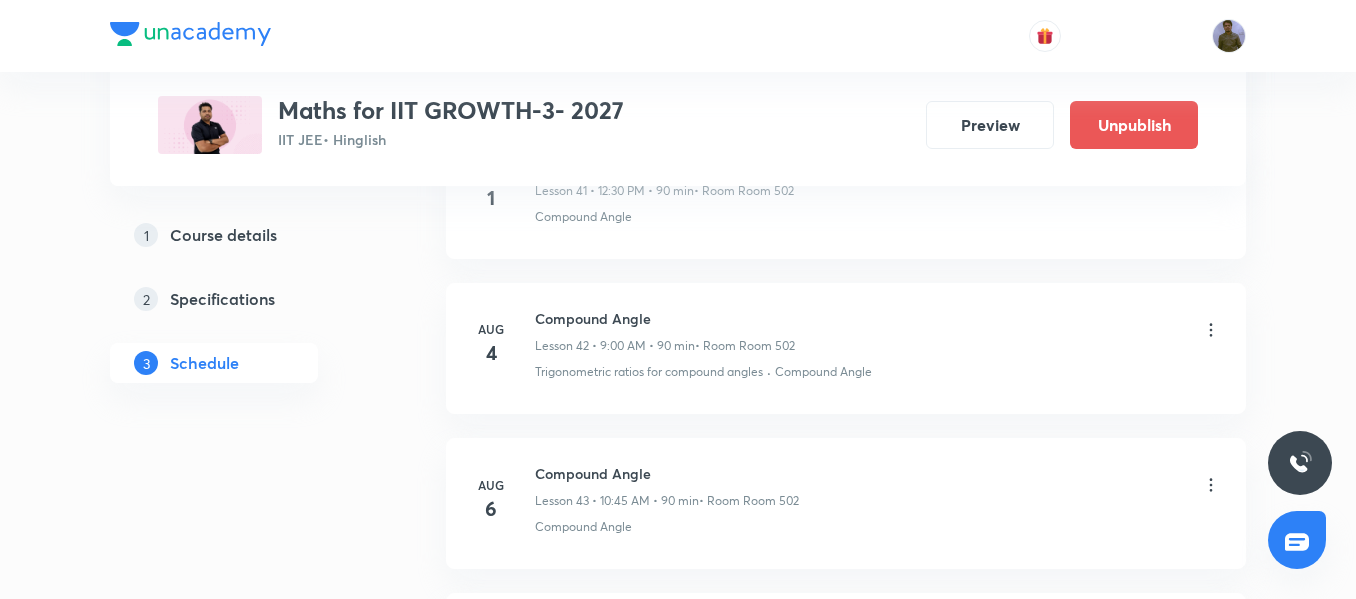 scroll, scrollTop: 6561, scrollLeft: 0, axis: vertical 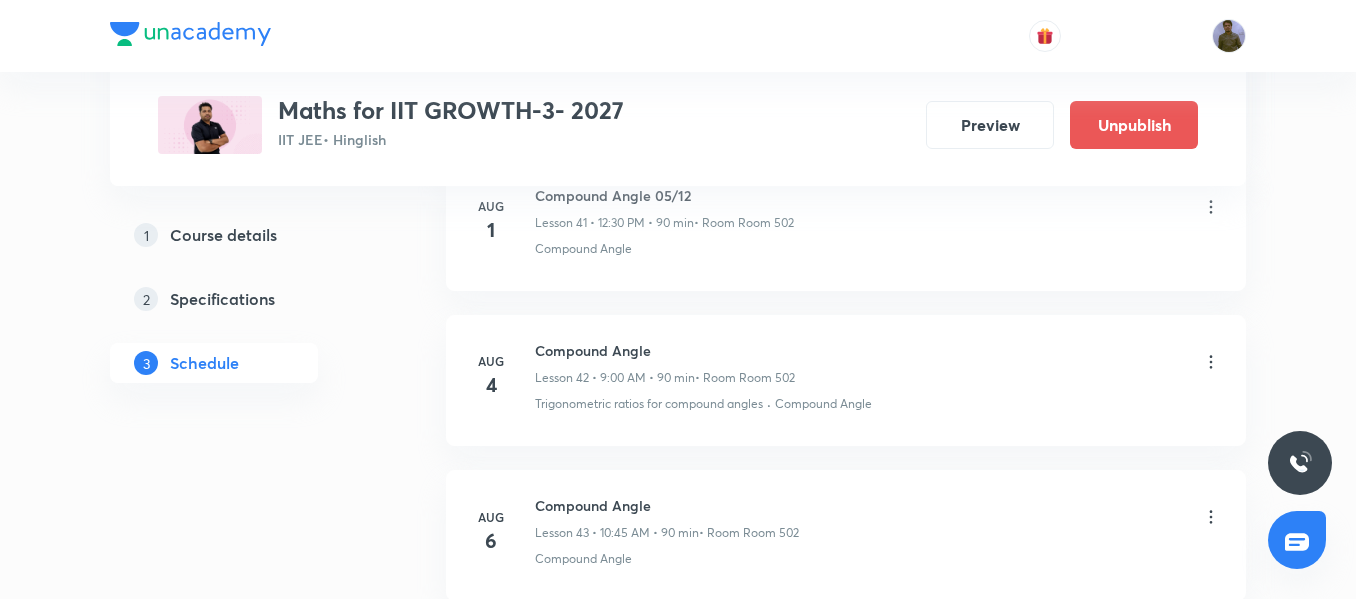 click on "Compound Angle" at bounding box center [665, 350] 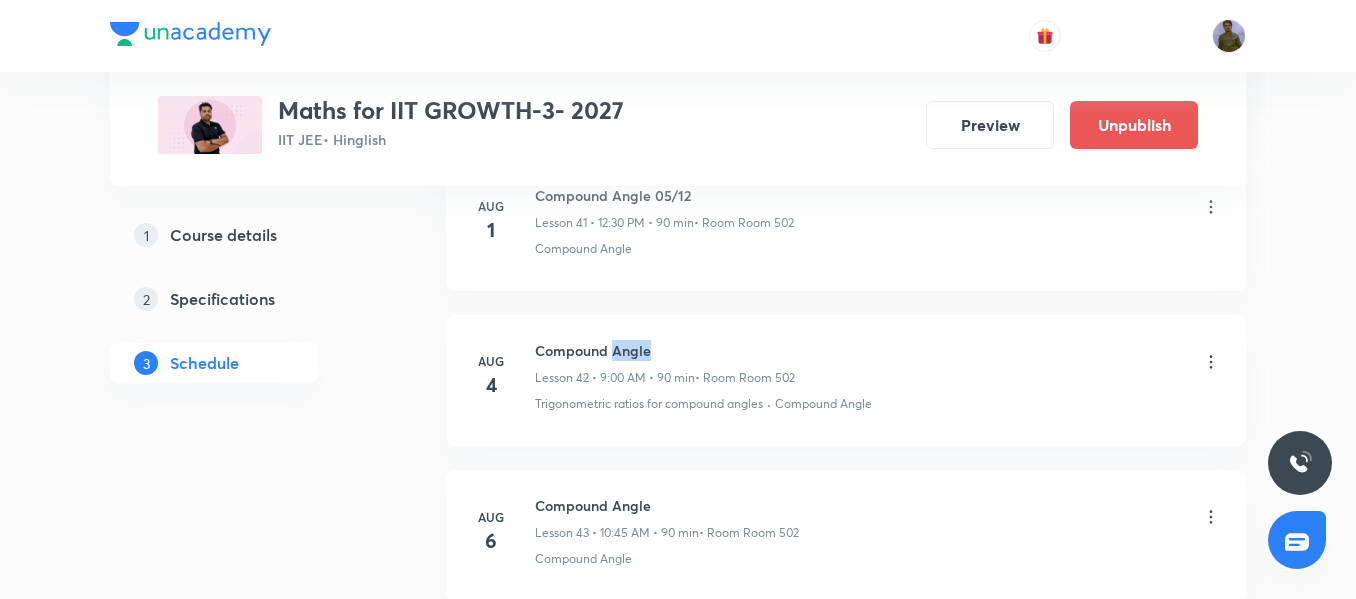 click on "Compound Angle" at bounding box center (665, 350) 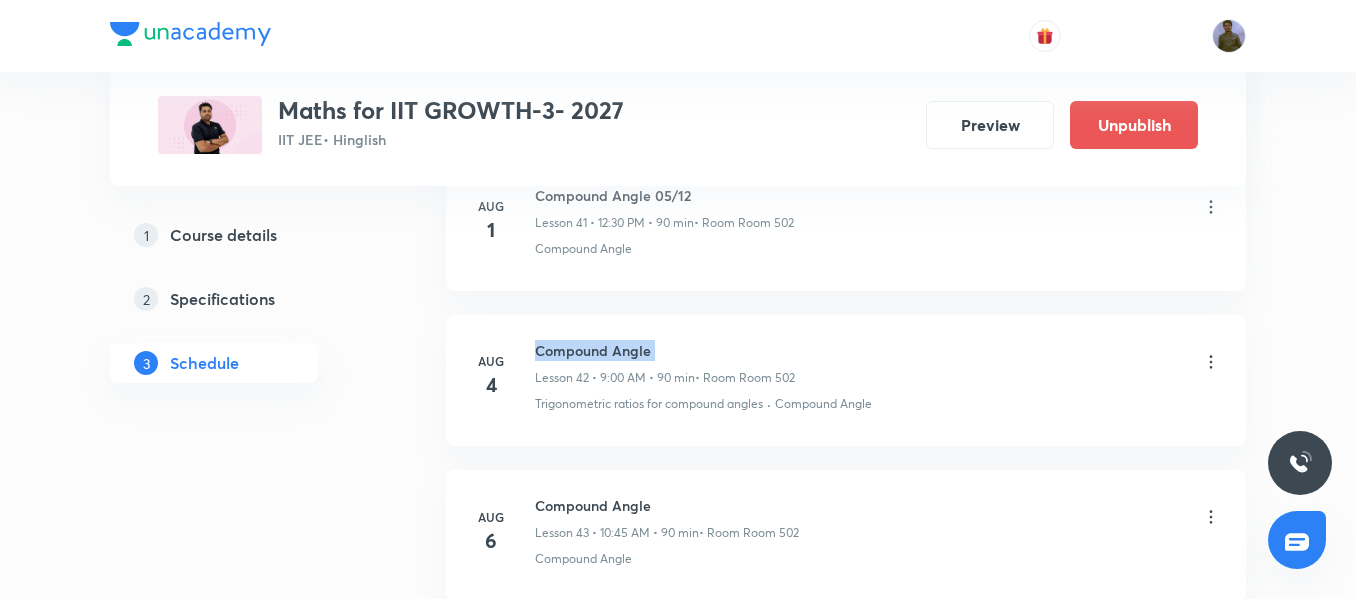 click on "Compound Angle" at bounding box center (665, 350) 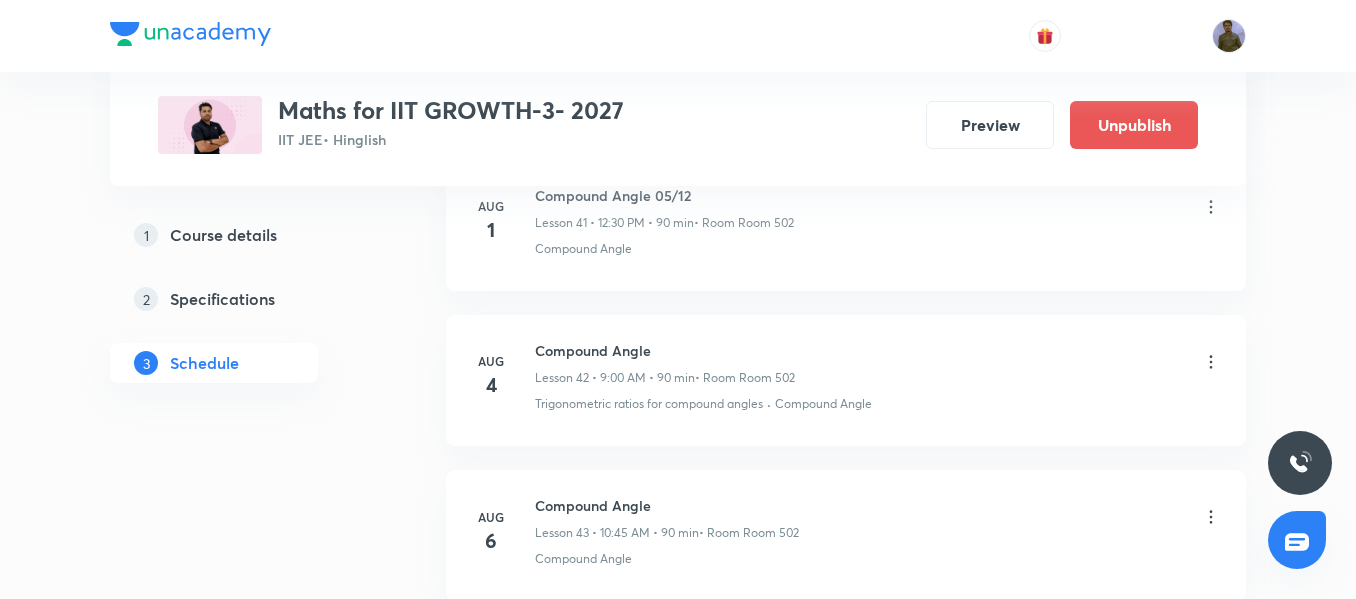 click on "Trigonometric ratios for compound angles" at bounding box center (649, 404) 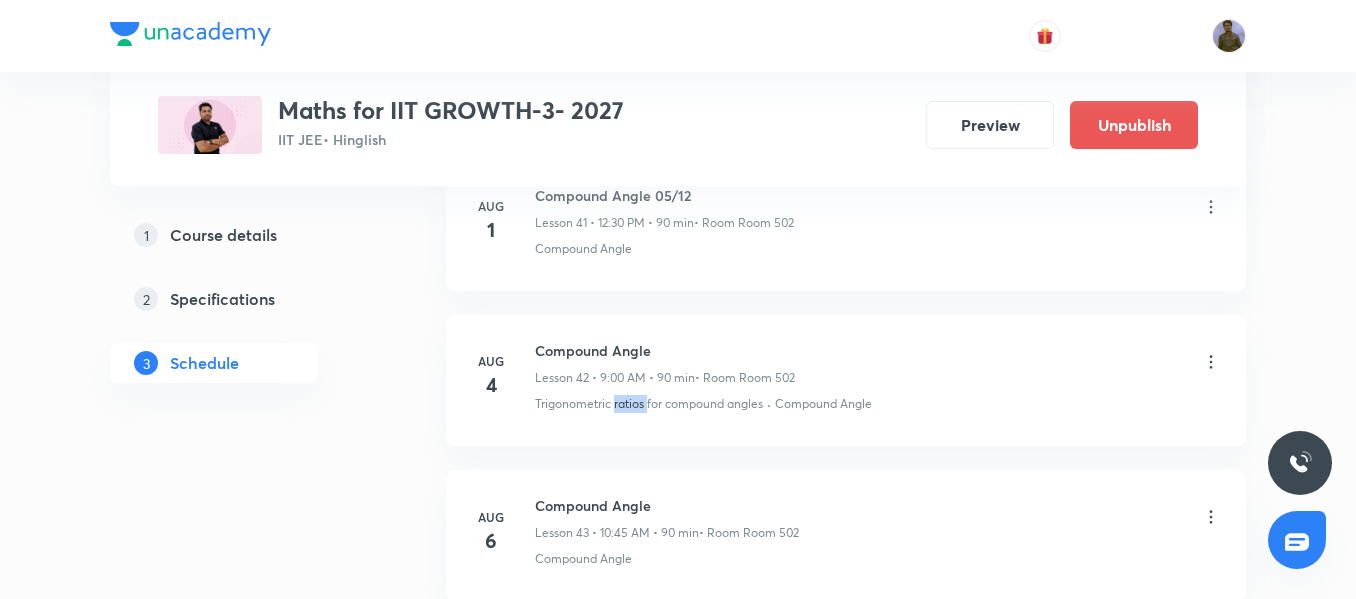 click on "Trigonometric ratios for compound angles" at bounding box center [649, 404] 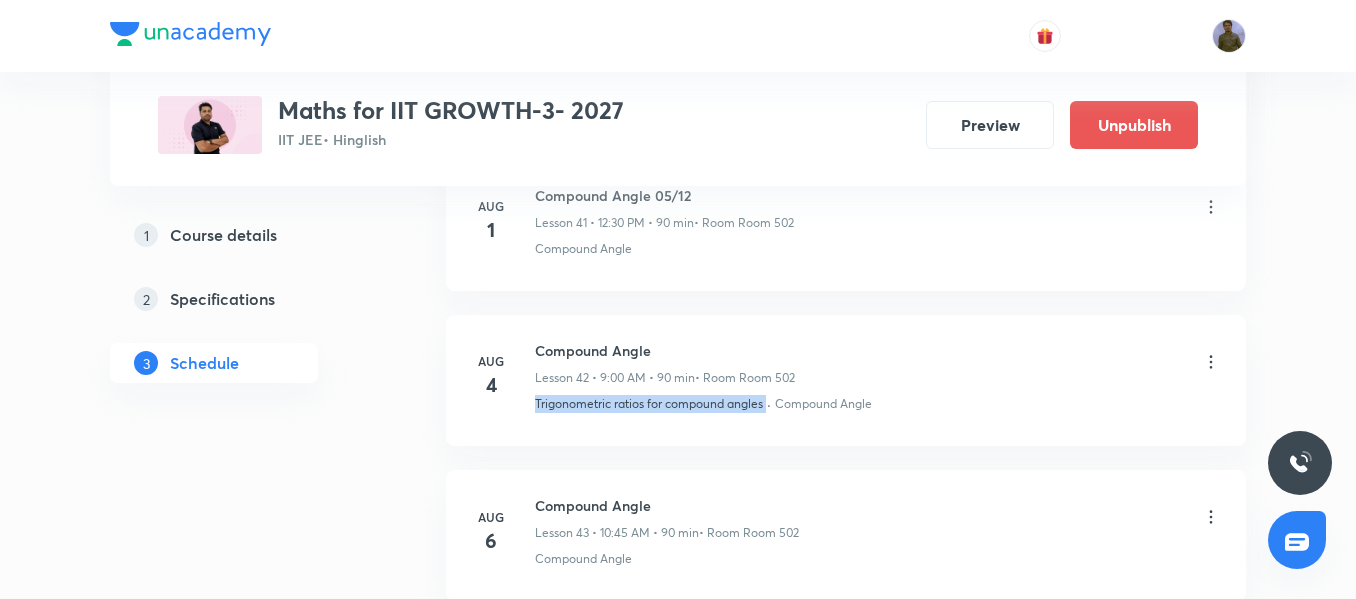 click on "Trigonometric ratios for compound angles" at bounding box center (649, 404) 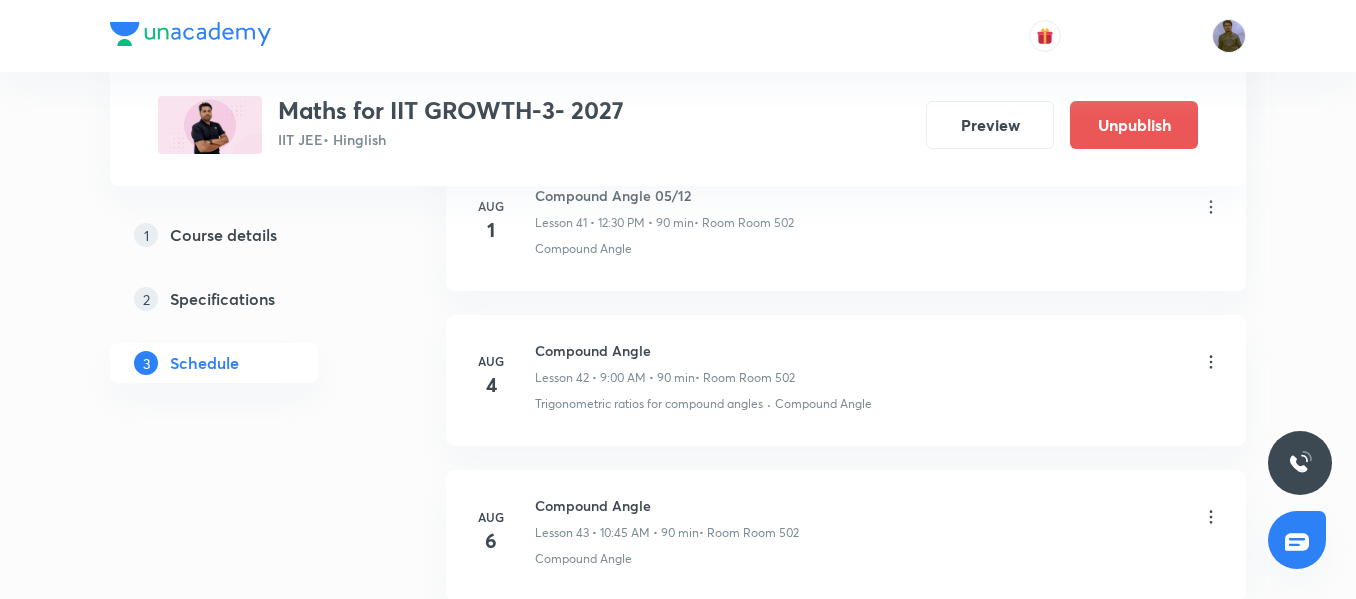 click on "Compound Angle" at bounding box center [823, 404] 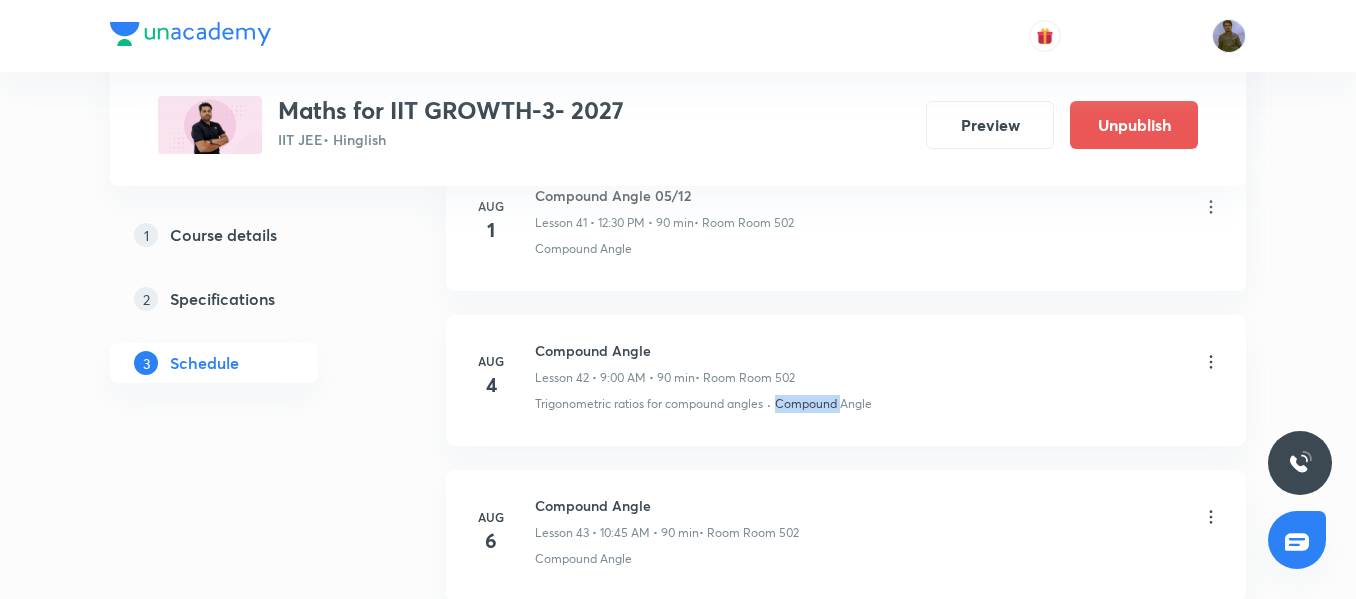 click on "Compound Angle" at bounding box center (823, 404) 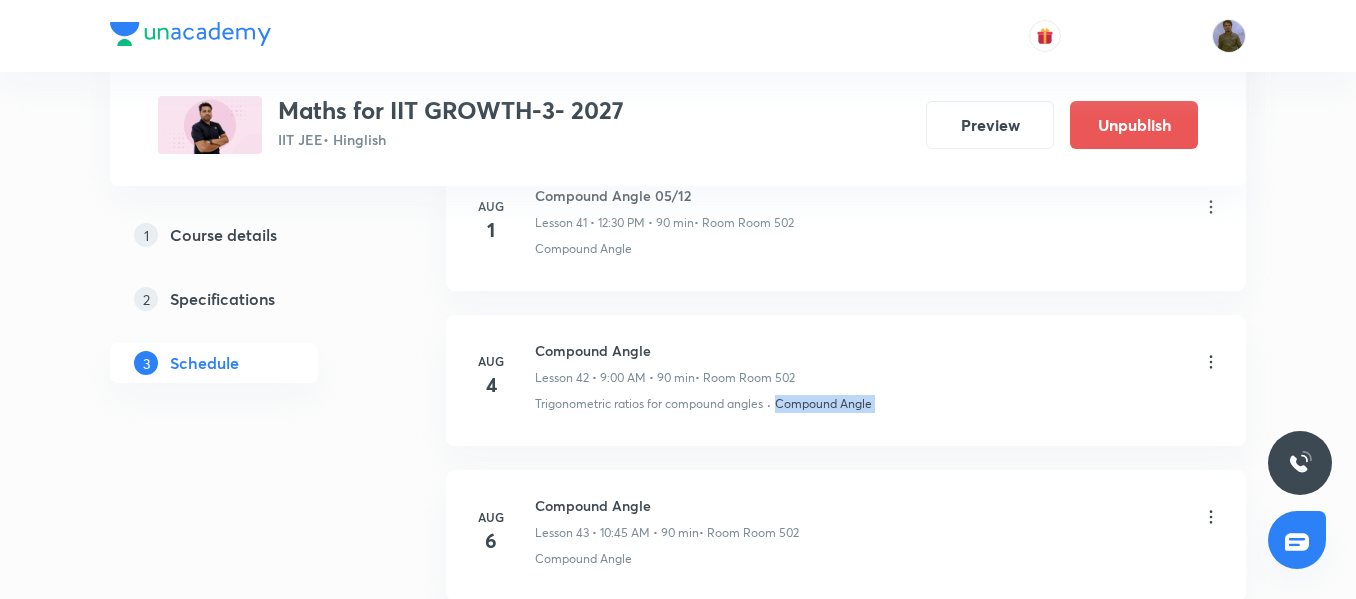 click on "Compound Angle" at bounding box center (823, 404) 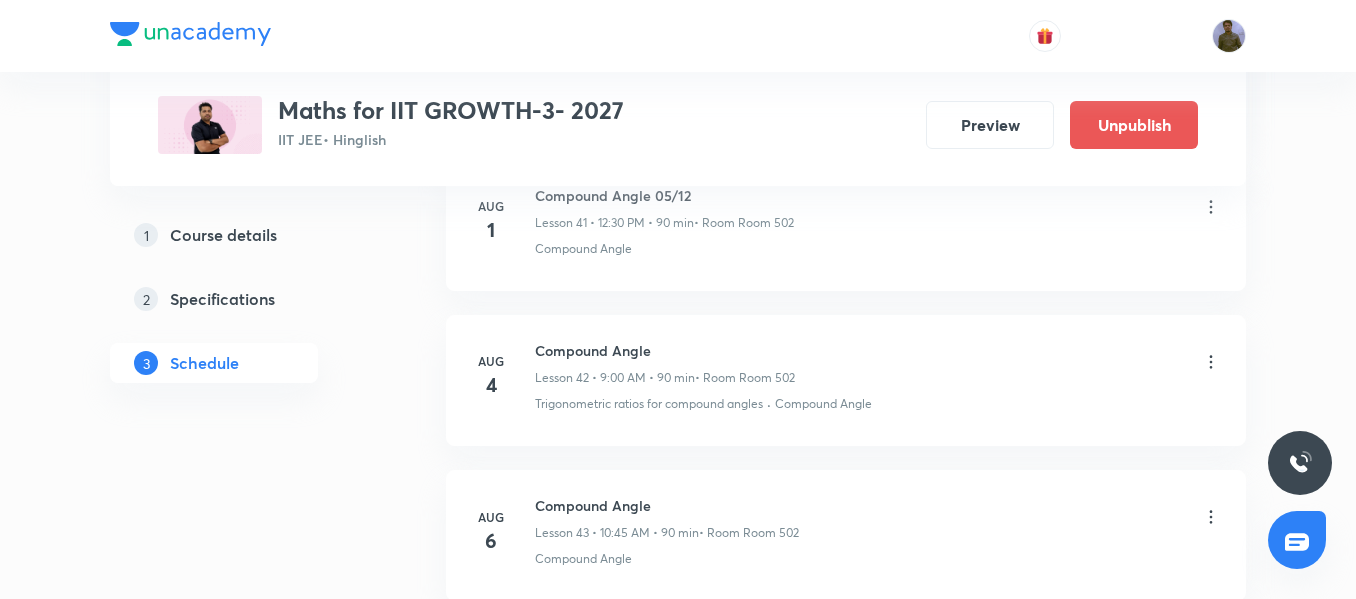 click on "Compound Angle Lesson 42 • [TIME] • [DURATION]  • Room Room 502 Trigonometric ratios for compound angles · Compound Angle" at bounding box center (878, 376) 